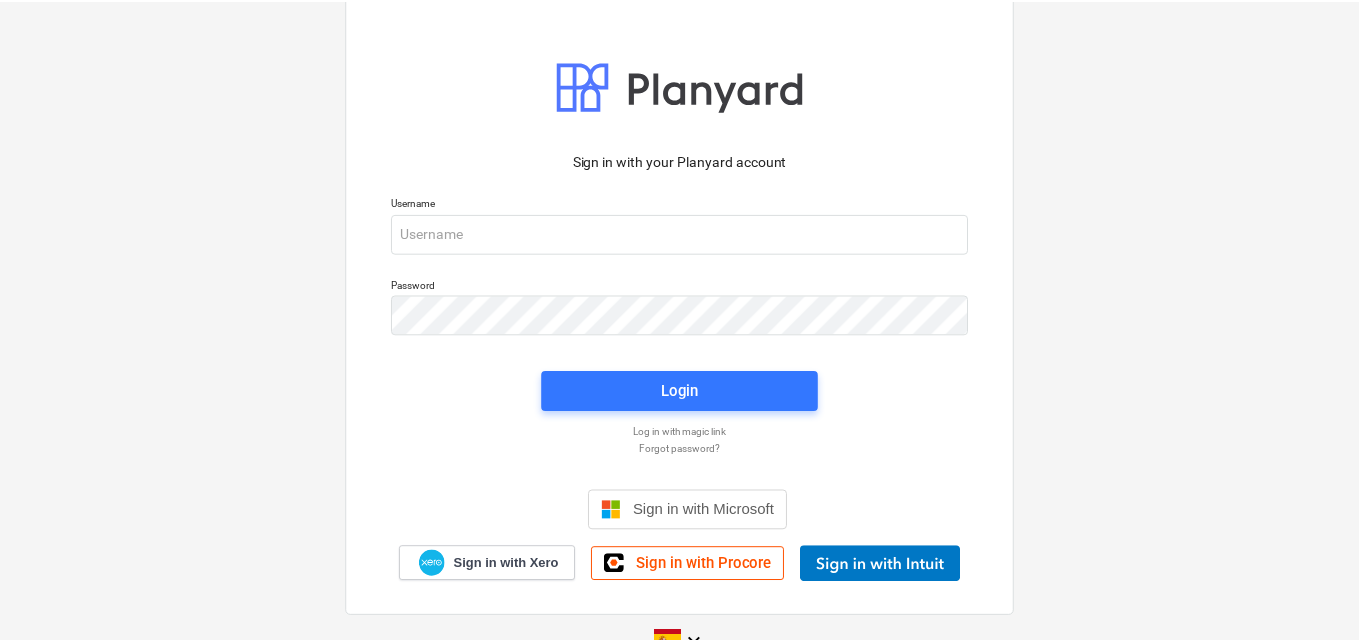 scroll, scrollTop: 0, scrollLeft: 0, axis: both 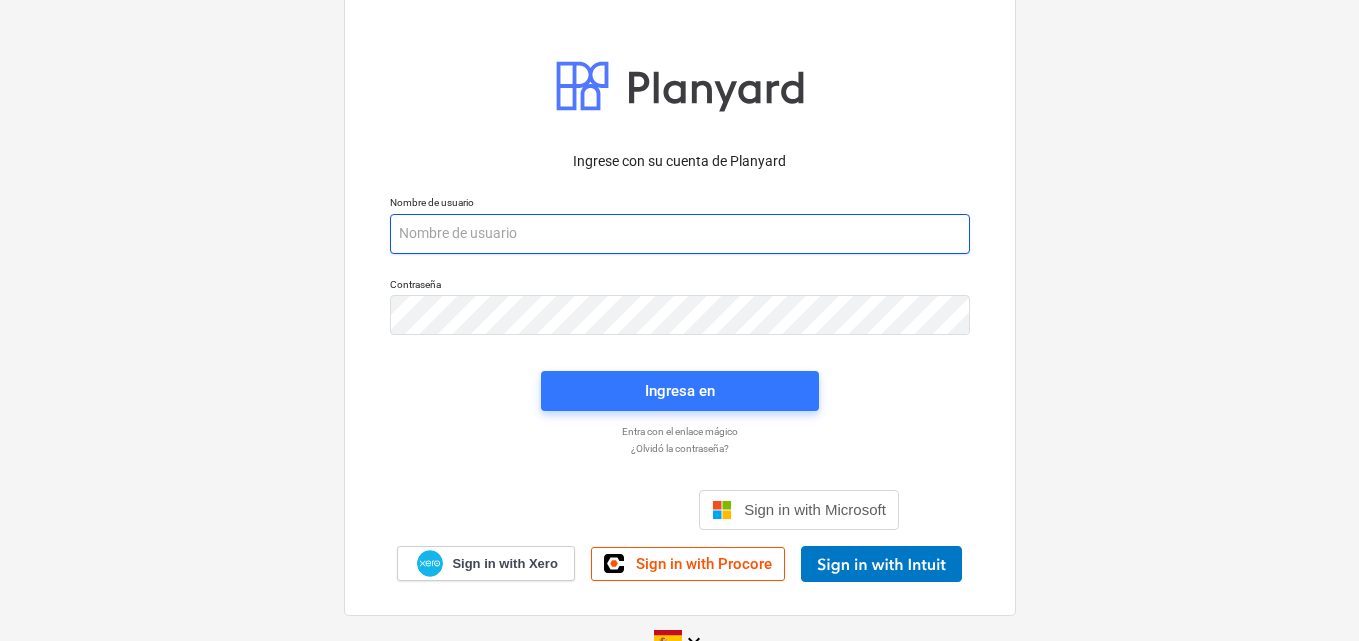 click at bounding box center (680, 234) 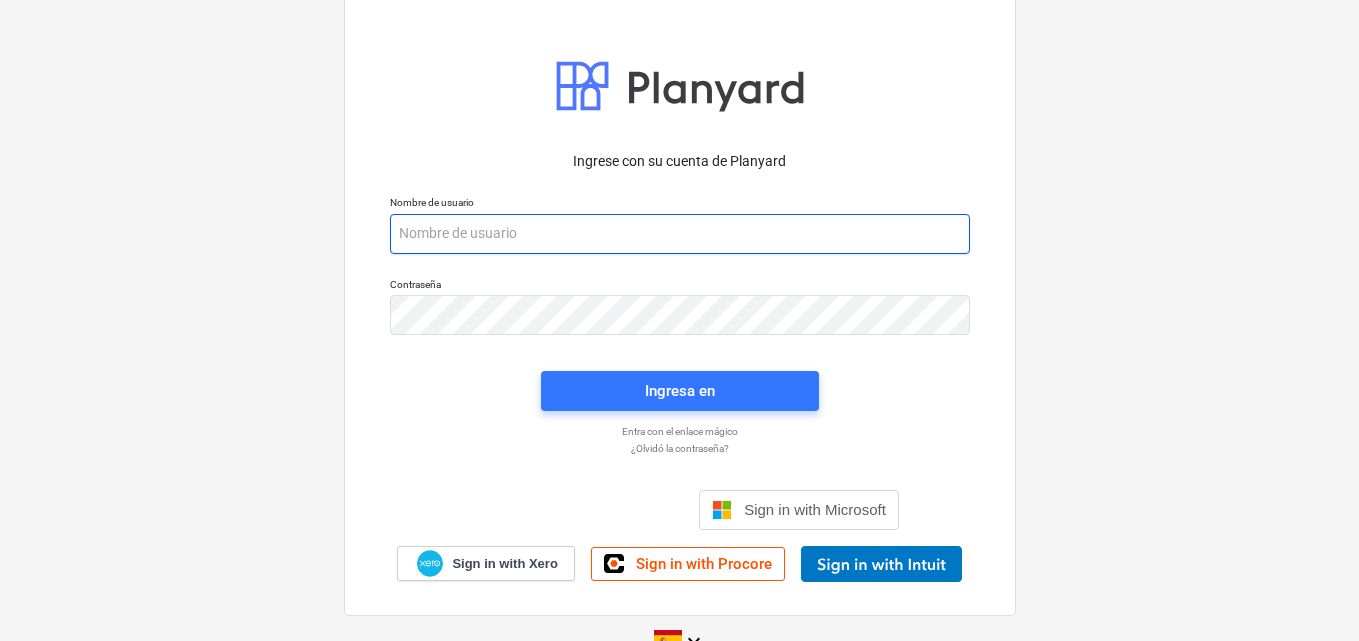 paste on "[EMAIL_ADDRESS][DOMAIN_NAME]" 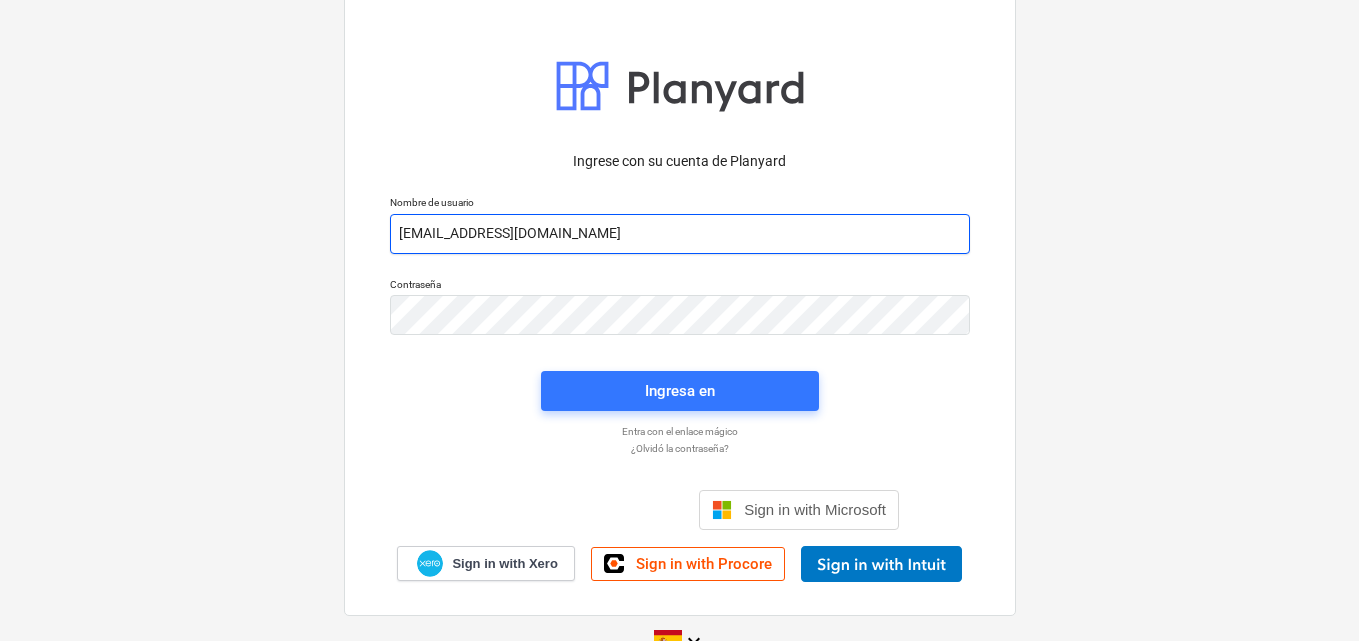 type on "[EMAIL_ADDRESS][DOMAIN_NAME]" 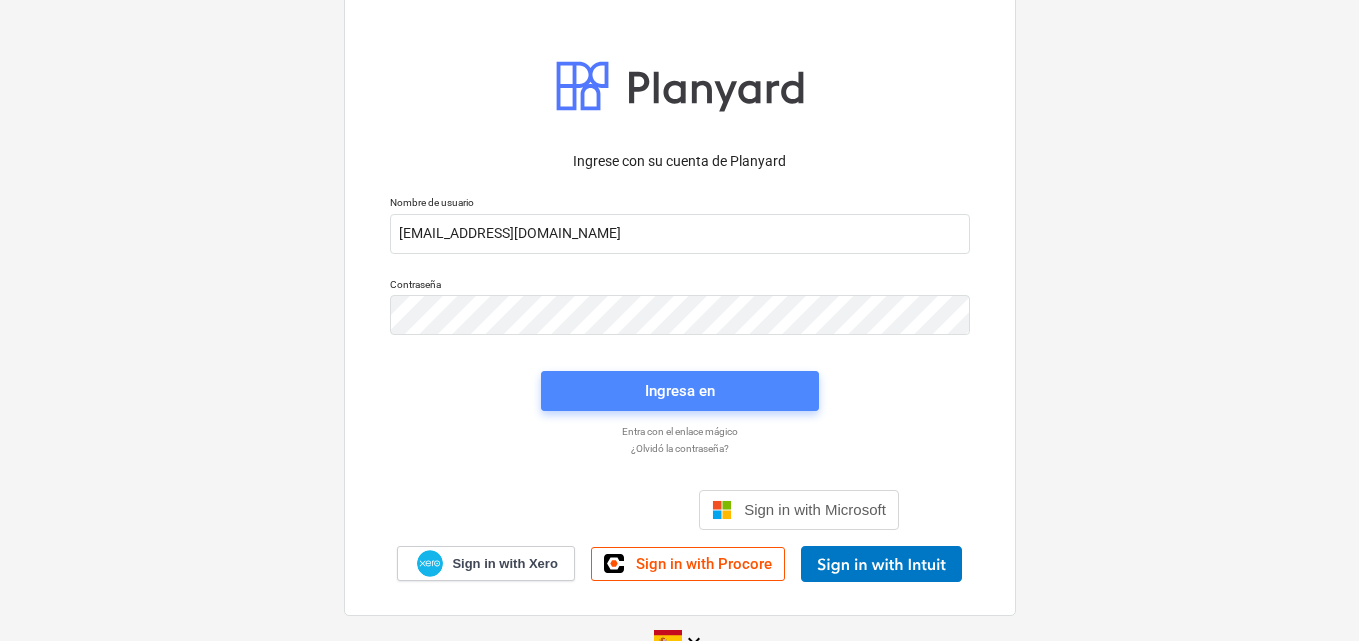click on "Ingresa en" at bounding box center [680, 391] 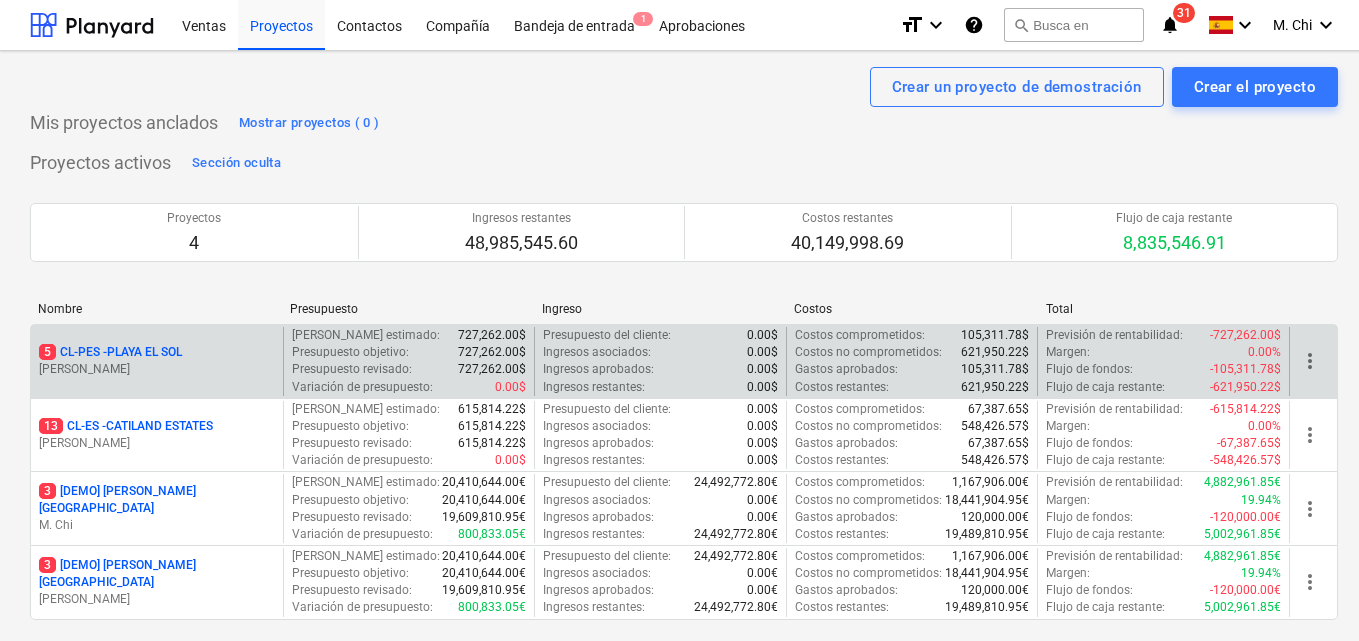 click on "[PERSON_NAME]" at bounding box center (157, 369) 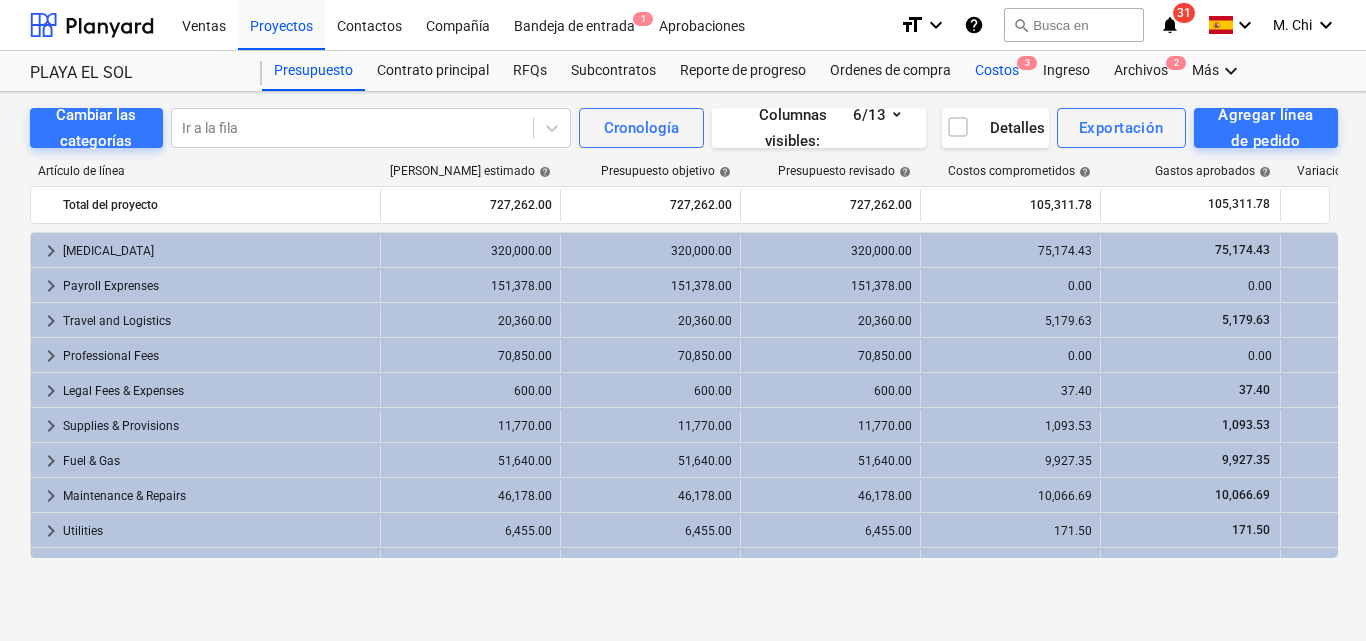click on "Costos 3" at bounding box center [997, 71] 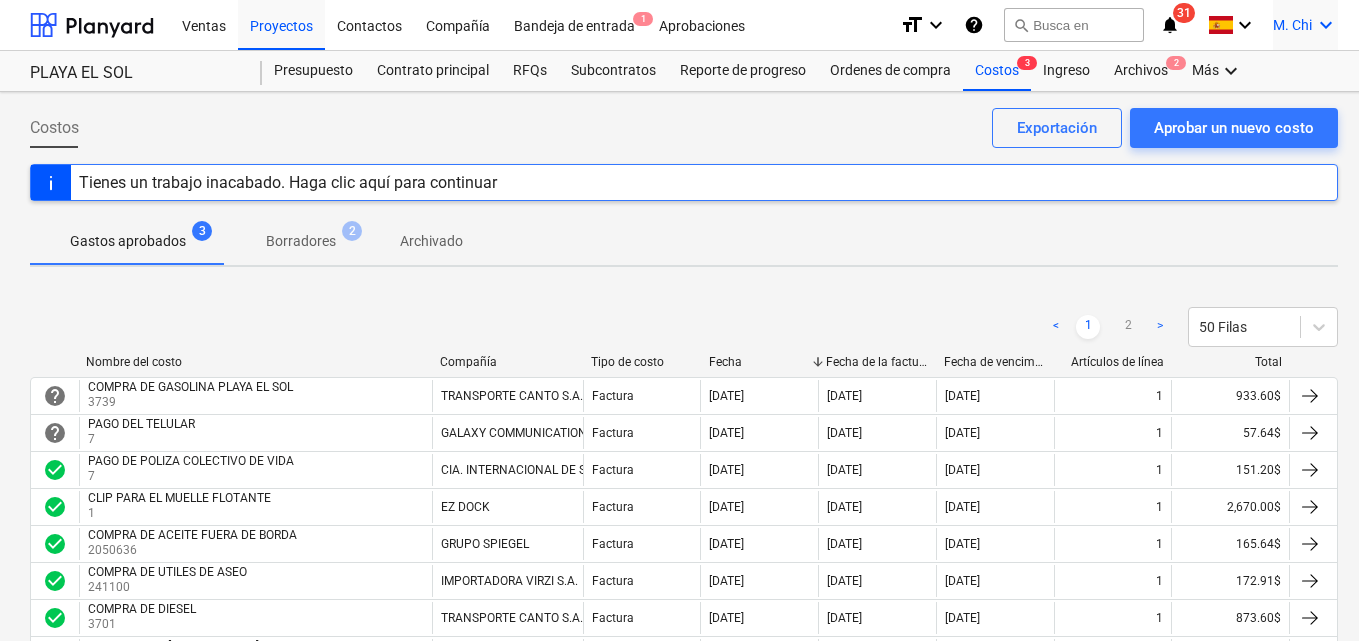 click on "keyboard_arrow_down" at bounding box center [1326, 25] 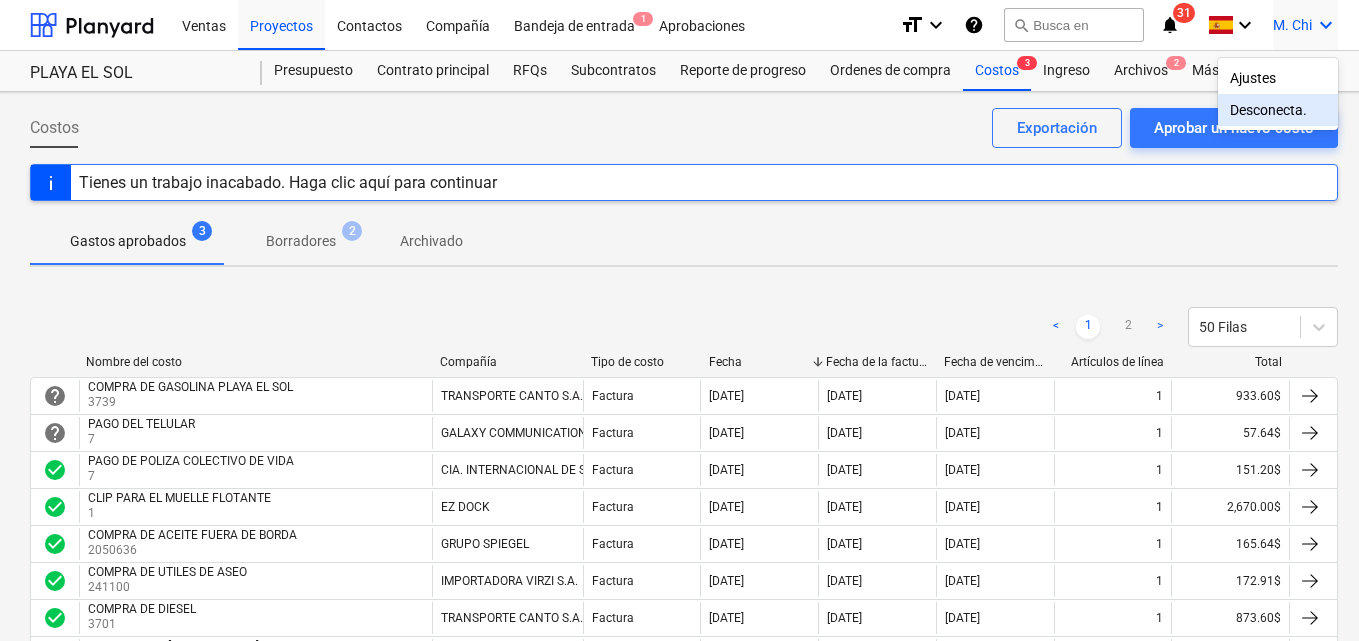 click on "Desconecta." at bounding box center (1278, 110) 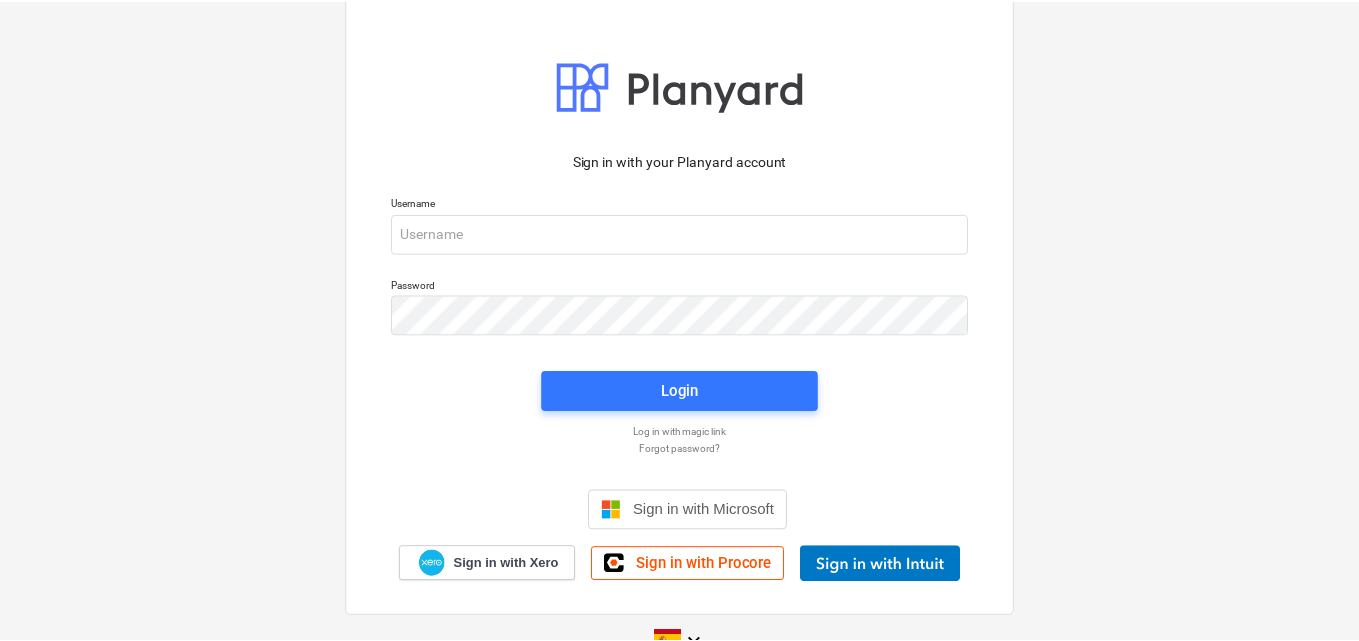 scroll, scrollTop: 0, scrollLeft: 0, axis: both 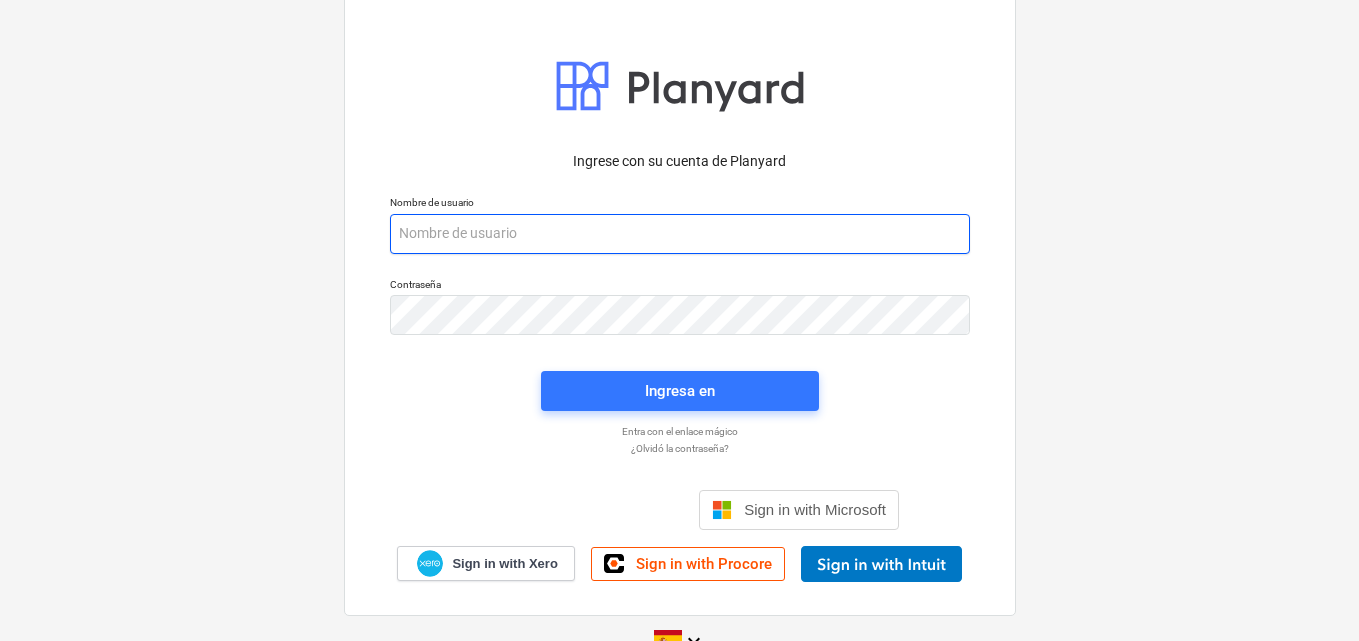 click at bounding box center (680, 234) 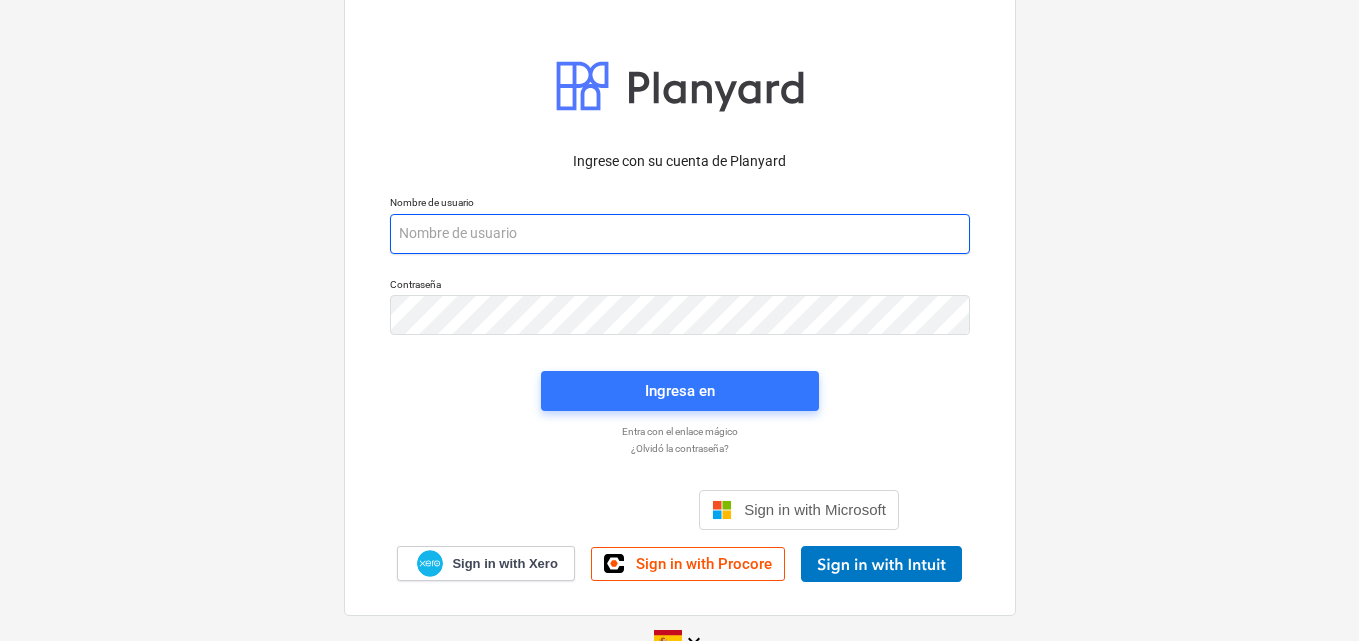 paste on "[EMAIL_ADDRESS][DOMAIN_NAME]" 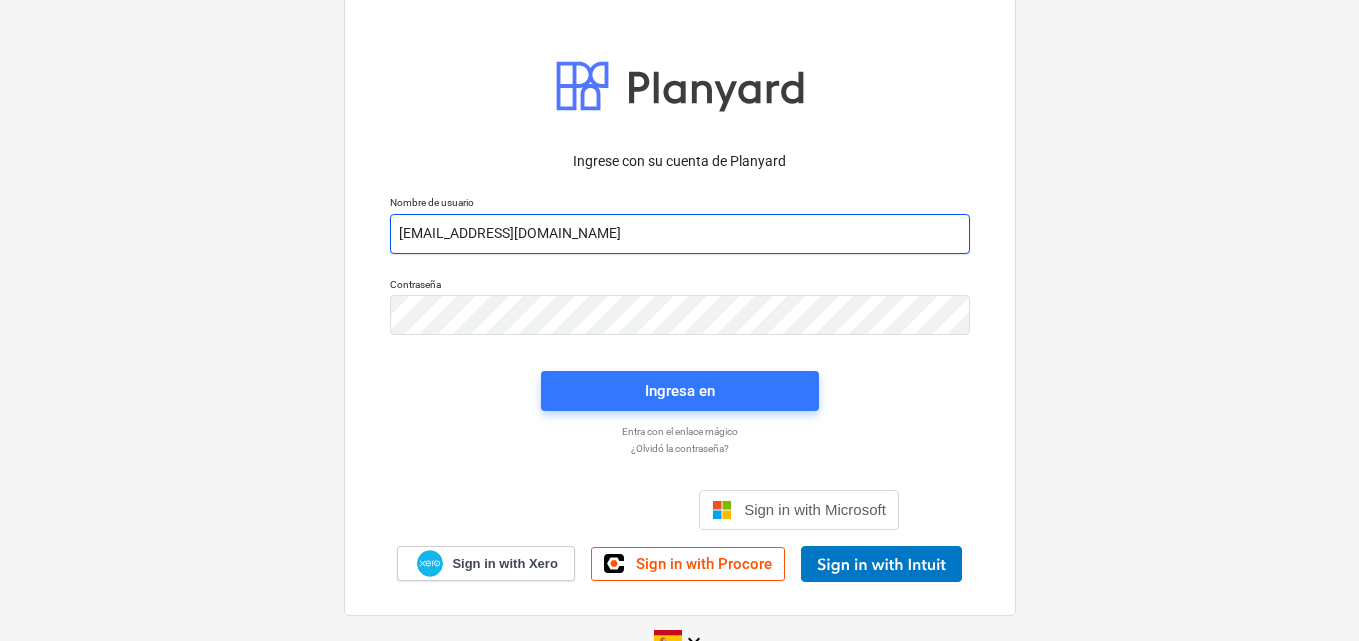 type on "[EMAIL_ADDRESS][DOMAIN_NAME]" 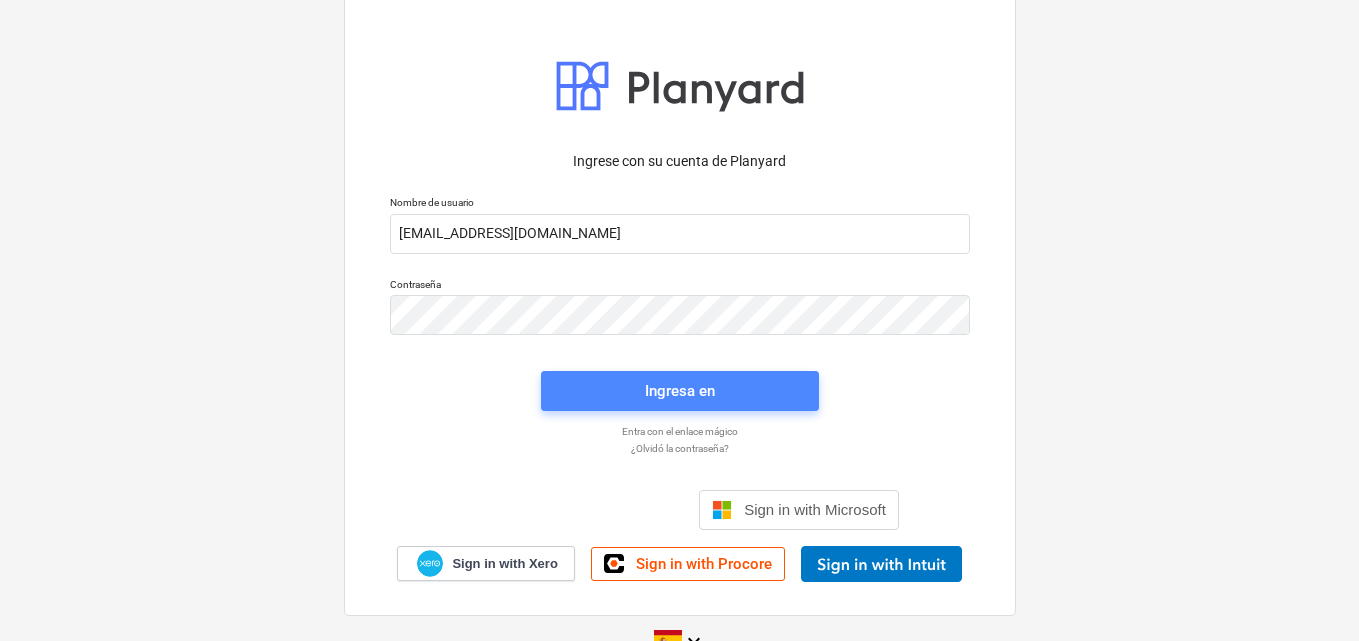 click on "Ingresa en" at bounding box center [680, 391] 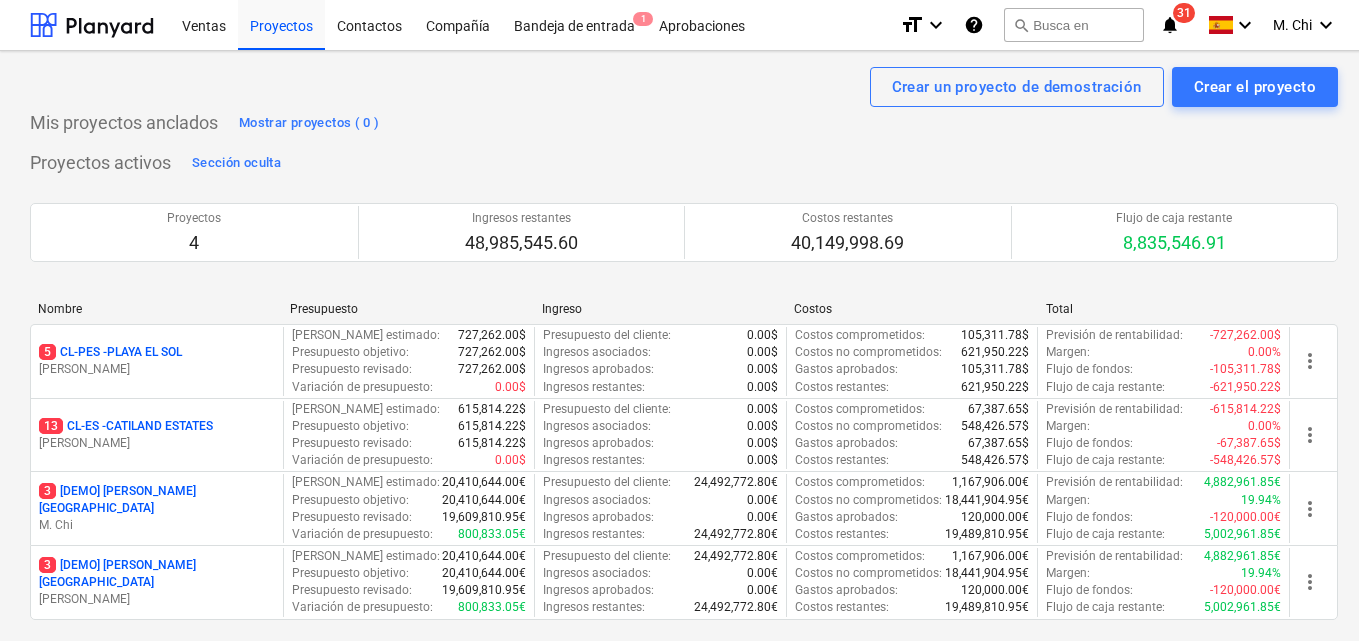 click on "5  CL-PES -  [GEOGRAPHIC_DATA]" at bounding box center [110, 352] 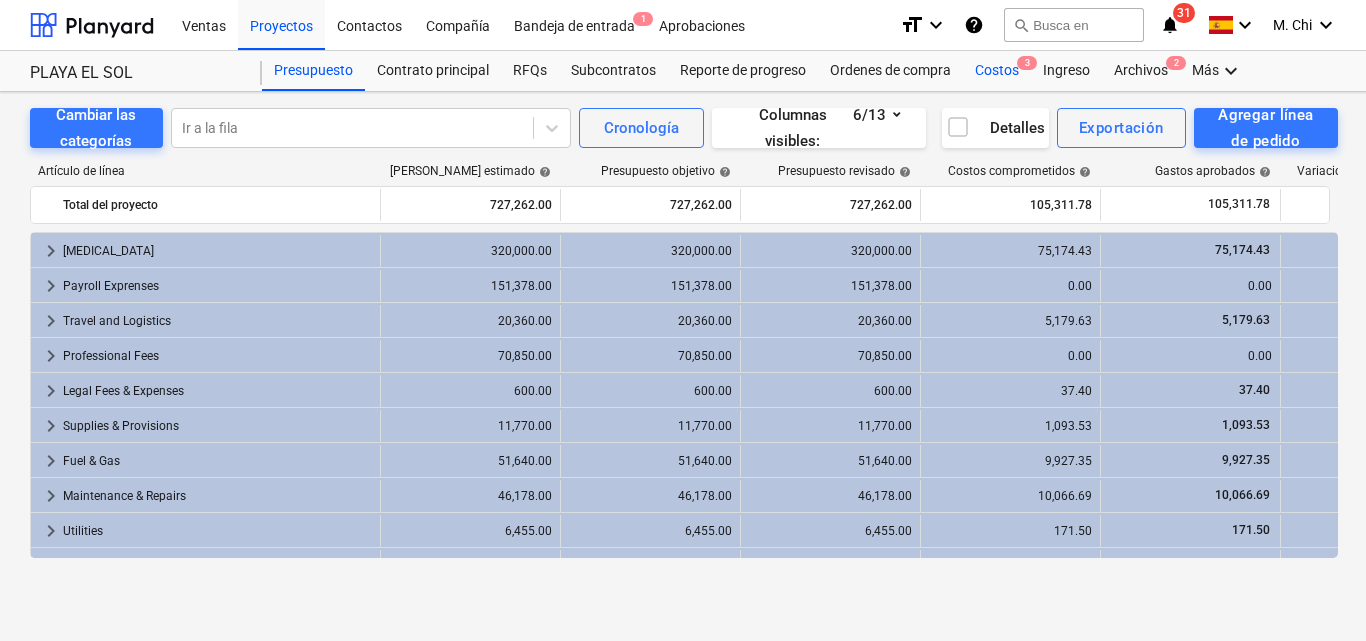 click on "Costos 3" at bounding box center (997, 71) 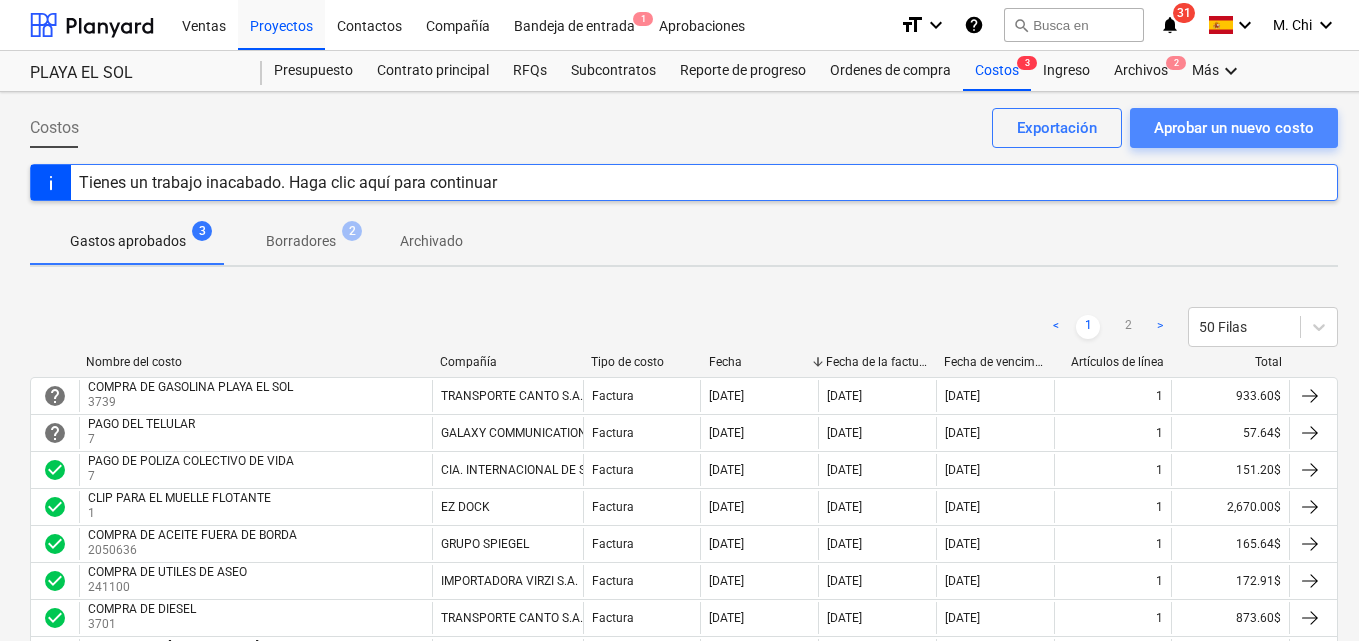 click on "Aprobar un nuevo costo" at bounding box center [1234, 128] 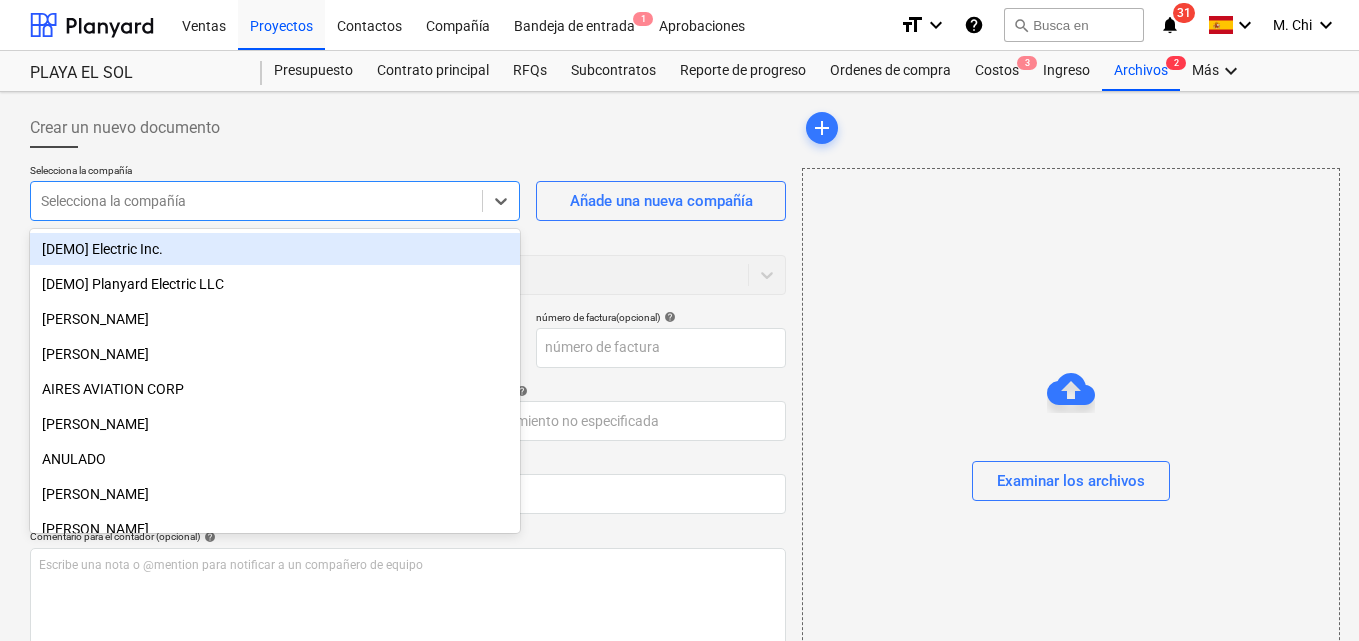 click at bounding box center (256, 201) 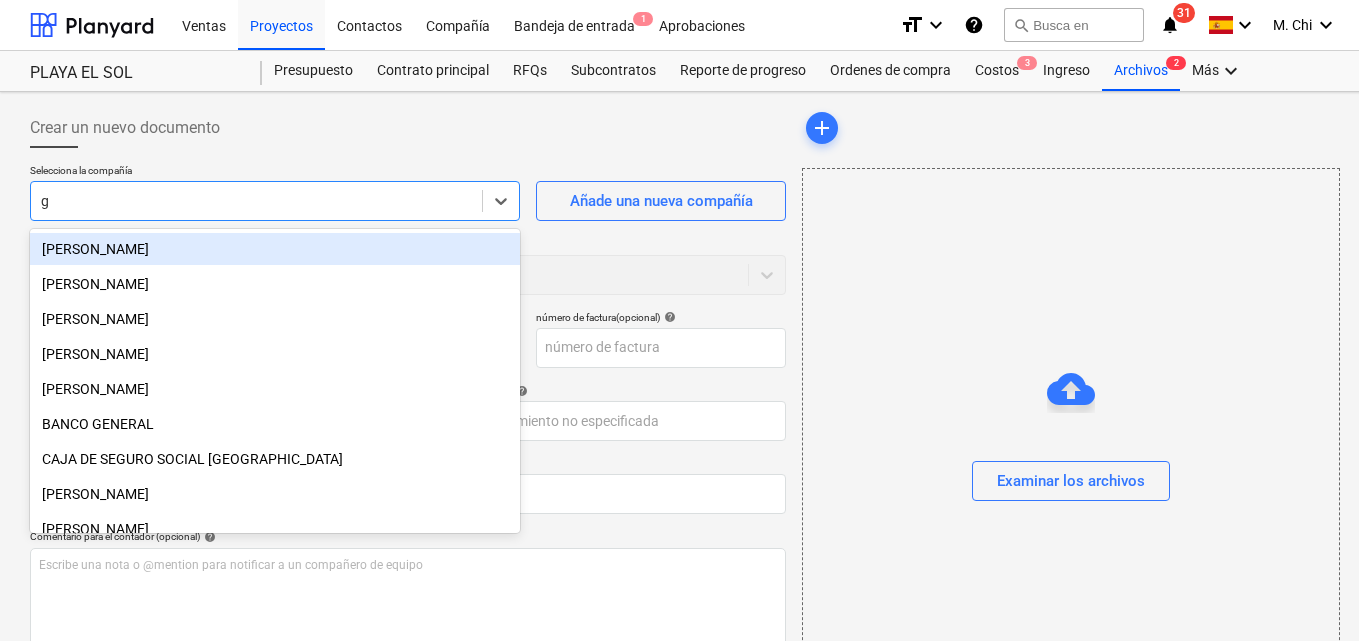 type on "gr" 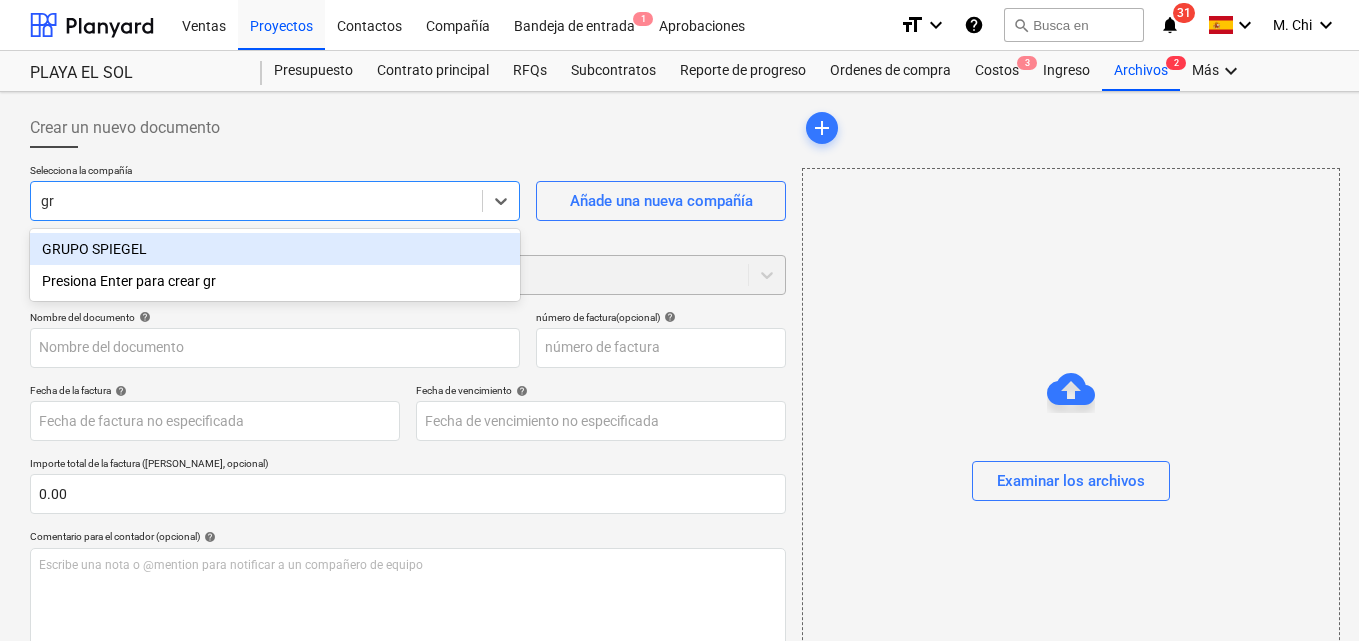 drag, startPoint x: 85, startPoint y: 244, endPoint x: 95, endPoint y: 264, distance: 22.36068 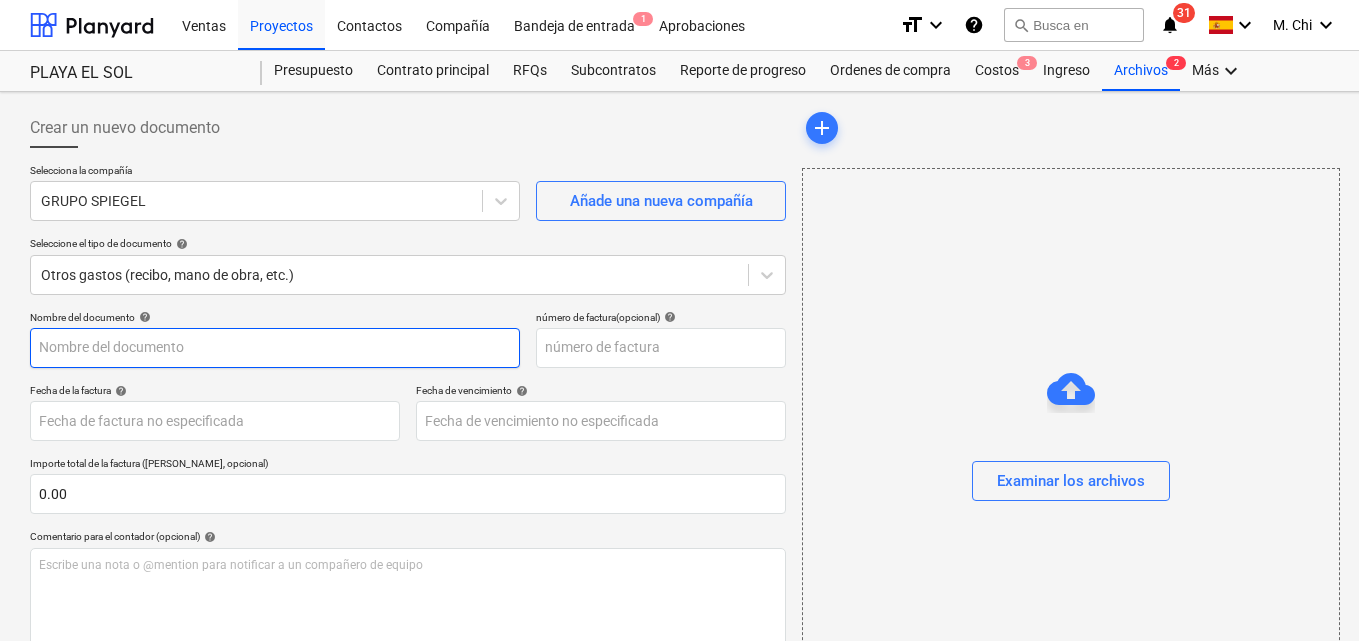 click at bounding box center (275, 348) 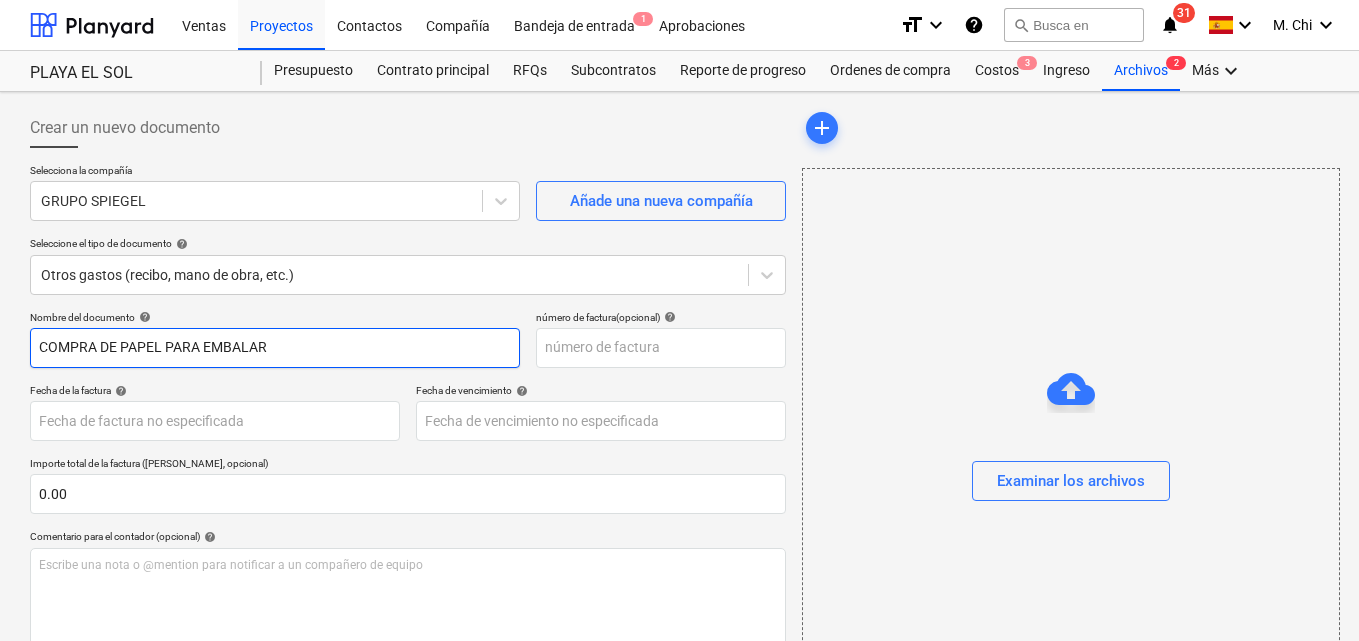 drag, startPoint x: 161, startPoint y: 347, endPoint x: 129, endPoint y: 339, distance: 32.984844 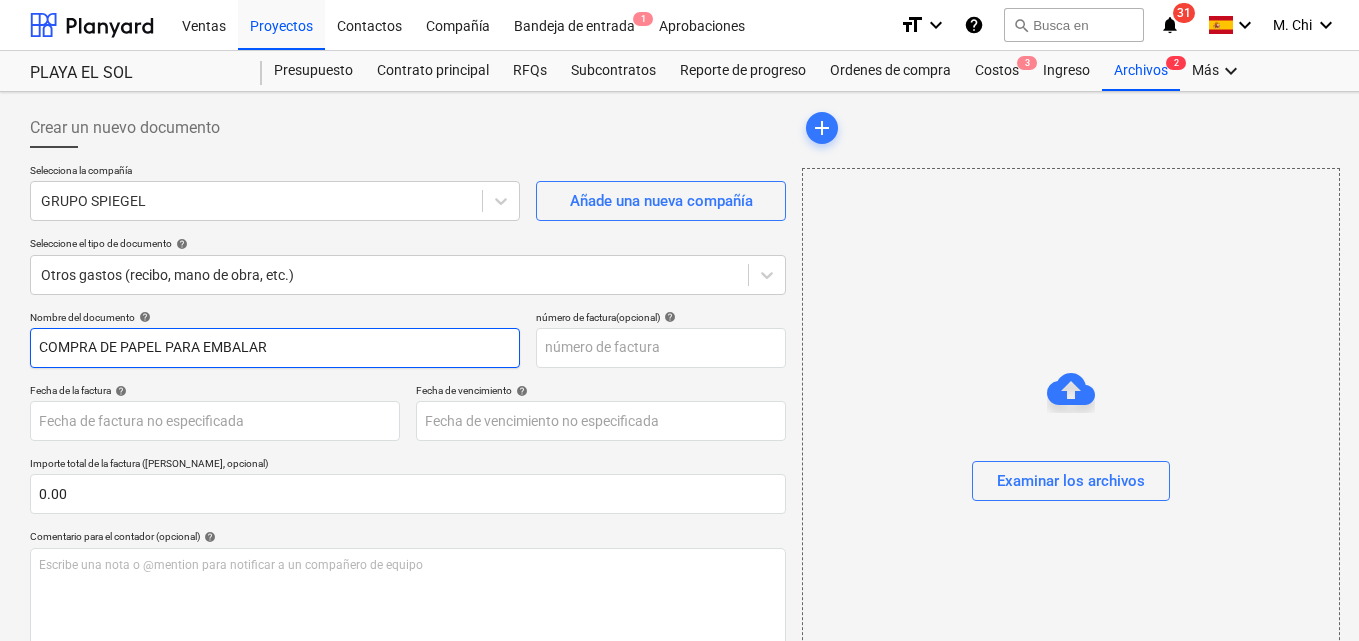 click on "COMPRA DE PAPEL PARA EMBALAR" at bounding box center [275, 348] 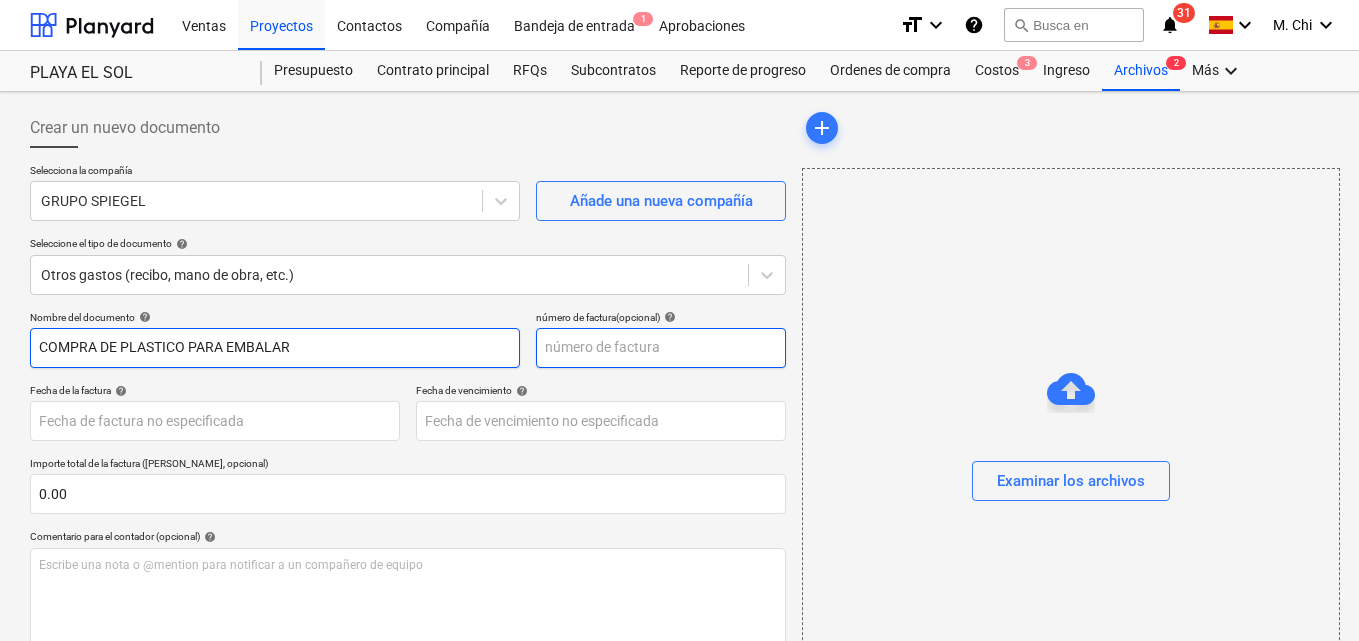 type on "COMPRA DE PLASTICO PARA EMBALAR" 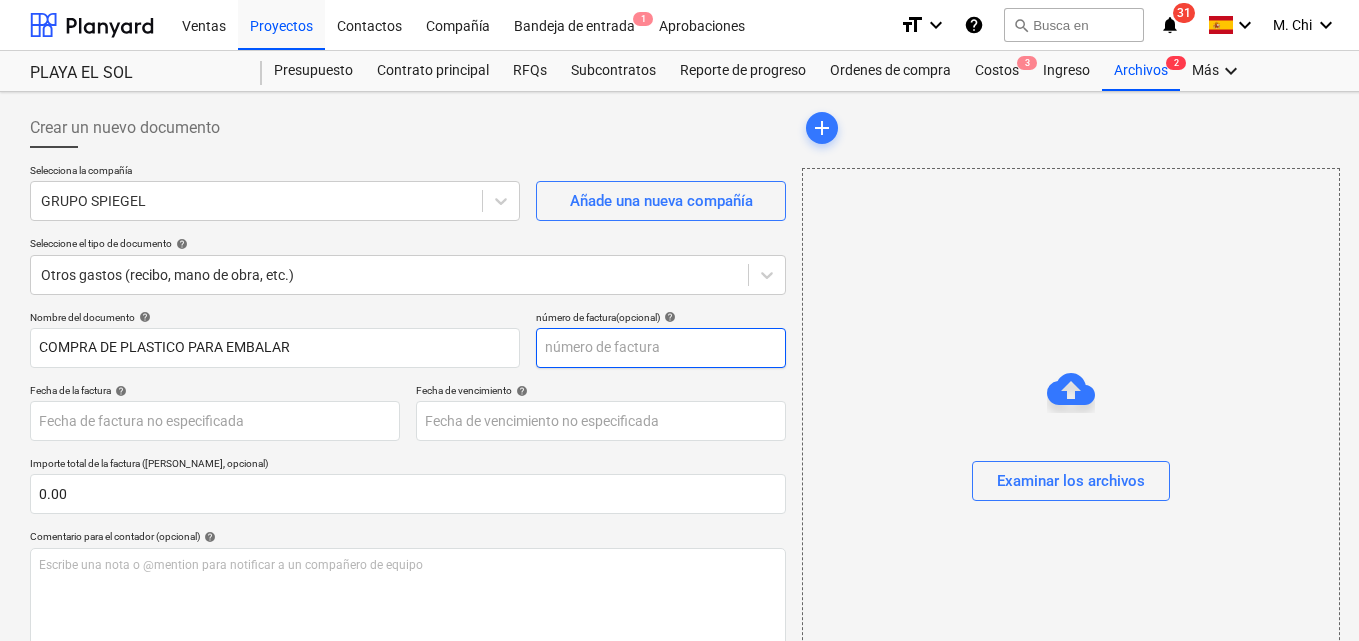 click at bounding box center (661, 348) 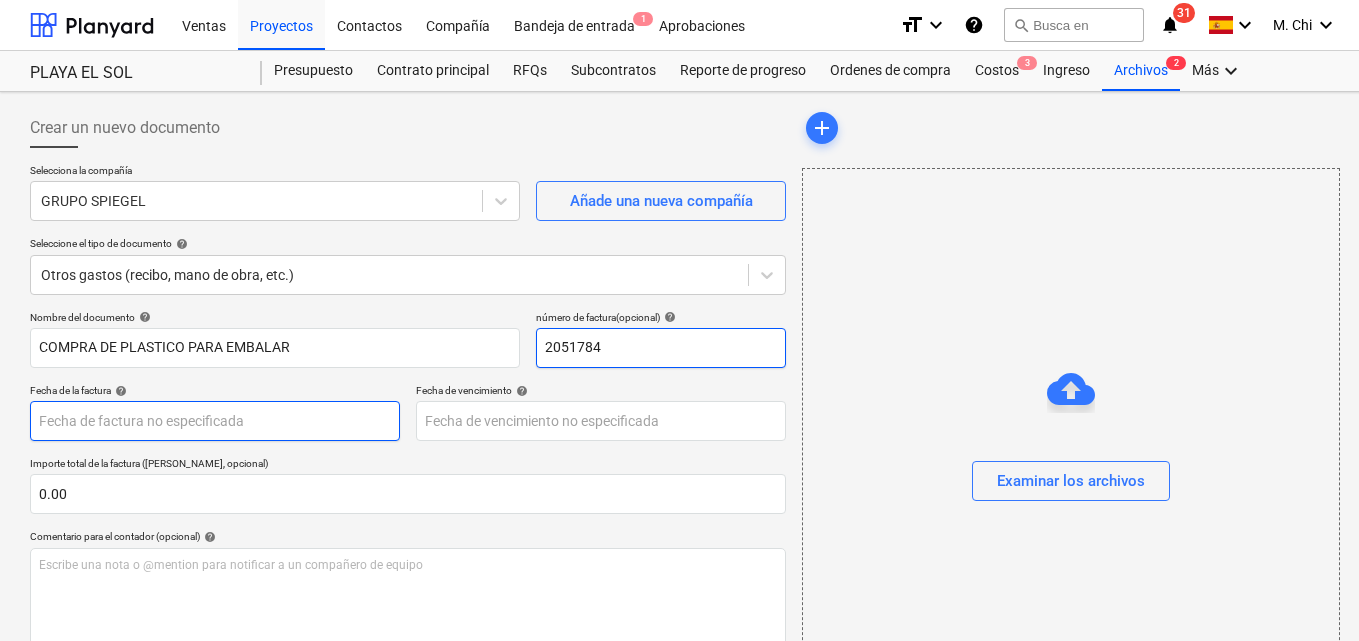 type on "2051784" 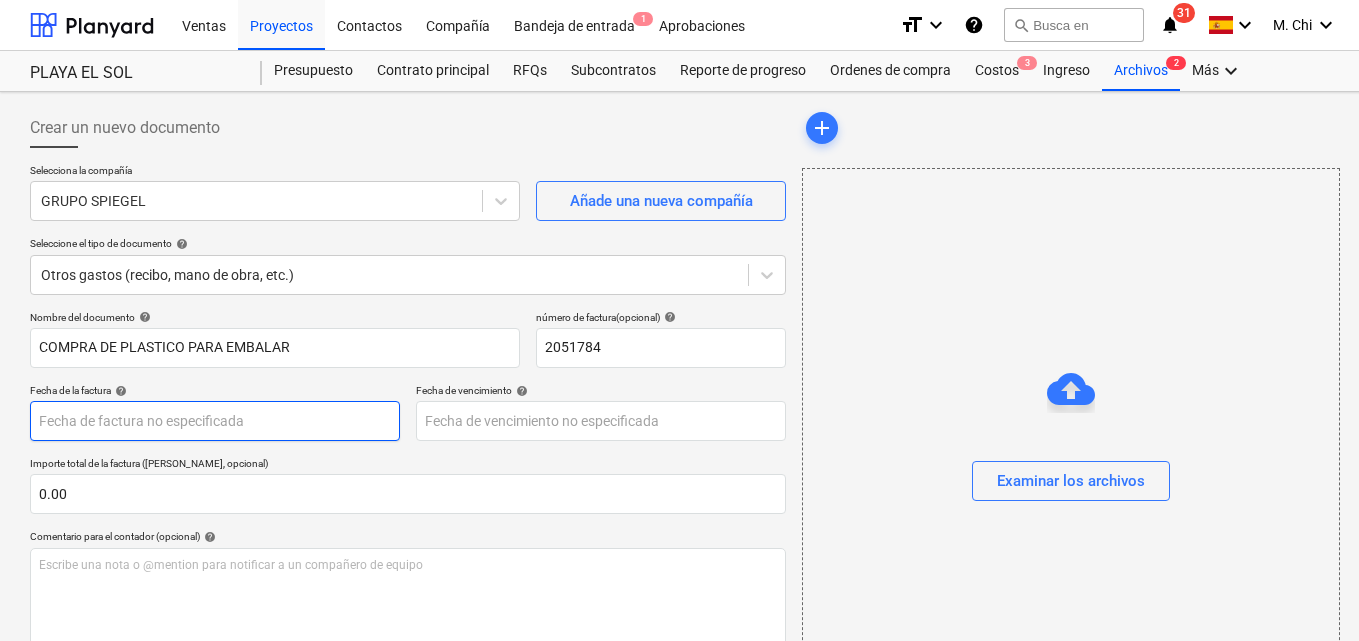 click on "Ventas Proyectos Contactos Compañía Bandeja de entrada 1 Aprobaciones format_size keyboard_arrow_down help search Busca en notifications 31 keyboard_arrow_down M. Chi keyboard_arrow_down PLAYA EL SOL  PLAYA EL SOL  Presupuesto Contrato principal RFQs Subcontratos Reporte de progreso Ordenes de compra Costos 3 Ingreso Archivos 2 Más keyboard_arrow_down Crear un nuevo documento Selecciona la compañía GRUPO [PERSON_NAME]   Añade una nueva compañía Seleccione el tipo de documento help Otros gastos (recibo, mano de obra, etc.) Nombre del documento help COMPRA DE PLASTICO PARA EMBALAR número de factura  (opcional) help 2051784 Fecha de la factura help Press the down arrow key to interact with the calendar and
select a date. Press the question mark key to get the keyboard shortcuts for changing dates. Fecha de vencimiento help Press the down arrow key to interact with the calendar and
select a date. Press the question mark key to get the keyboard shortcuts for changing dates. 0.00 help ﻿ Despejado add" at bounding box center (679, 320) 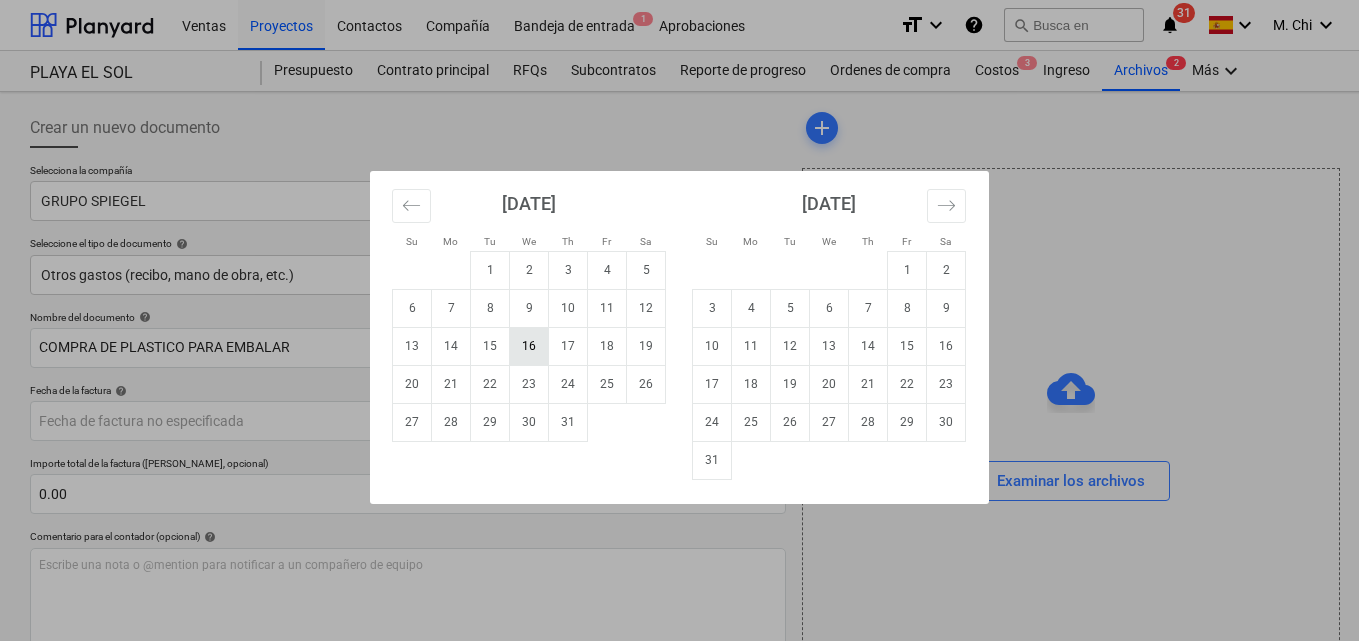 click on "16" at bounding box center [529, 346] 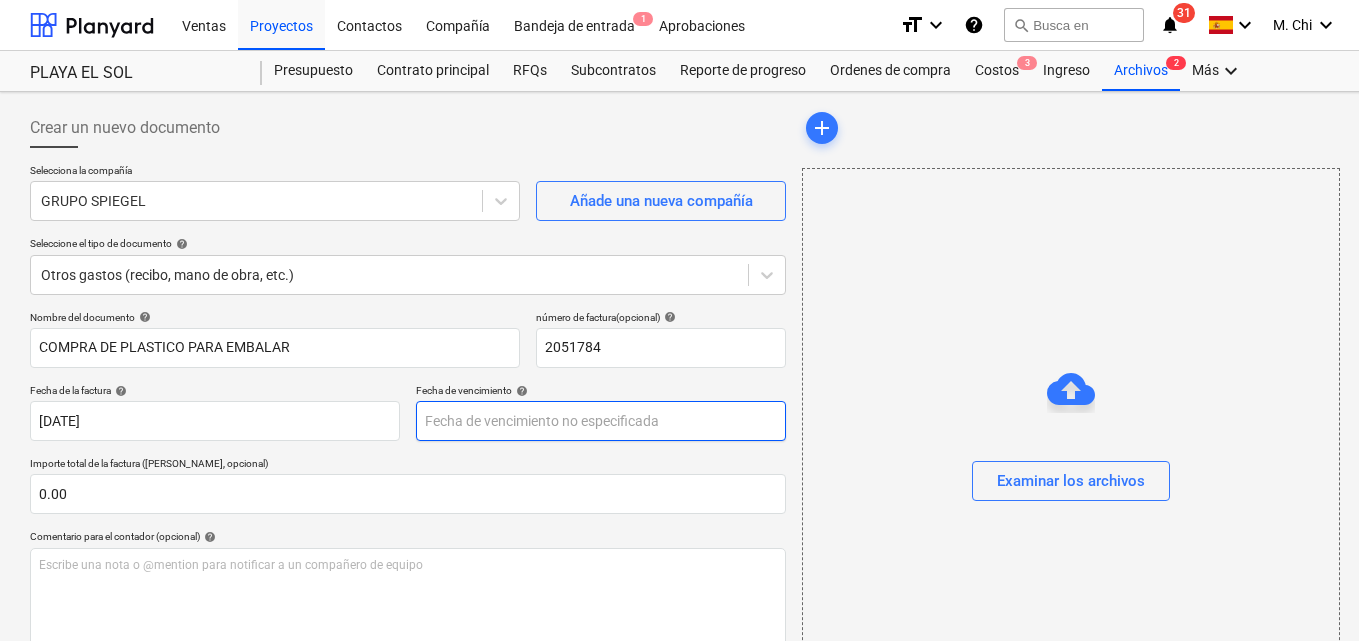 click on "Ventas Proyectos Contactos Compañía Bandeja de entrada 1 Aprobaciones format_size keyboard_arrow_down help search Busca en notifications 31 keyboard_arrow_down M. Chi keyboard_arrow_down PLAYA EL SOL  PLAYA EL SOL  Presupuesto Contrato principal RFQs Subcontratos Reporte de progreso Ordenes de compra Costos 3 Ingreso Archivos 2 Más keyboard_arrow_down Crear un nuevo documento Selecciona la compañía GRUPO [PERSON_NAME]   Añade una nueva compañía Seleccione el tipo de documento help Otros gastos (recibo, mano de obra, etc.) Nombre del documento help COMPRA DE PLASTICO PARA EMBALAR número de factura  (opcional) help 2051784 Fecha de la factura help [DATE] 16.07.2025 Press the down arrow key to interact with the calendar and
select a date. Press the question mark key to get the keyboard shortcuts for changing dates. Fecha de vencimiento help Press the down arrow key to interact with the calendar and
select a date. Press the question mark key to get the keyboard shortcuts for changing dates. 0.00" at bounding box center [679, 320] 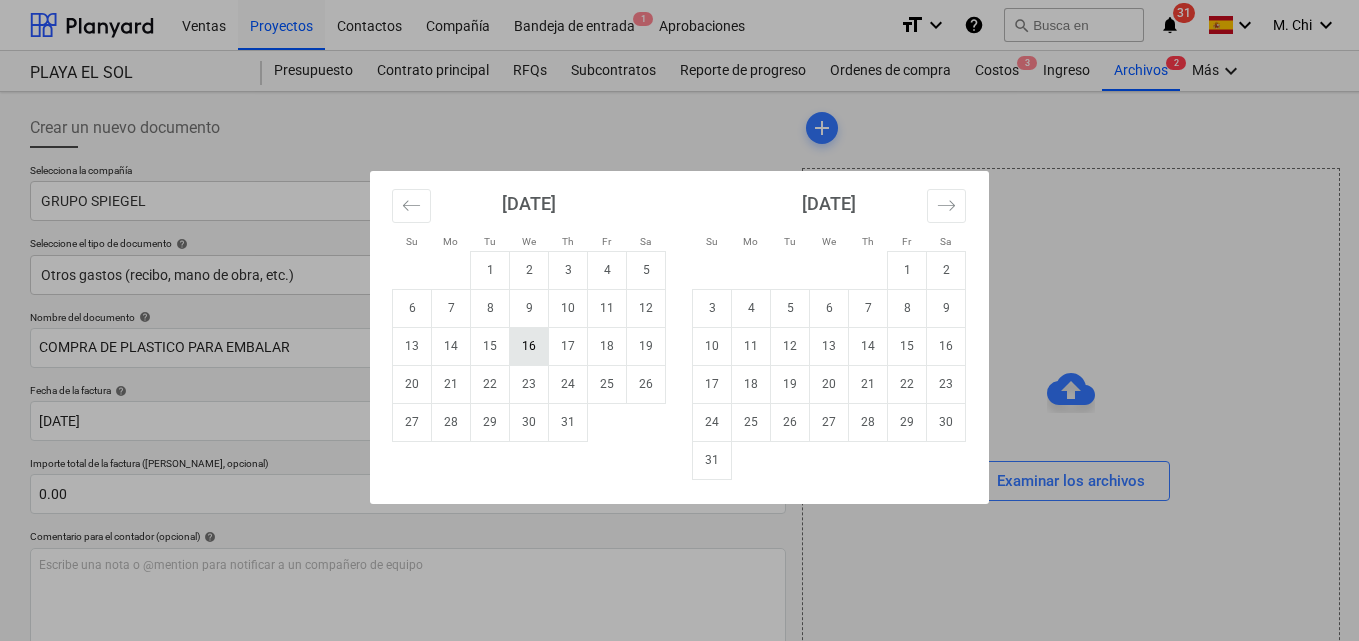 click on "16" at bounding box center (529, 346) 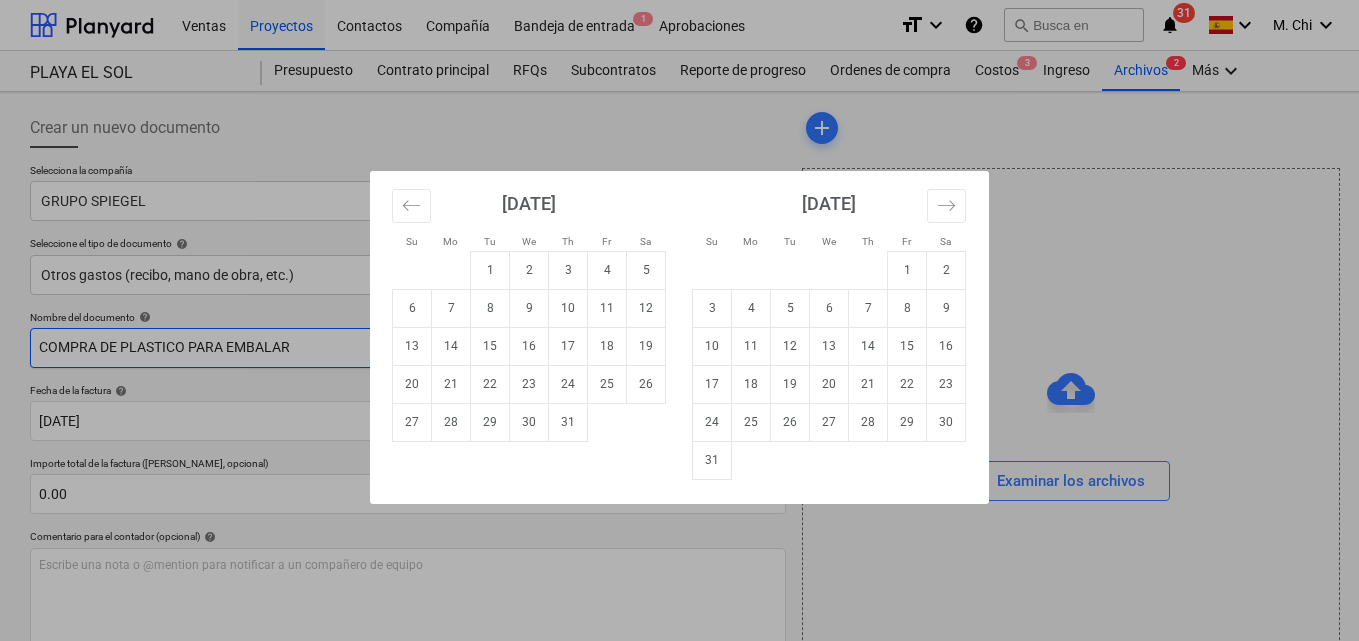 type on "[DATE]" 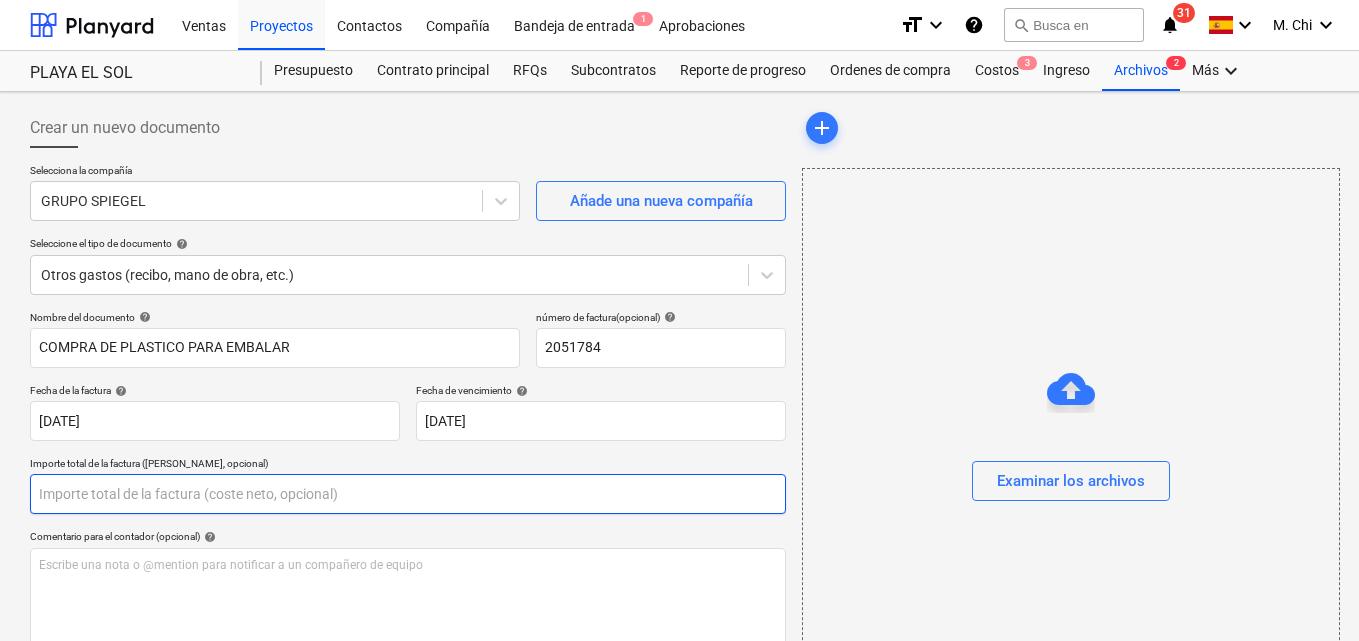 click at bounding box center (408, 494) 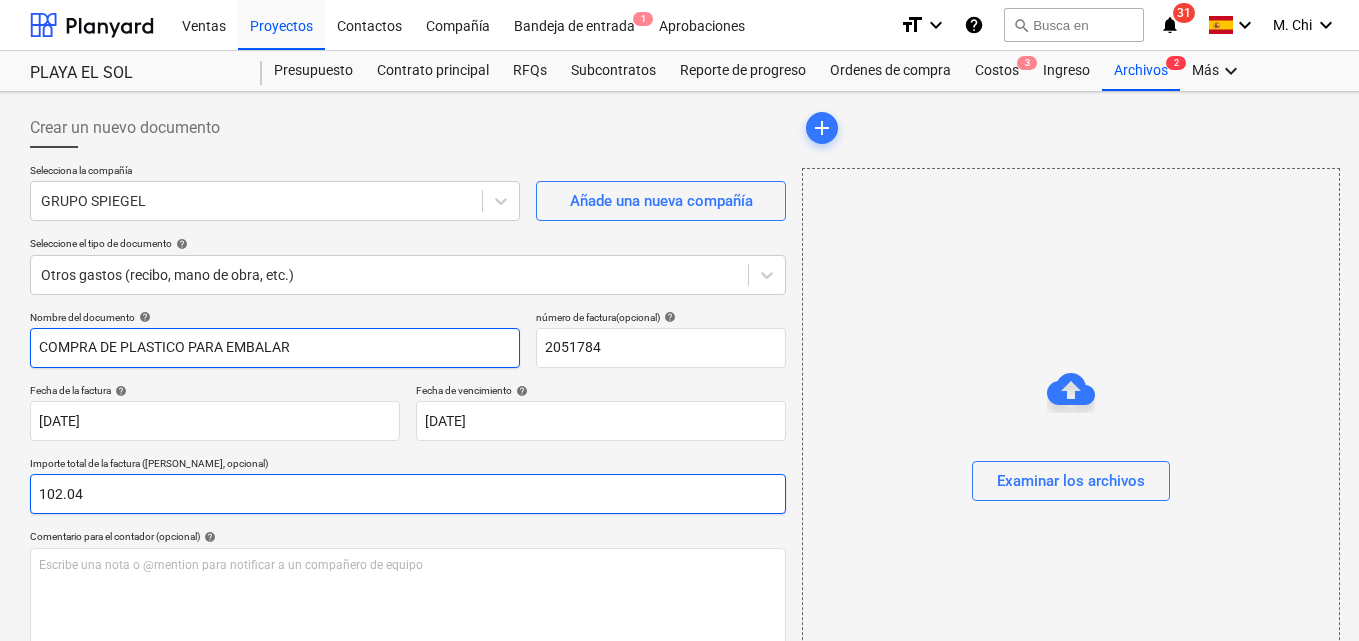 type on "102.04" 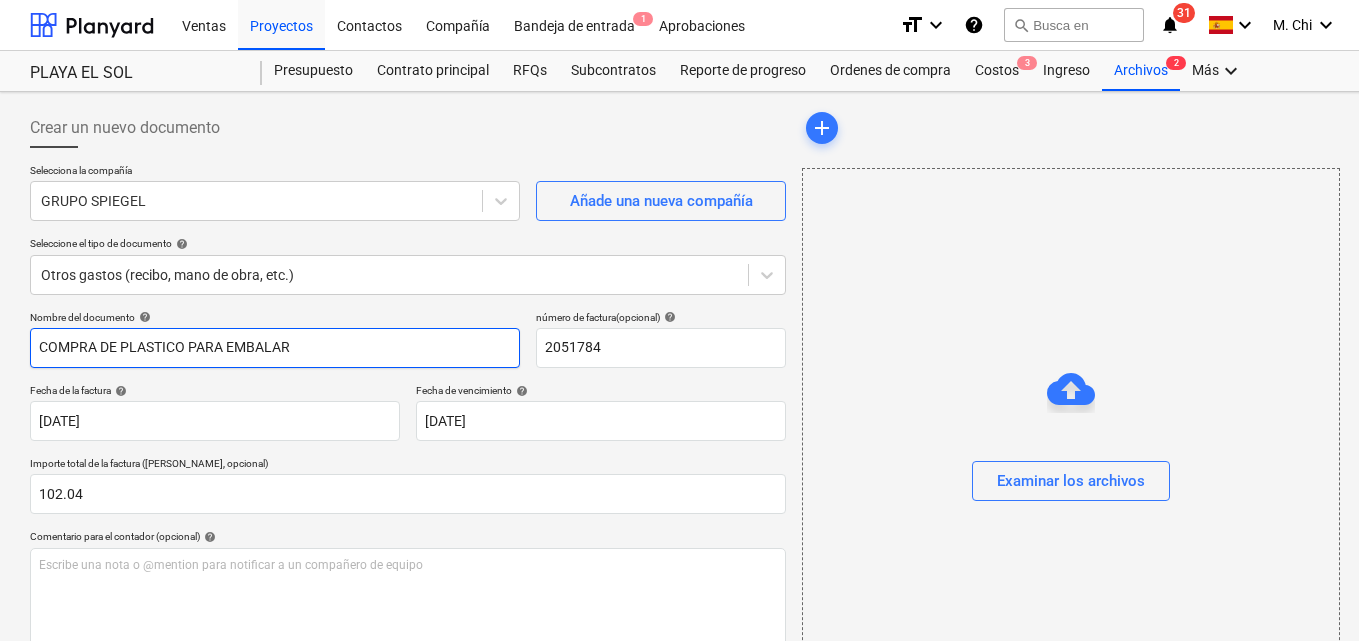 click on "COMPRA DE PLASTICO PARA EMBALAR" at bounding box center (275, 348) 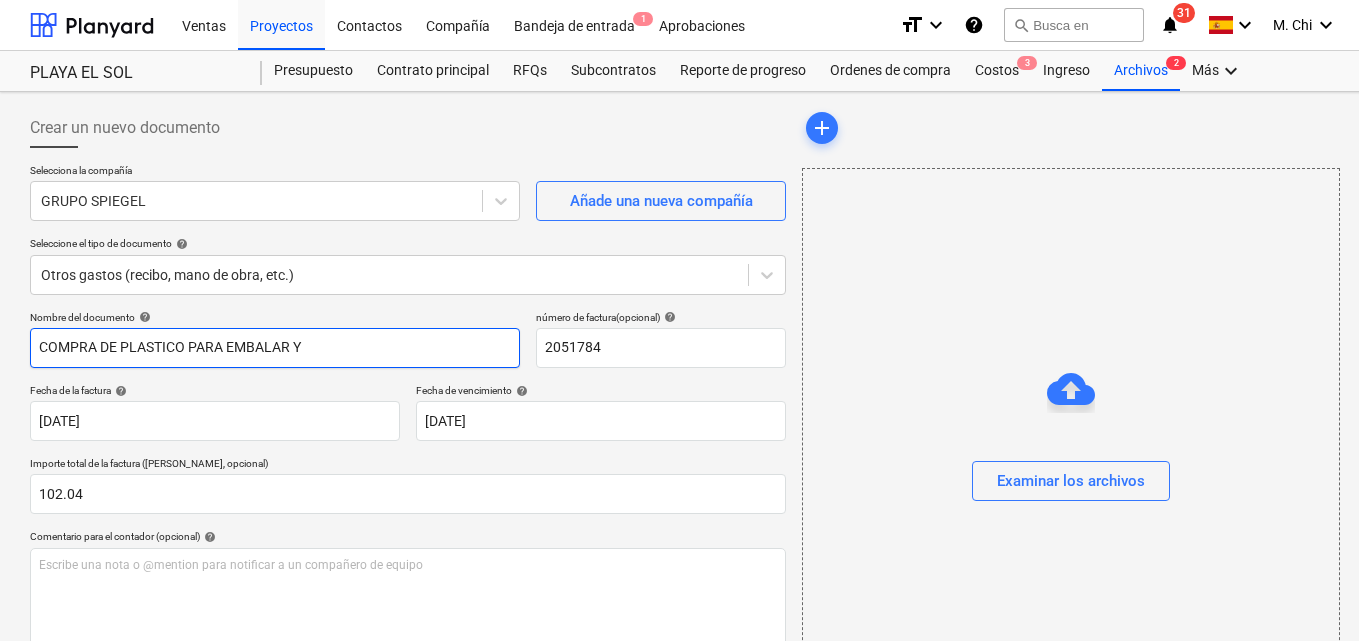 type on "COMPRA DE PLASTICO PARA EMBALAR" 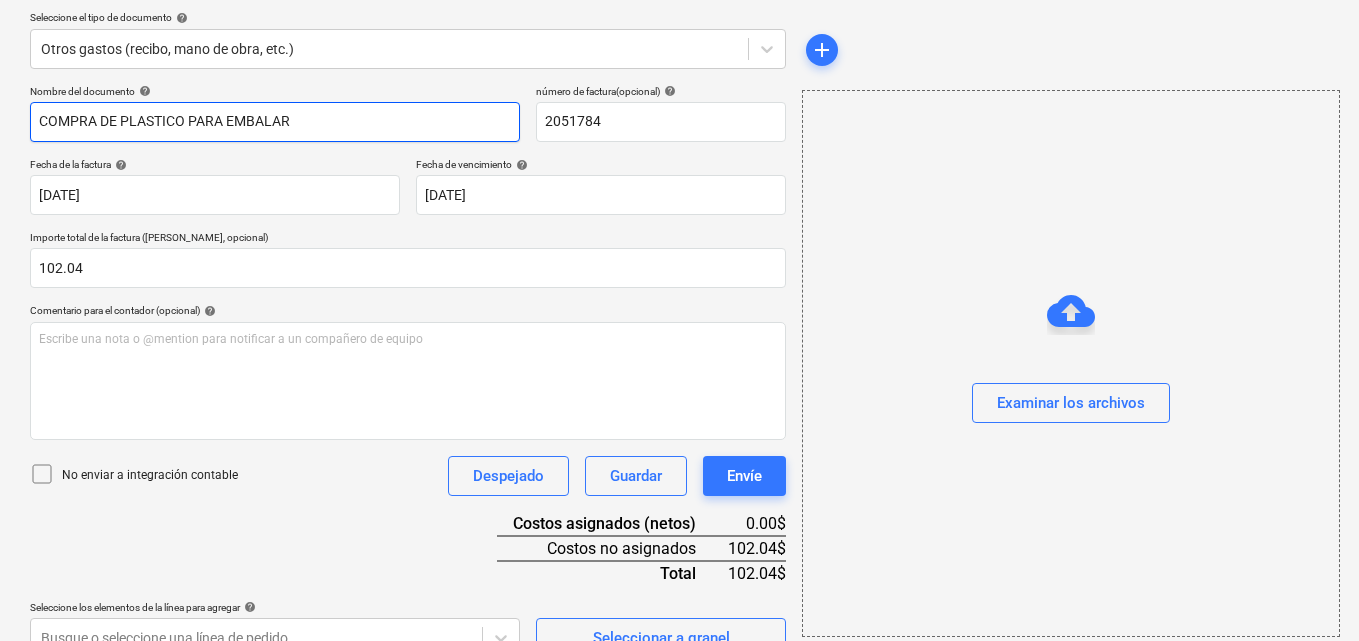 scroll, scrollTop: 259, scrollLeft: 0, axis: vertical 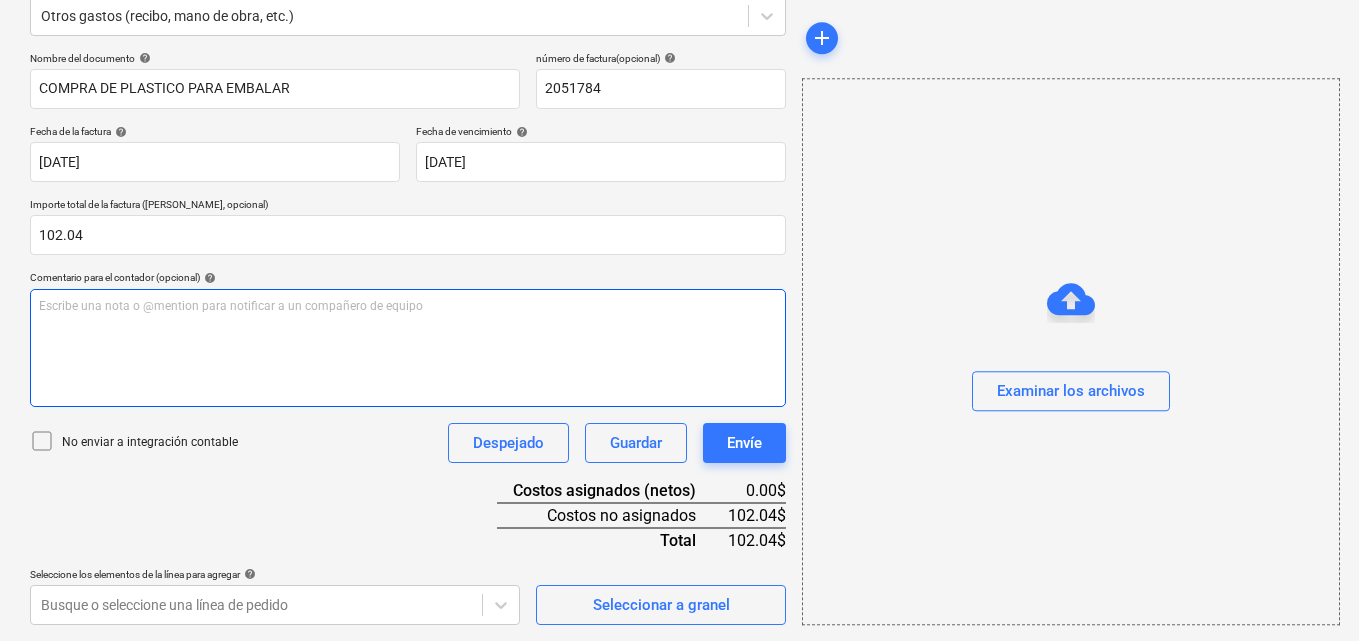 click on "Escribe una nota o @mention para notificar a un compañero de equipo ﻿" at bounding box center [408, 348] 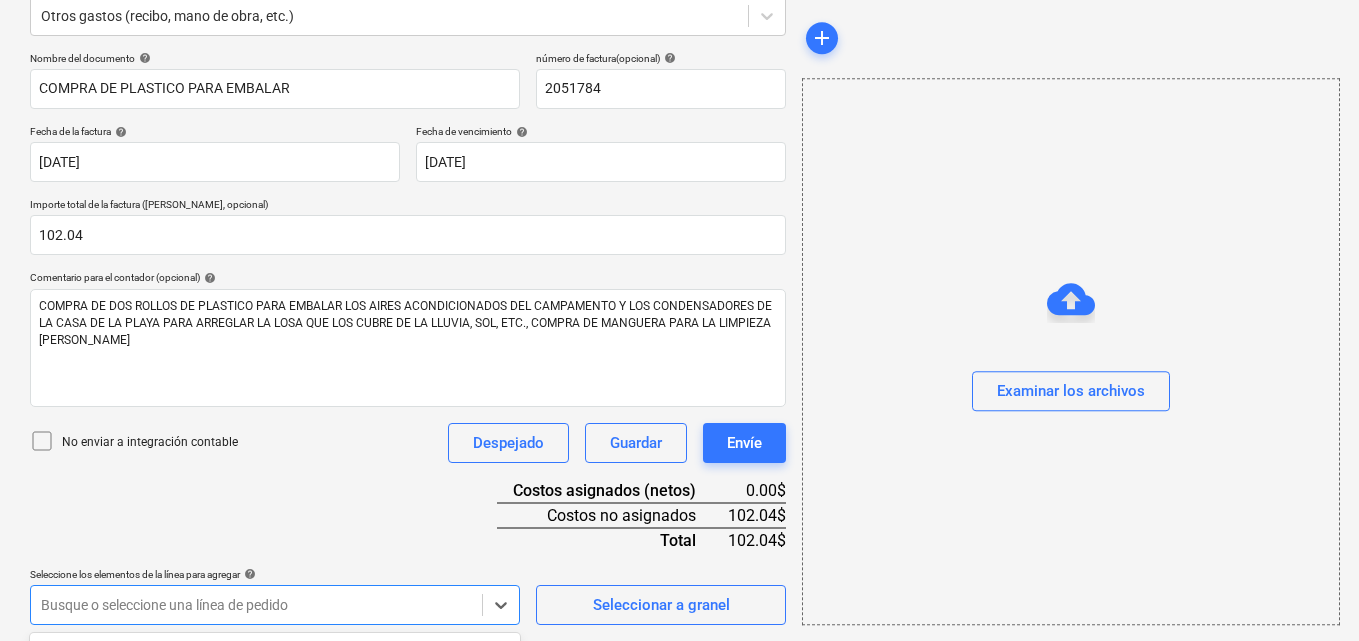 click on "Ventas Proyectos Contactos Compañía Bandeja de entrada 1 Aprobaciones format_size keyboard_arrow_down help search Busca en notifications 31 keyboard_arrow_down M. Chi keyboard_arrow_down PLAYA EL SOL  PLAYA EL SOL  Presupuesto Contrato principal RFQs Subcontratos Reporte de progreso Ordenes de compra Costos 3 Ingreso Archivos 2 Más keyboard_arrow_down Crear un nuevo documento Selecciona la compañía GRUPO [PERSON_NAME]   Añade una nueva compañía Seleccione el tipo de documento help Otros gastos (recibo, mano de obra, etc.) Nombre del documento help COMPRA DE PLASTICO PARA EMBALAR número de factura  (opcional) help 2051784 Fecha de la factura help [DATE] 16.07.2025 Press the down arrow key to interact with the calendar and
select a date. Press the question mark key to get the keyboard shortcuts for changing dates. Fecha de vencimiento help [DATE] 16.07.2025 Importe total de la factura (coste neto, opcional) 102.04 Comentario para el contador (opcional) help No enviar a integración contable" at bounding box center [679, 61] 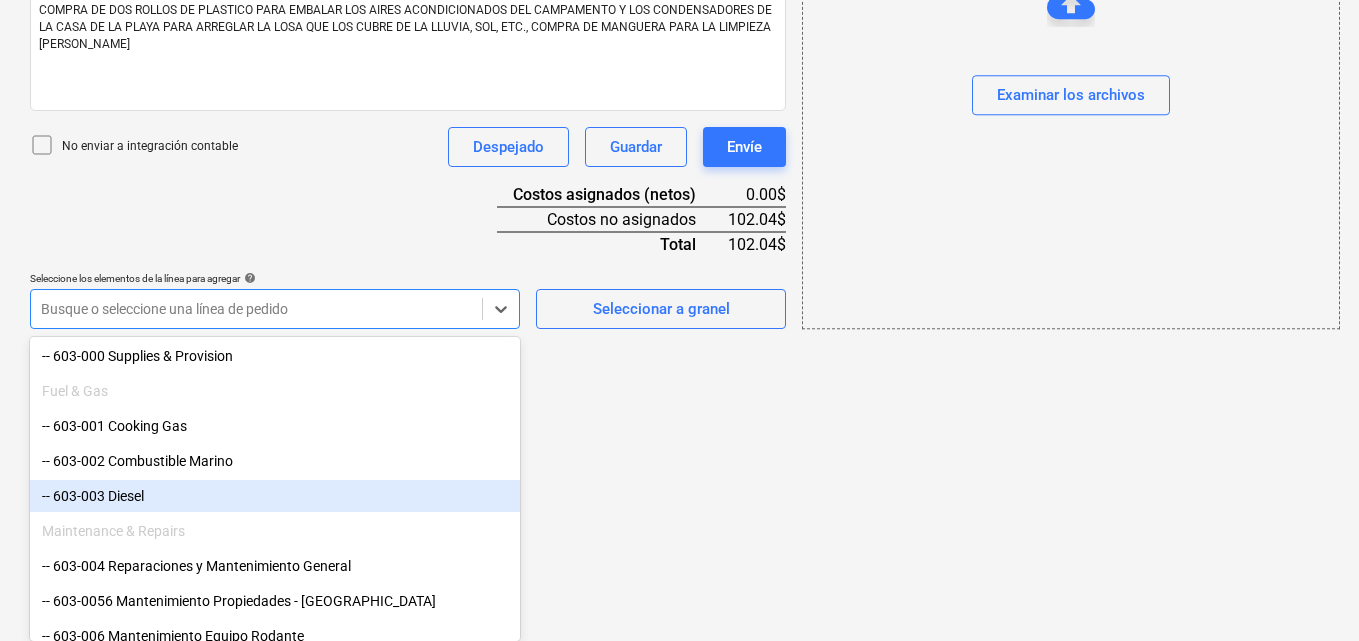 scroll, scrollTop: 900, scrollLeft: 0, axis: vertical 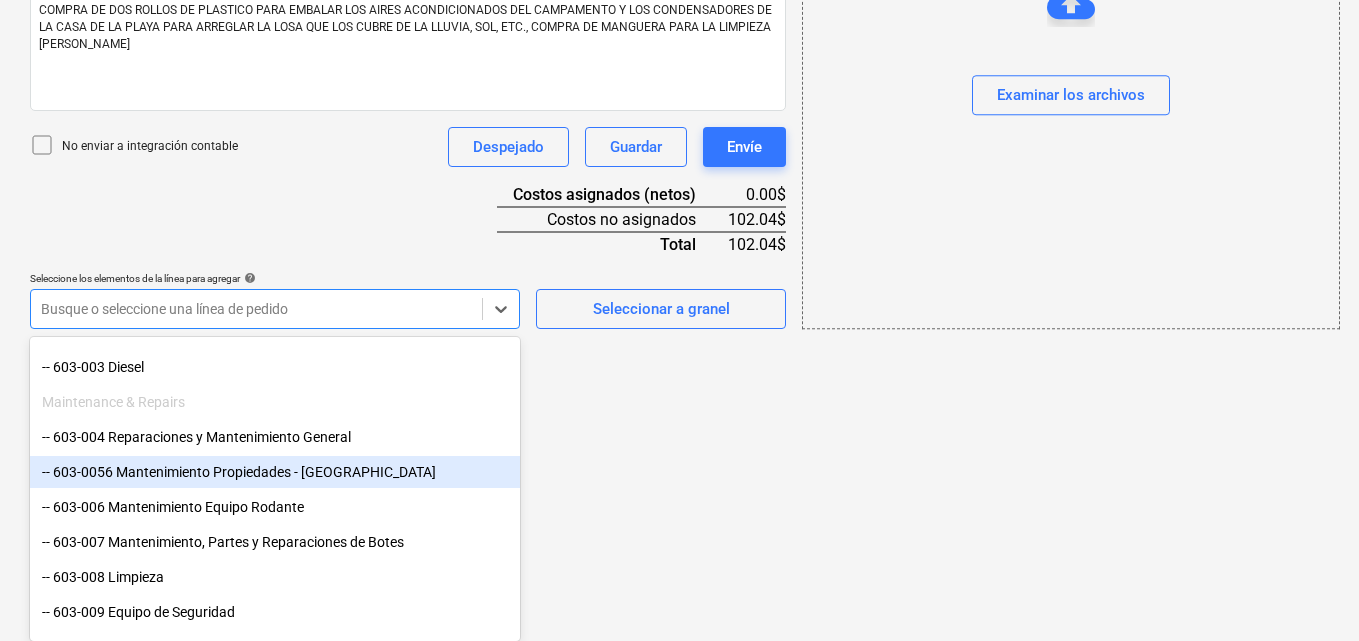 click on "--  603-0056 Mantenimiento Propiedades - [GEOGRAPHIC_DATA]" at bounding box center [275, 472] 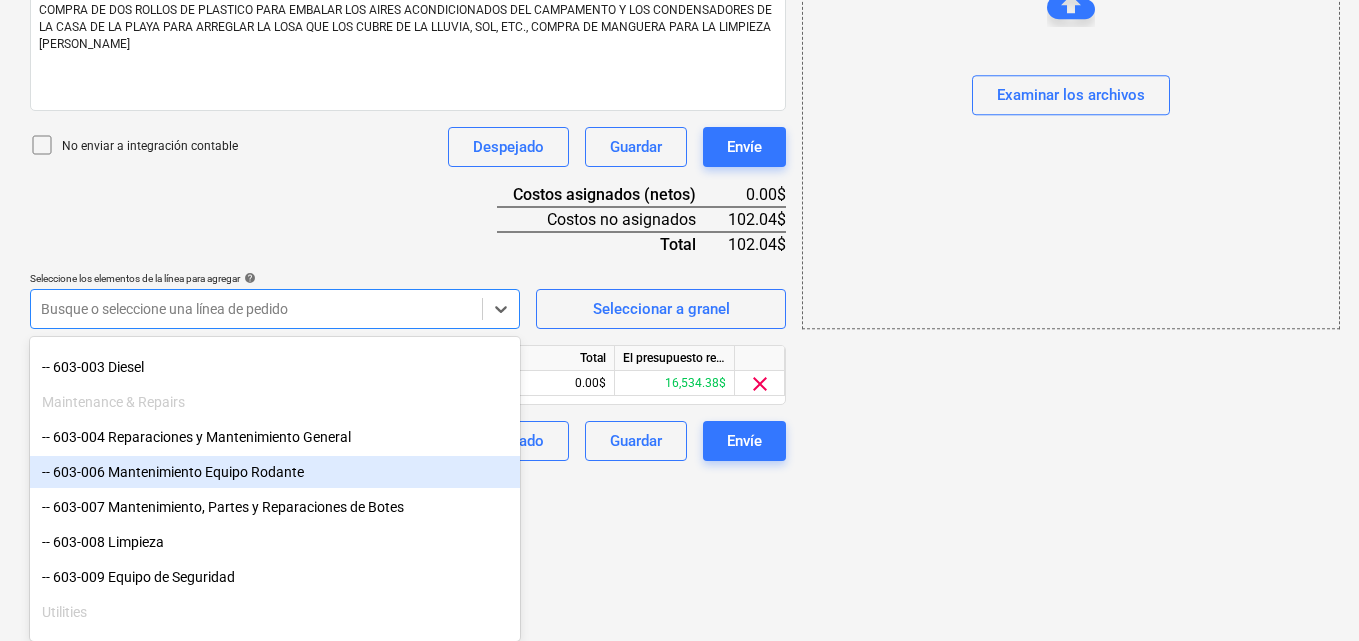 click on "Ventas Proyectos Contactos Compañía Bandeja de entrada 1 Aprobaciones format_size keyboard_arrow_down help search Busca en notifications 31 keyboard_arrow_down M. Chi keyboard_arrow_down PLAYA EL SOL  PLAYA EL SOL  Presupuesto Contrato principal RFQs Subcontratos Reporte de progreso Ordenes de compra Costos 3 Ingreso Archivos 2 Más keyboard_arrow_down Crear un nuevo documento Selecciona la compañía GRUPO [PERSON_NAME]   Añade una nueva compañía Seleccione el tipo de documento help Otros gastos (recibo, mano de obra, etc.) Nombre del documento help COMPRA DE PLASTICO PARA EMBALAR número de factura  (opcional) help 2051784 Fecha de la factura help [DATE] 16.07.2025 Press the down arrow key to interact with the calendar and
select a date. Press the question mark key to get the keyboard shortcuts for changing dates. Fecha de vencimiento help [DATE] 16.07.2025 Importe total de la factura (coste neto, opcional) 102.04 Comentario para el contador (opcional) help Despejado Guardar Envíe add" at bounding box center [679, -235] 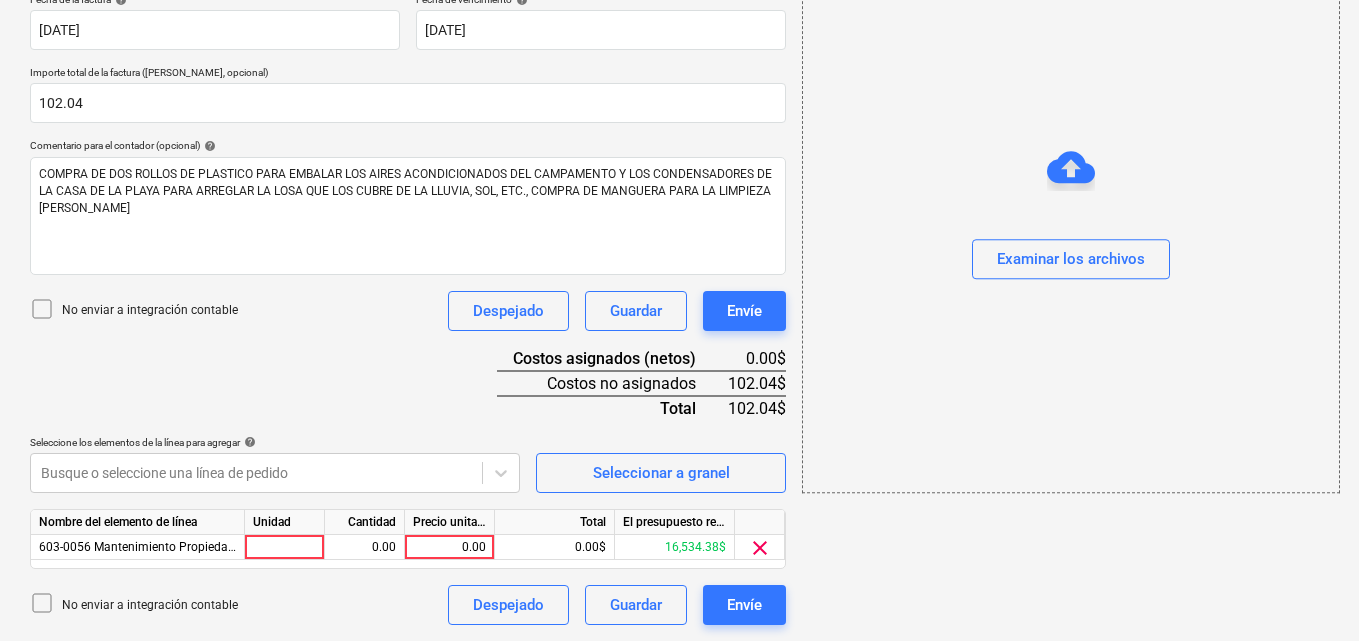 scroll, scrollTop: 391, scrollLeft: 0, axis: vertical 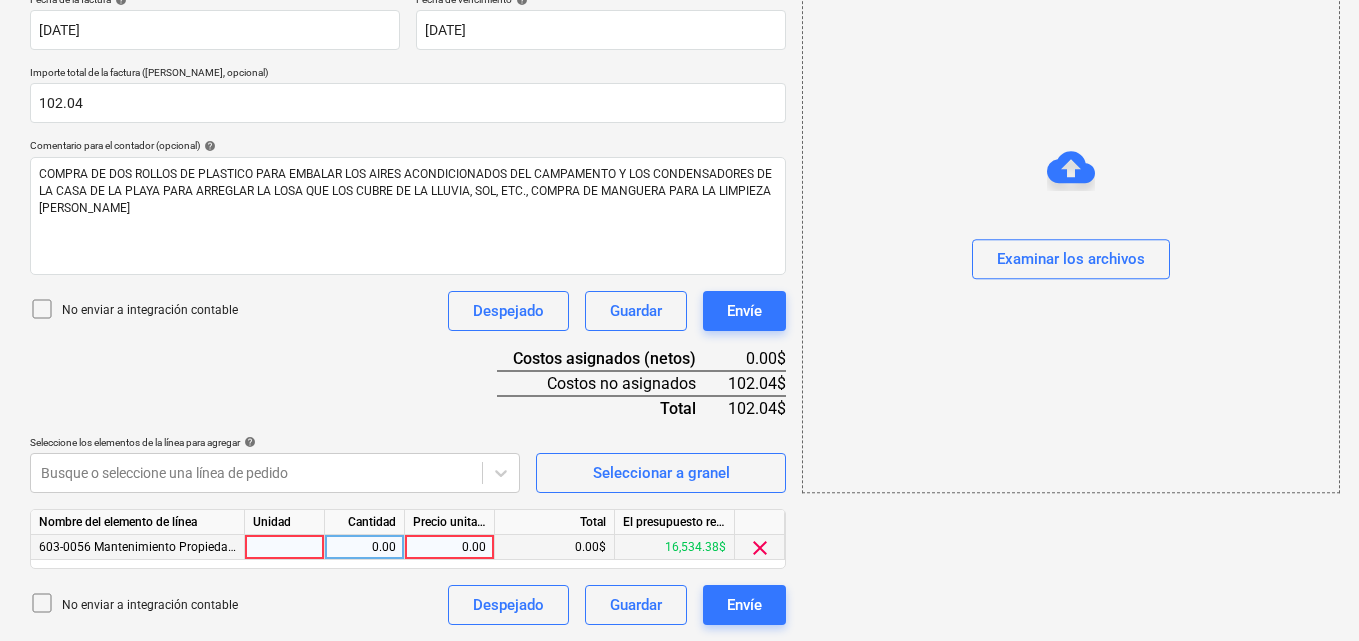click at bounding box center (285, 547) 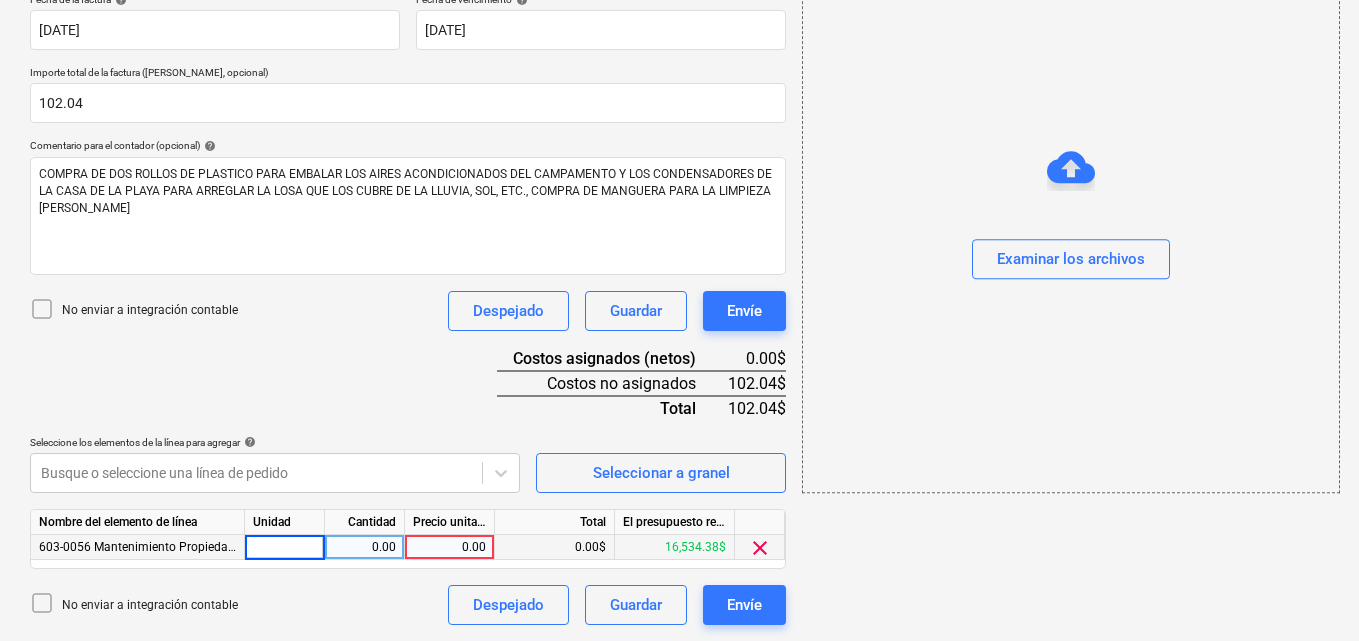 type on "1" 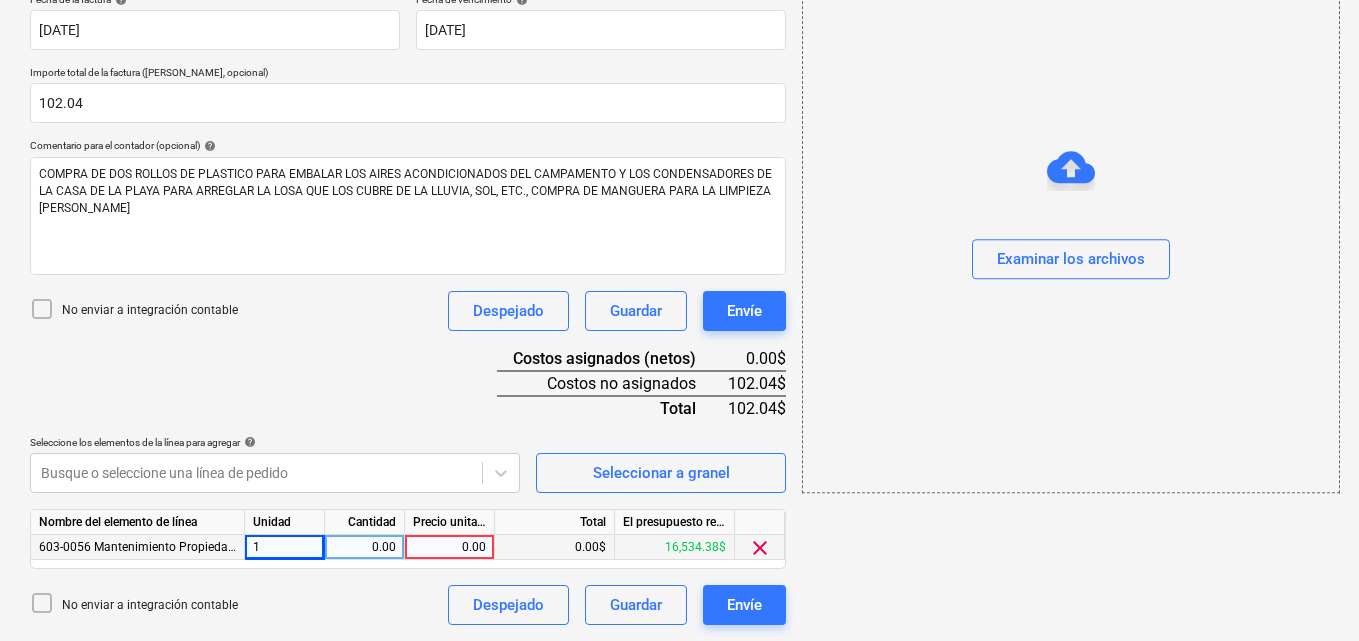 click on "0.00" at bounding box center (364, 547) 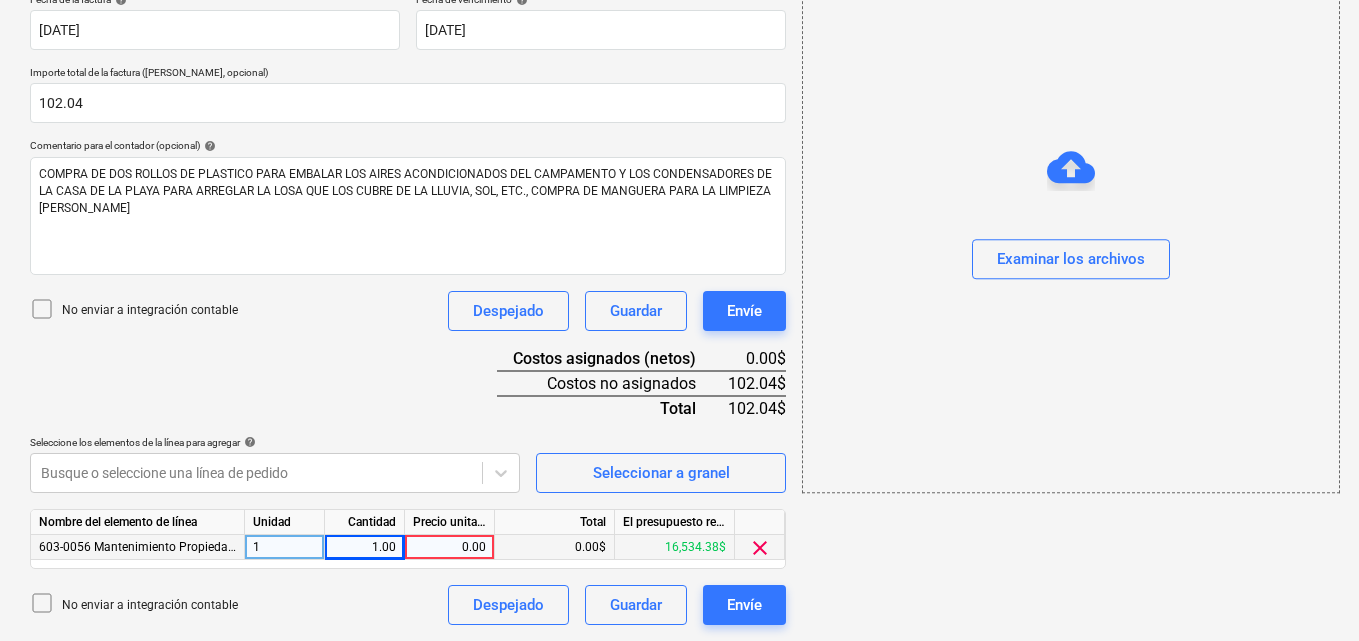 click on "0.00" at bounding box center [449, 547] 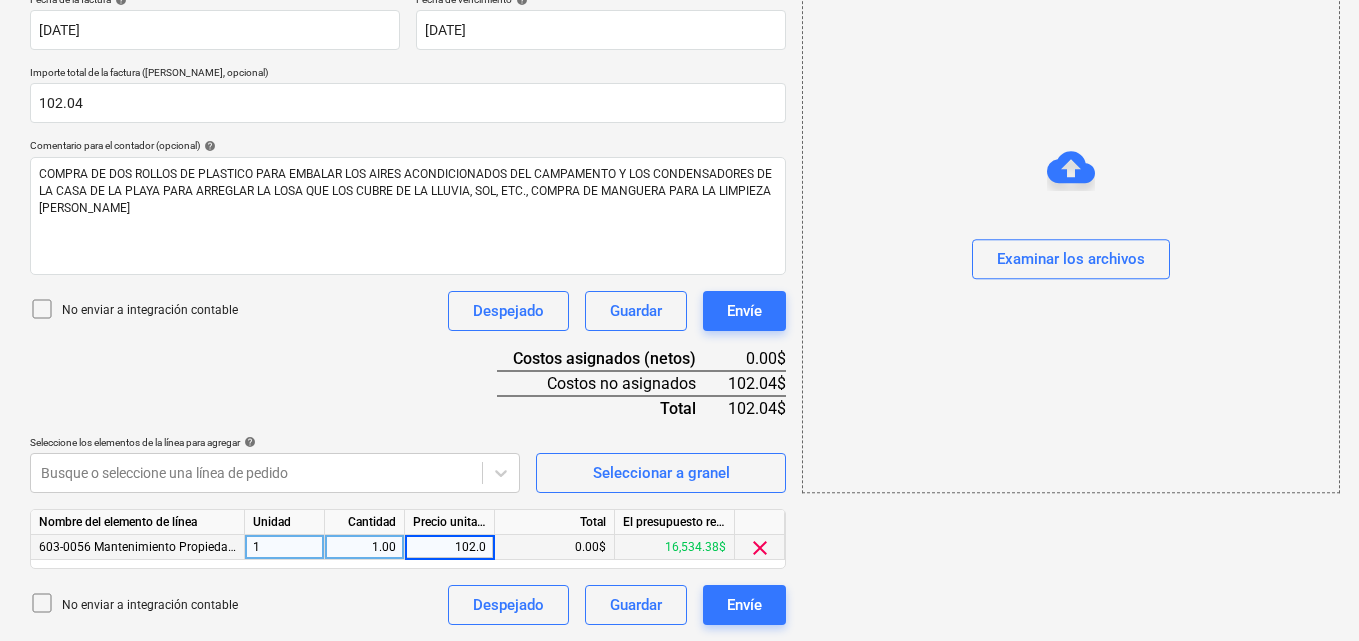 type on "102.04" 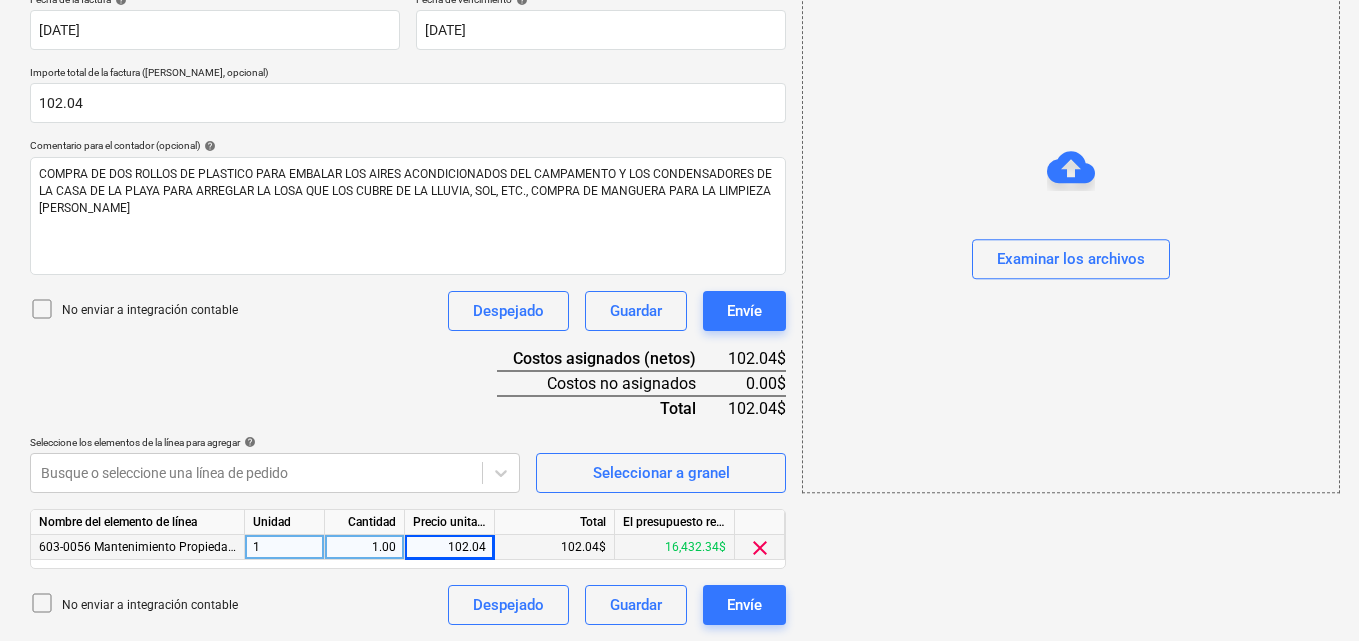 click on "add Examinar los archivos" at bounding box center (1070, 171) 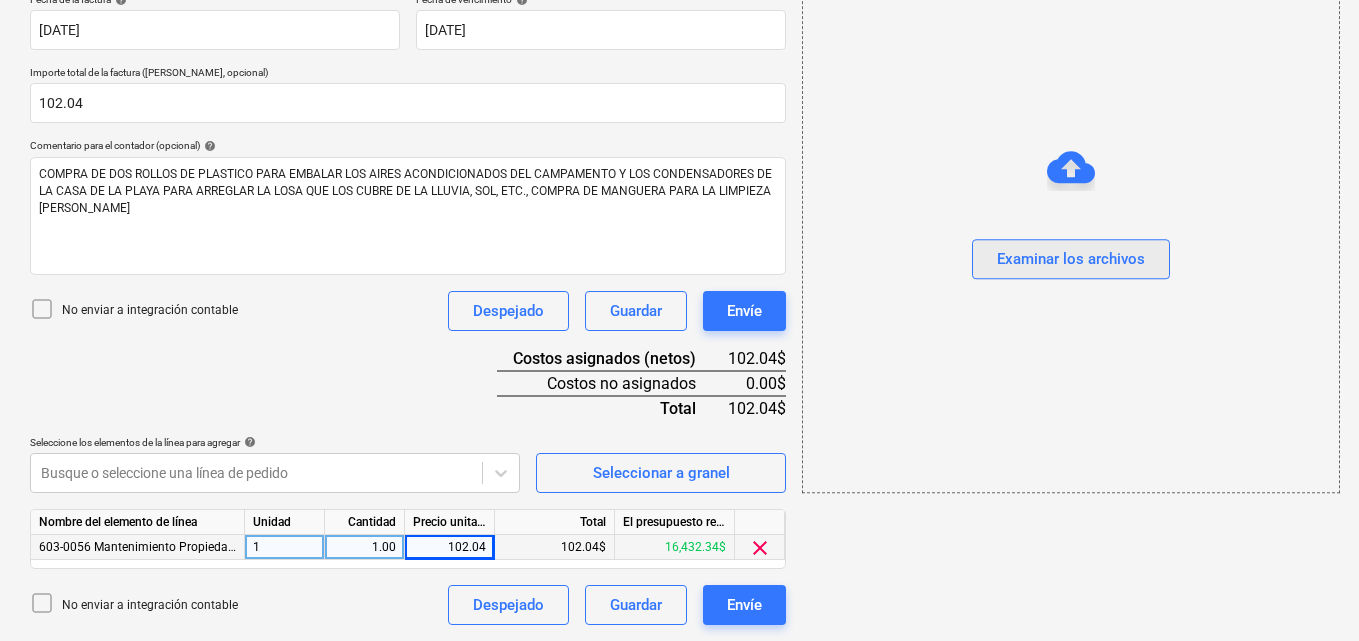click on "Examinar los archivos" at bounding box center (1071, 260) 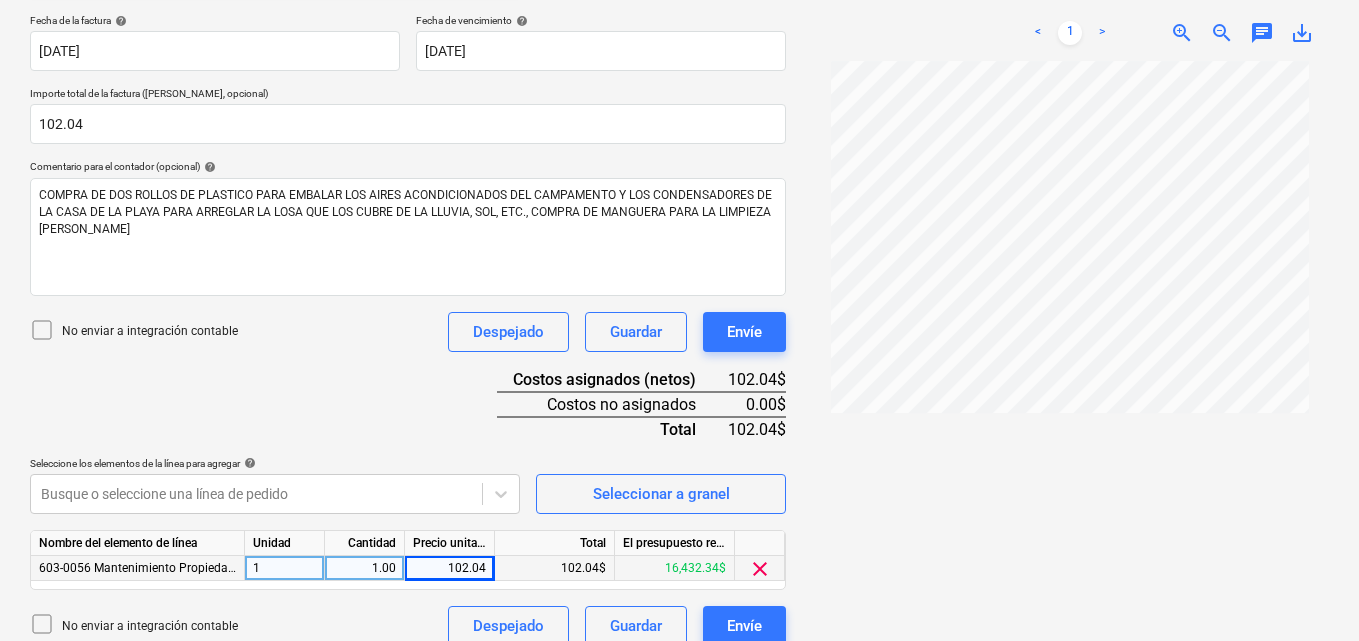 scroll, scrollTop: 0, scrollLeft: 0, axis: both 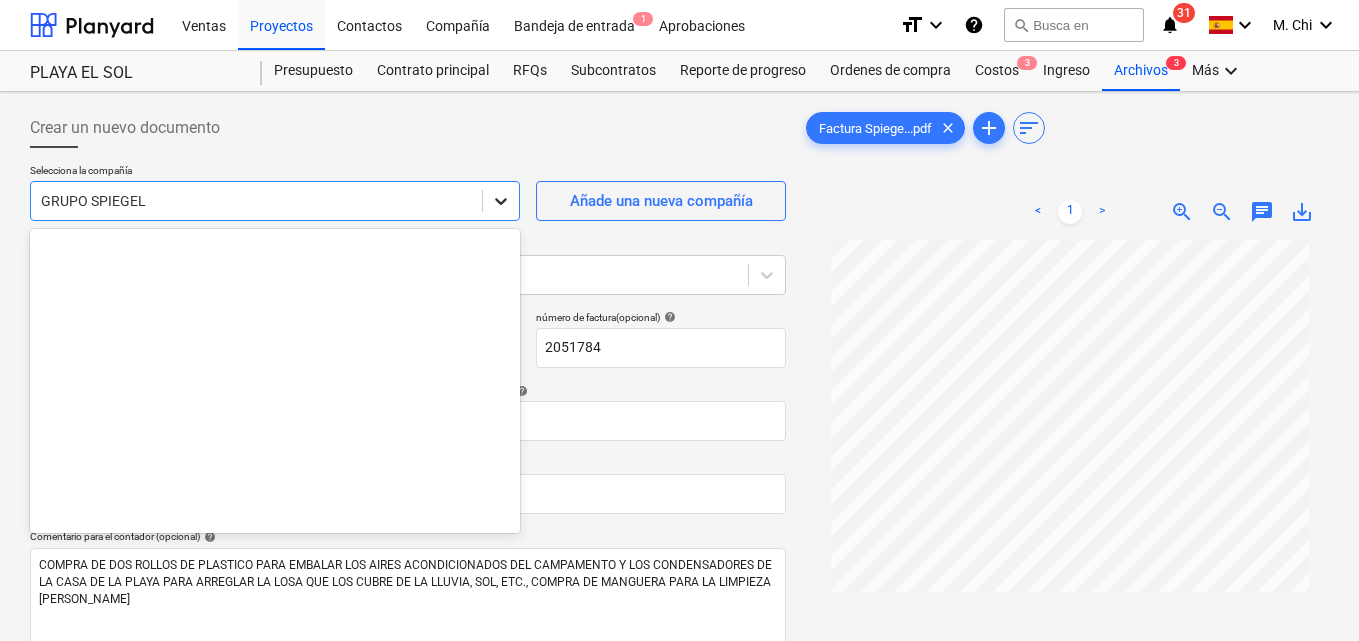 click 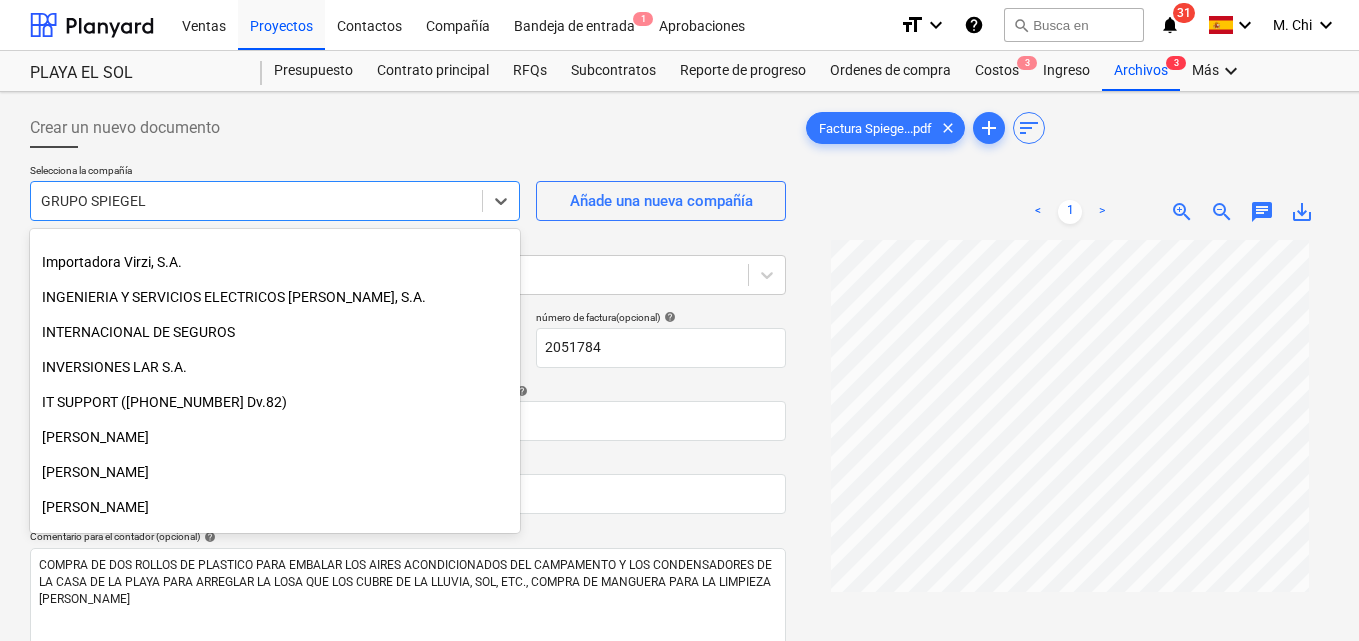 scroll, scrollTop: 1635, scrollLeft: 0, axis: vertical 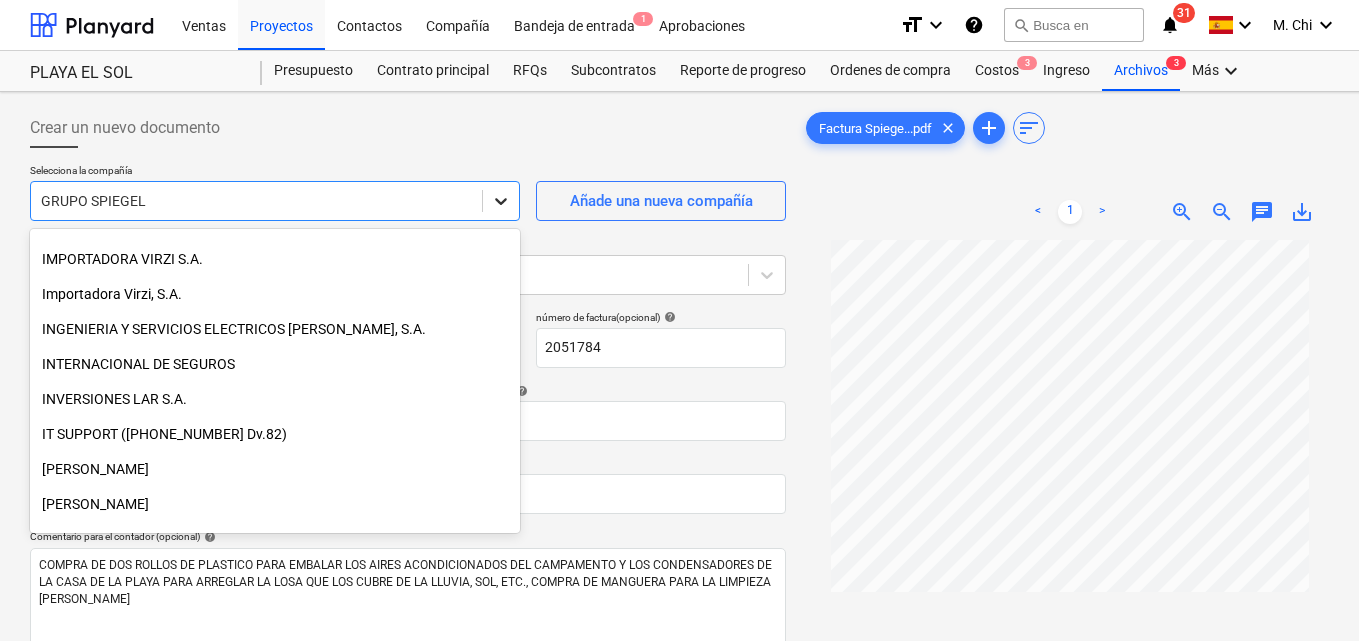 click 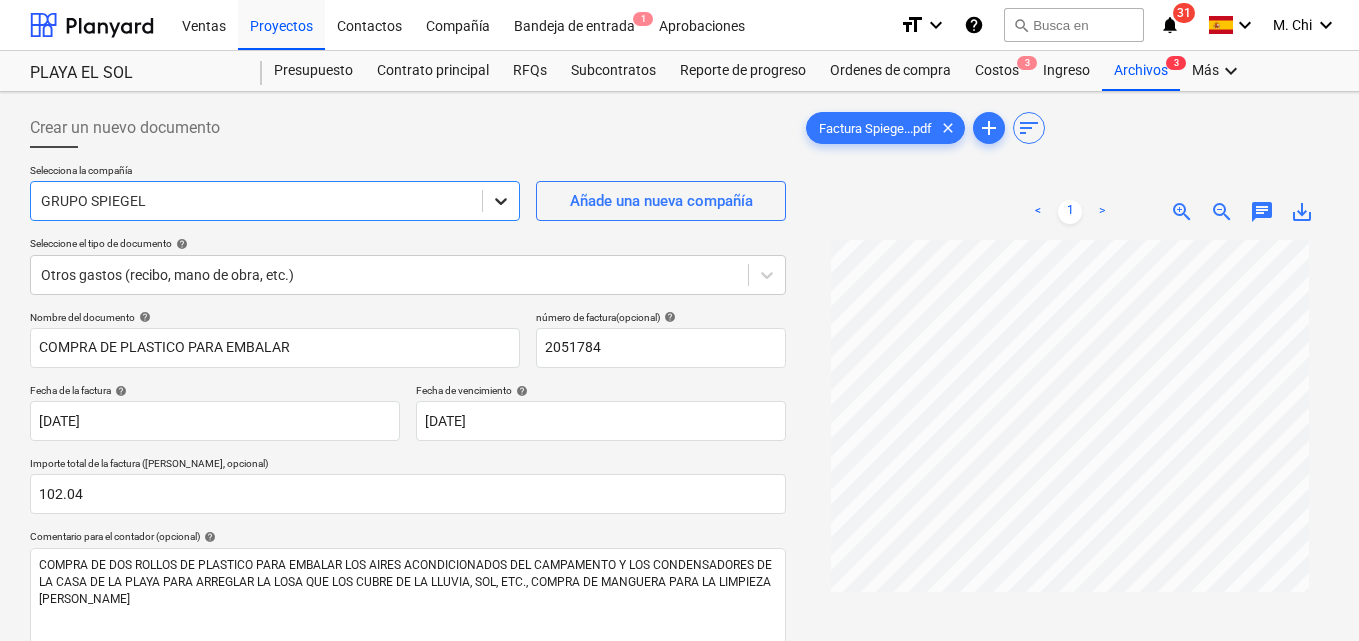 click 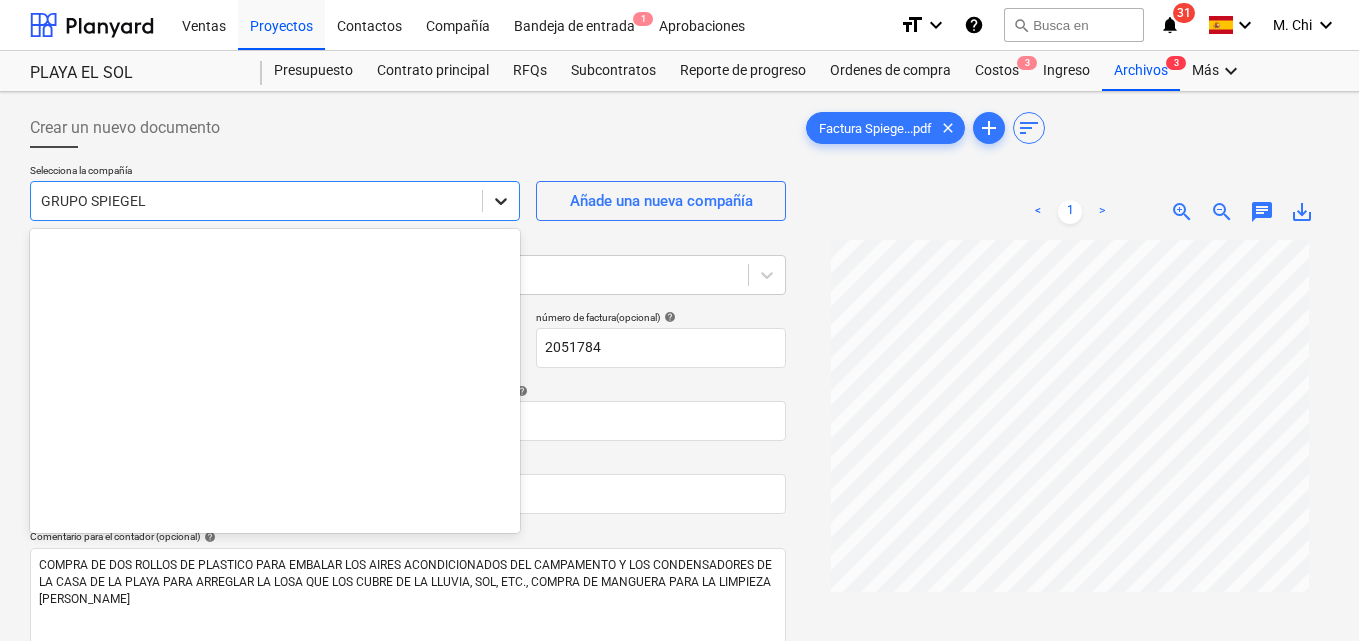 scroll, scrollTop: 1435, scrollLeft: 0, axis: vertical 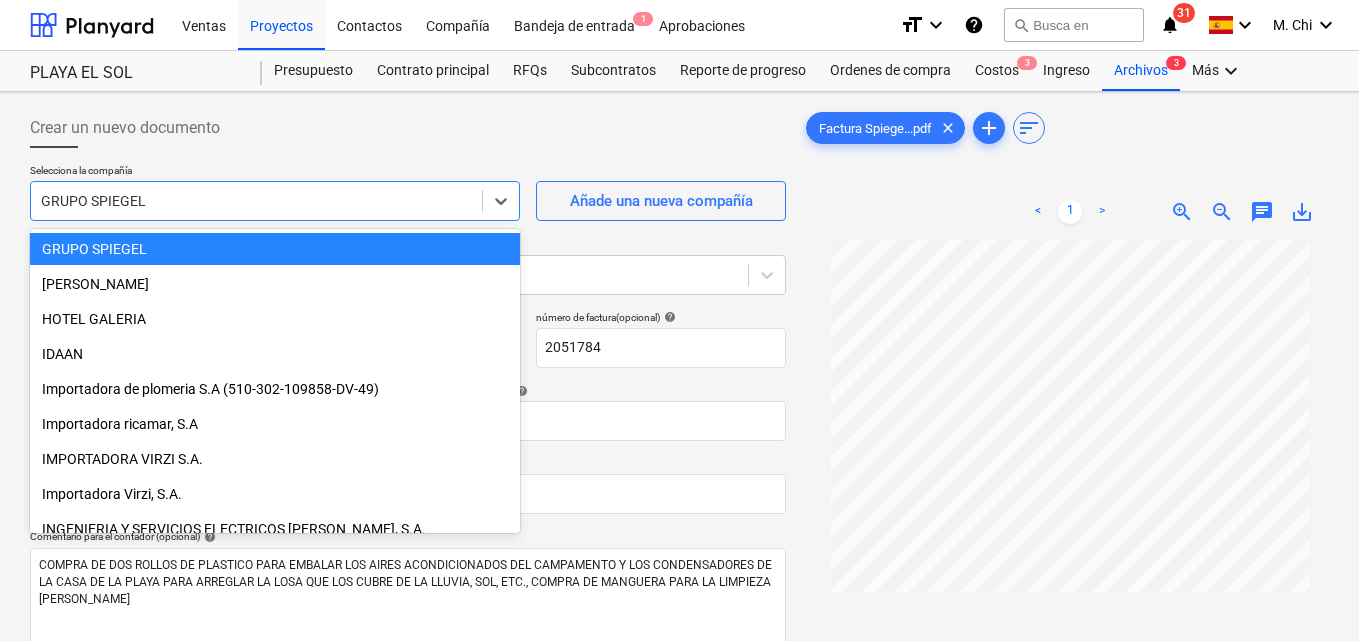click at bounding box center (256, 201) 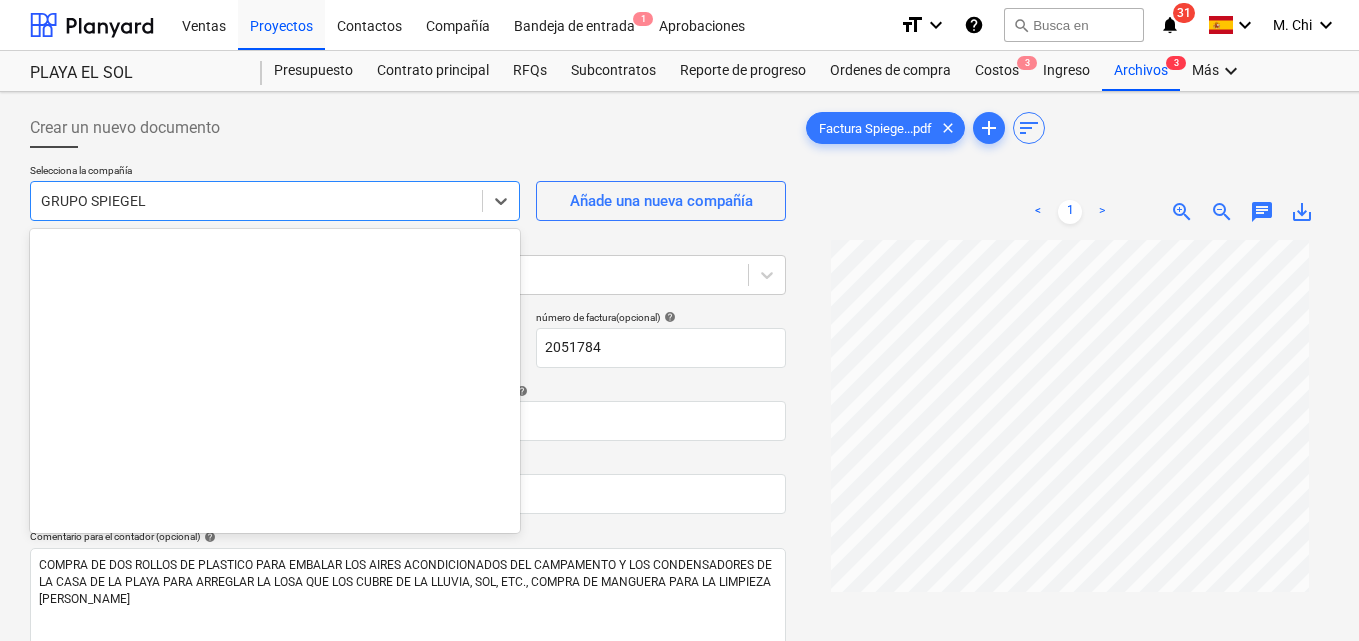 click at bounding box center [256, 201] 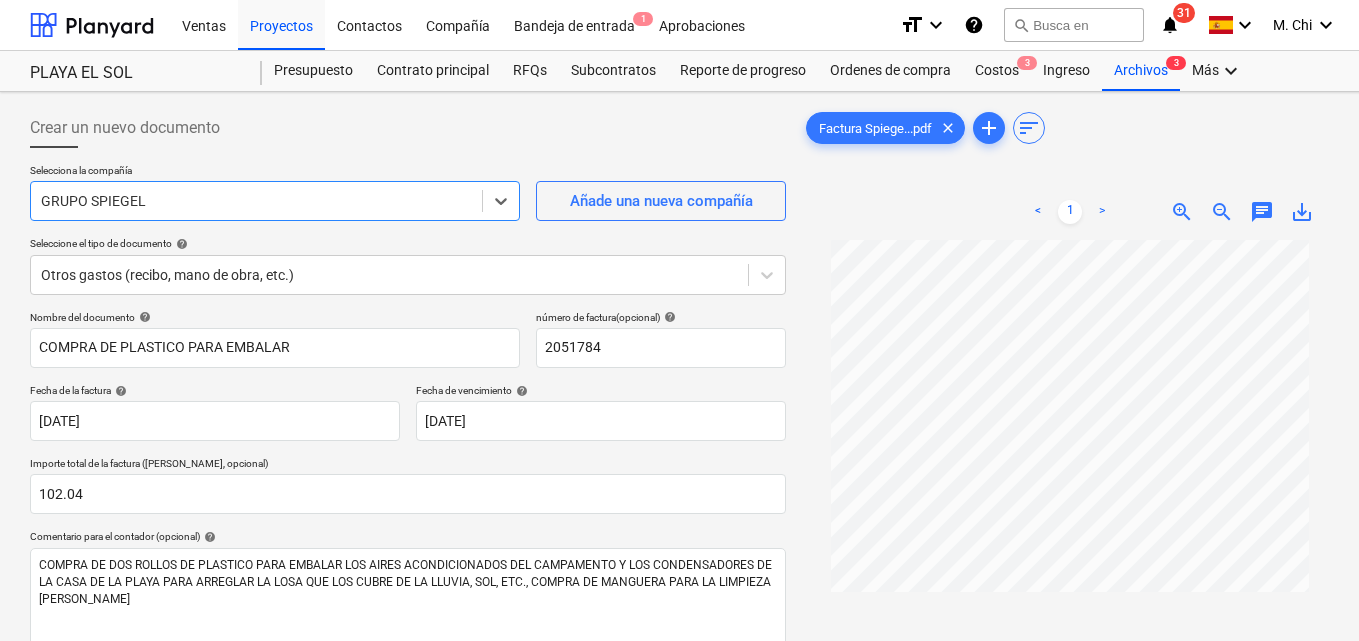click at bounding box center [256, 201] 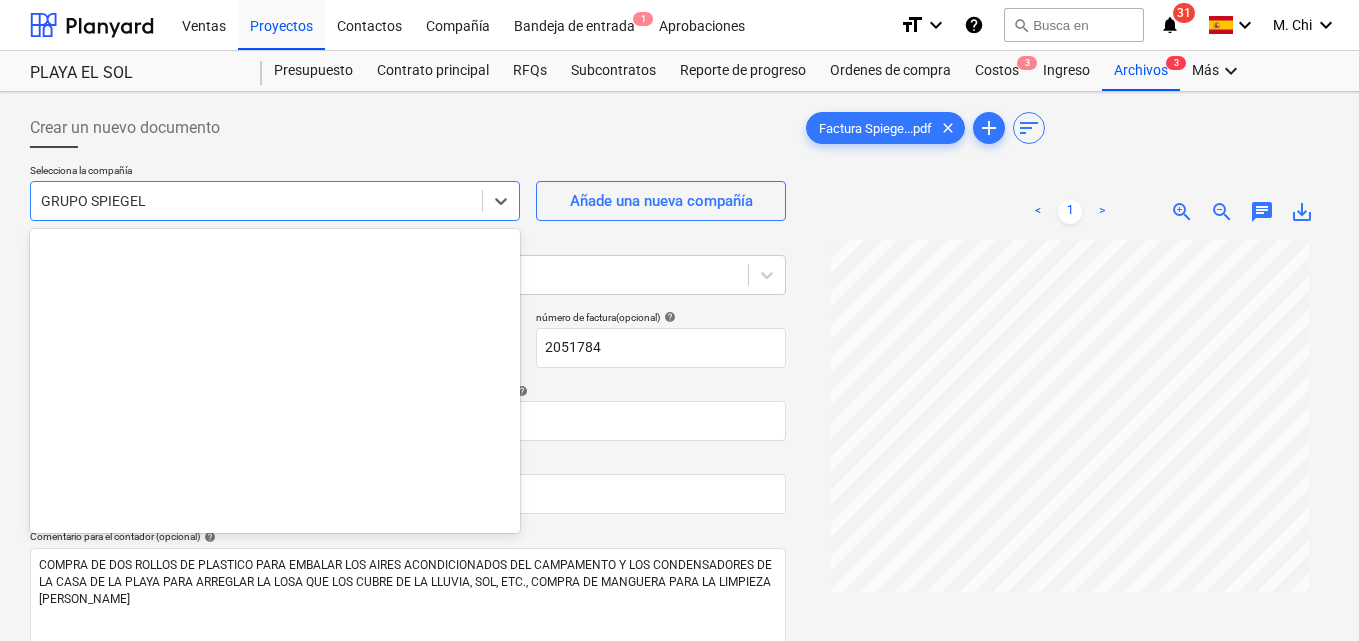 scroll, scrollTop: 1435, scrollLeft: 0, axis: vertical 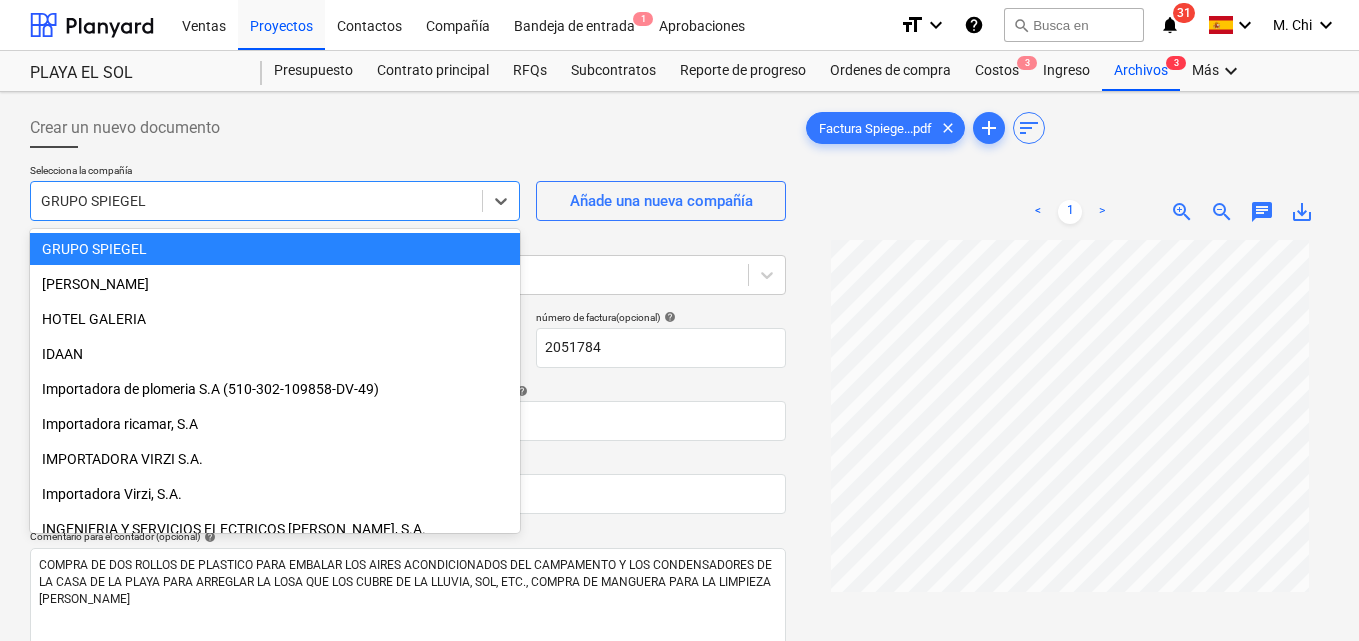 drag, startPoint x: 153, startPoint y: 200, endPoint x: 0, endPoint y: 204, distance: 153.05228 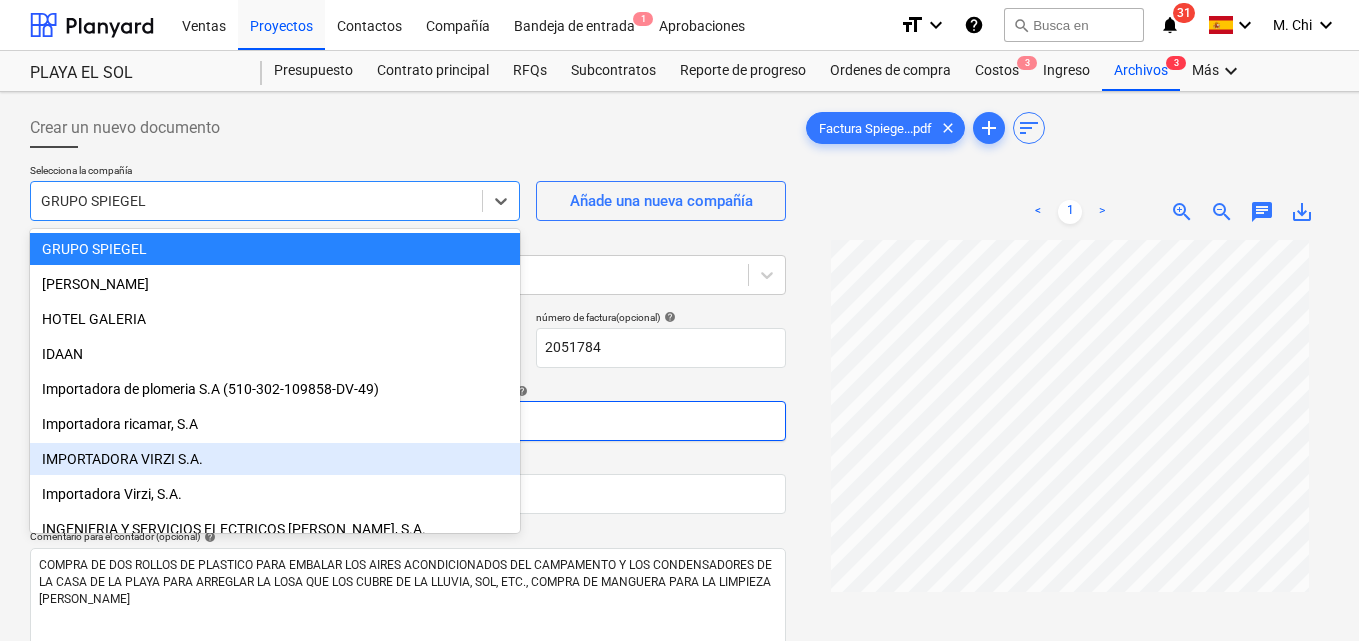 click on "Ventas Proyectos Contactos Compañía Bandeja de entrada 1 Aprobaciones format_size keyboard_arrow_down help search Busca en notifications 31 keyboard_arrow_down M. Chi keyboard_arrow_down PLAYA EL SOL  PLAYA EL SOL  Presupuesto Contrato principal RFQs Subcontratos Reporte de progreso Ordenes de compra Costos 3 Ingreso Archivos 3 Más keyboard_arrow_down Crear un nuevo documento Selecciona la compañía option IMPORTADORA [PERSON_NAME] S.A.   focused, 48 of 89. 89 results available. Use Up and Down to choose options, press Enter to select the currently focused option, press Escape to exit the menu, press Tab to select the option and exit the menu. GRUPO [PERSON_NAME]   Añade una nueva compañía Seleccione el tipo de documento help Otros gastos (recibo, mano de obra, etc.) Nombre del documento help COMPRA DE PLASTICO PARA EMBALAR número de factura  (opcional) help 2051784 Fecha de la factura help [DATE] 16.07.2025 Fecha de vencimiento help [DATE] 16.07.2025 102.04 Comentario para el contador (opcional) 1" at bounding box center [679, 320] 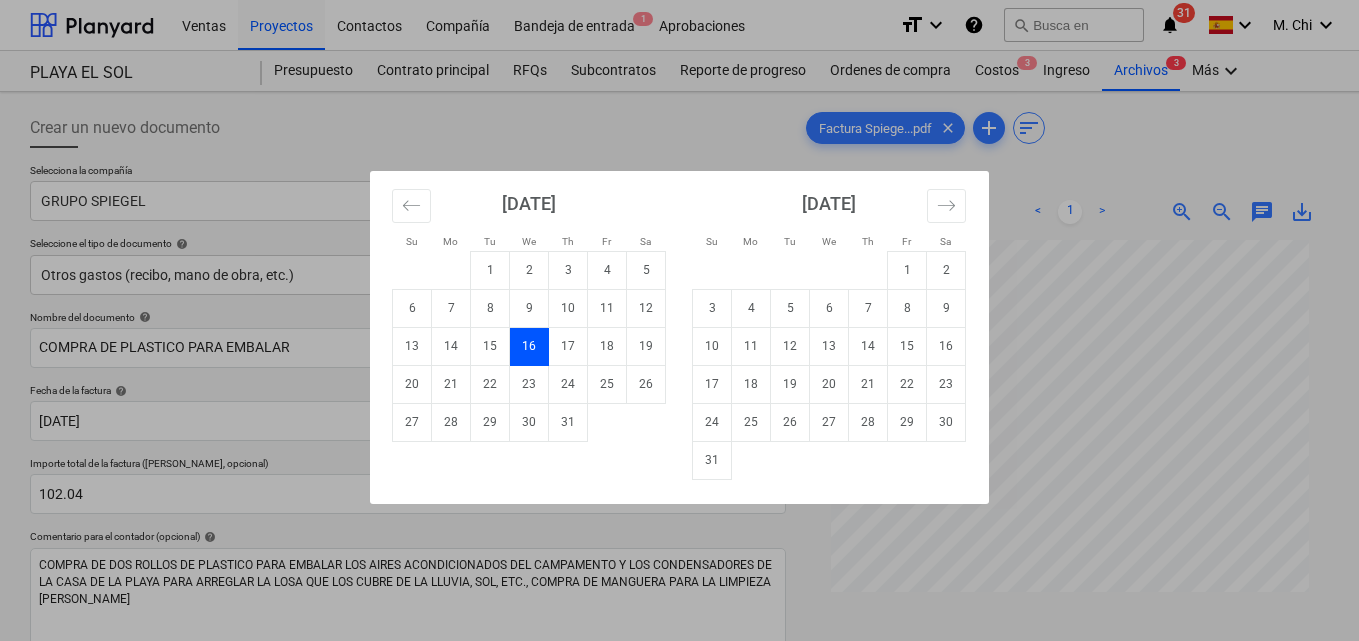 click on "Su Mo Tu We Th Fr Sa Su Mo Tu We Th Fr Sa [DATE] 1 2 3 4 5 6 7 8 9 10 11 12 13 14 15 16 17 18 19 20 21 22 23 24 25 26 27 28 29 [DATE] 1 2 3 4 5 6 7 8 9 10 11 12 13 14 15 16 17 18 19 20 21 22 23 24 25 26 27 28 29 30 [DATE] 1 2 3 4 5 6 7 8 9 10 11 12 13 14 15 16 17 18 19 20 21 22 23 24 25 26 27 28 29 30 31 [DATE] 1 2 3 4 5 6 7 8 9 10 11 12 13 14 15 16 17 18 19 20 21 22 23 24 25 26 27 28 29 30" at bounding box center (679, 320) 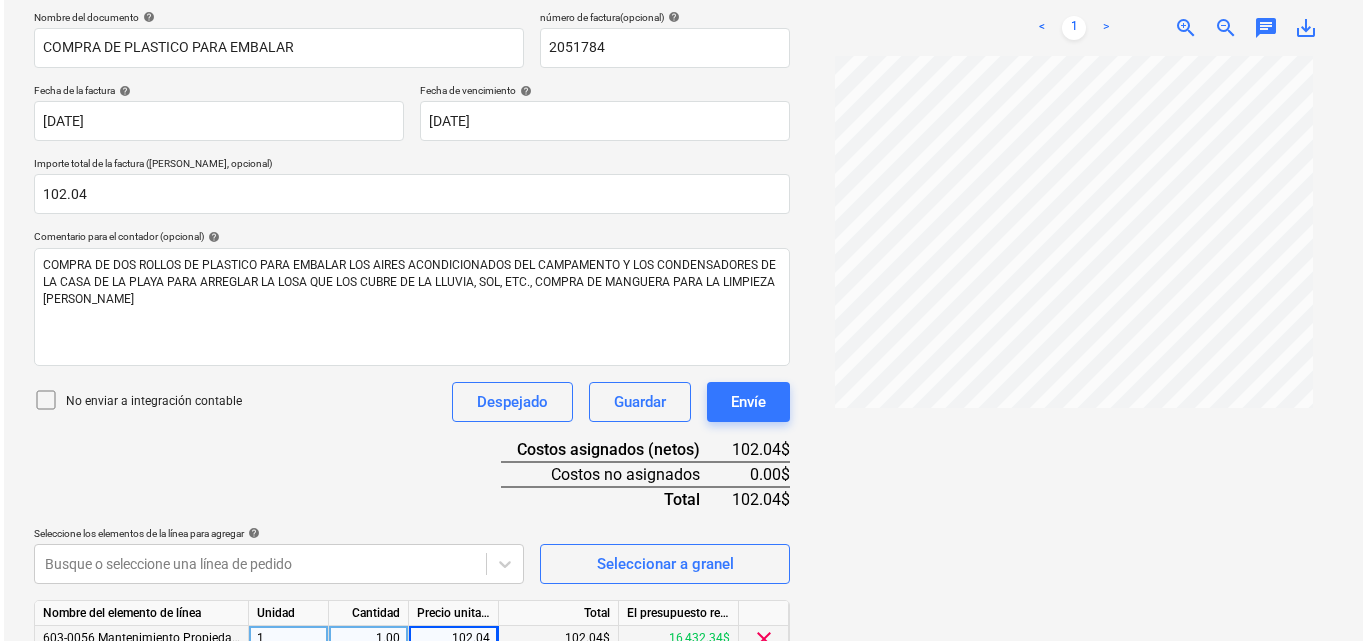 scroll, scrollTop: 391, scrollLeft: 0, axis: vertical 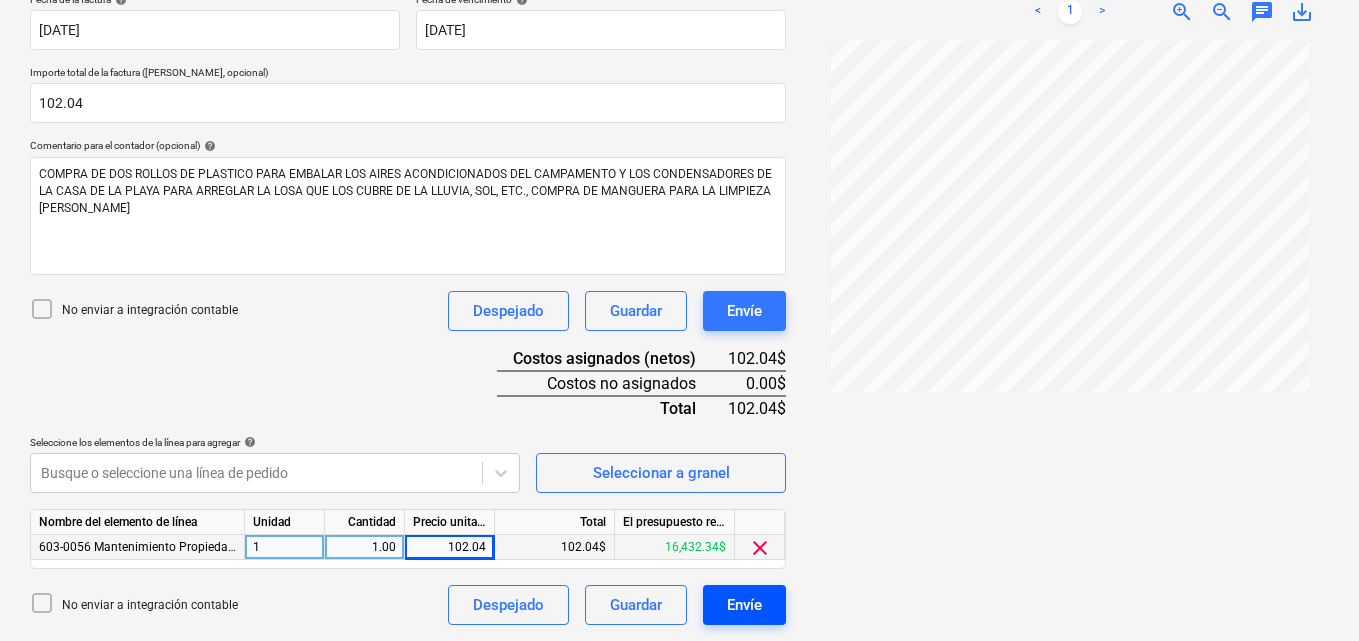 click on "Envíe" at bounding box center [744, 605] 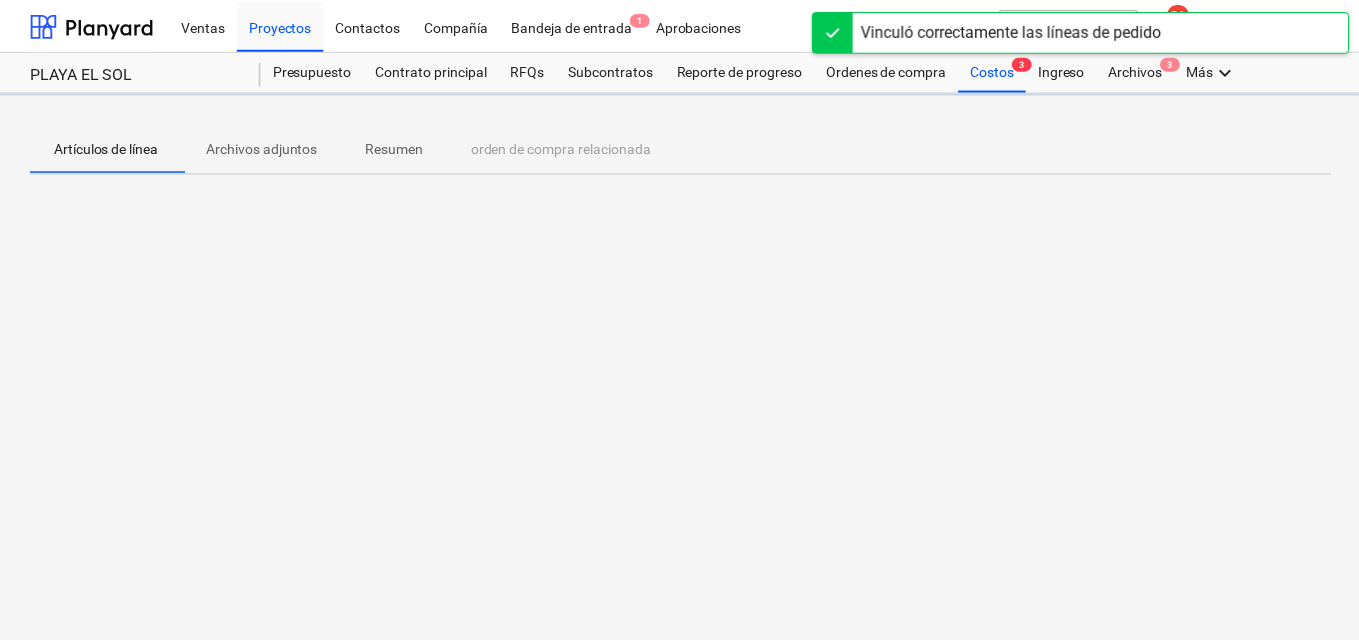 scroll, scrollTop: 0, scrollLeft: 0, axis: both 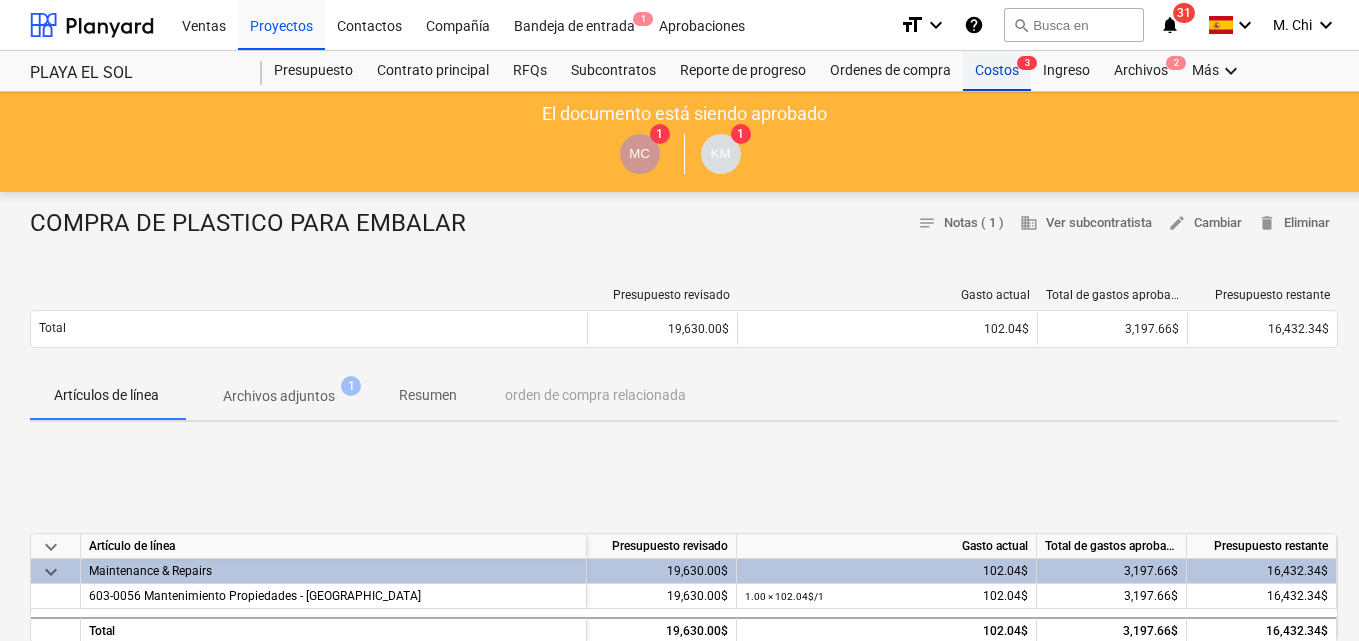 click on "Costos 3" at bounding box center (997, 71) 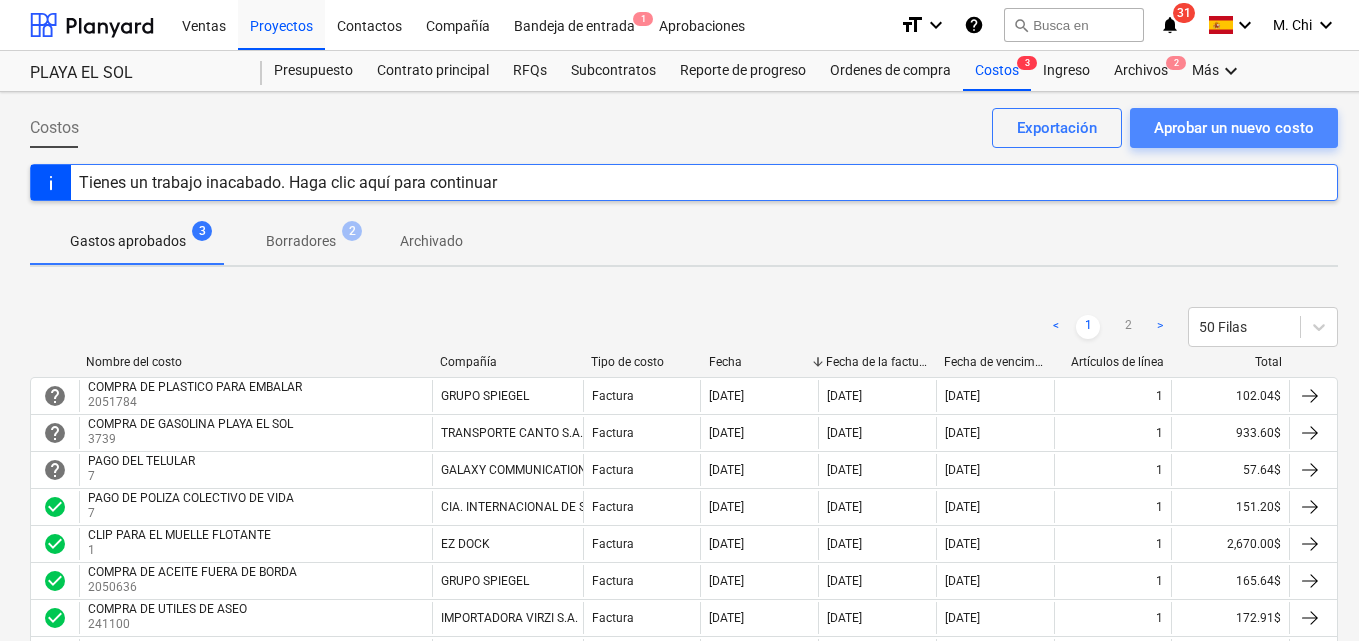 click on "Aprobar un nuevo costo" at bounding box center [1234, 128] 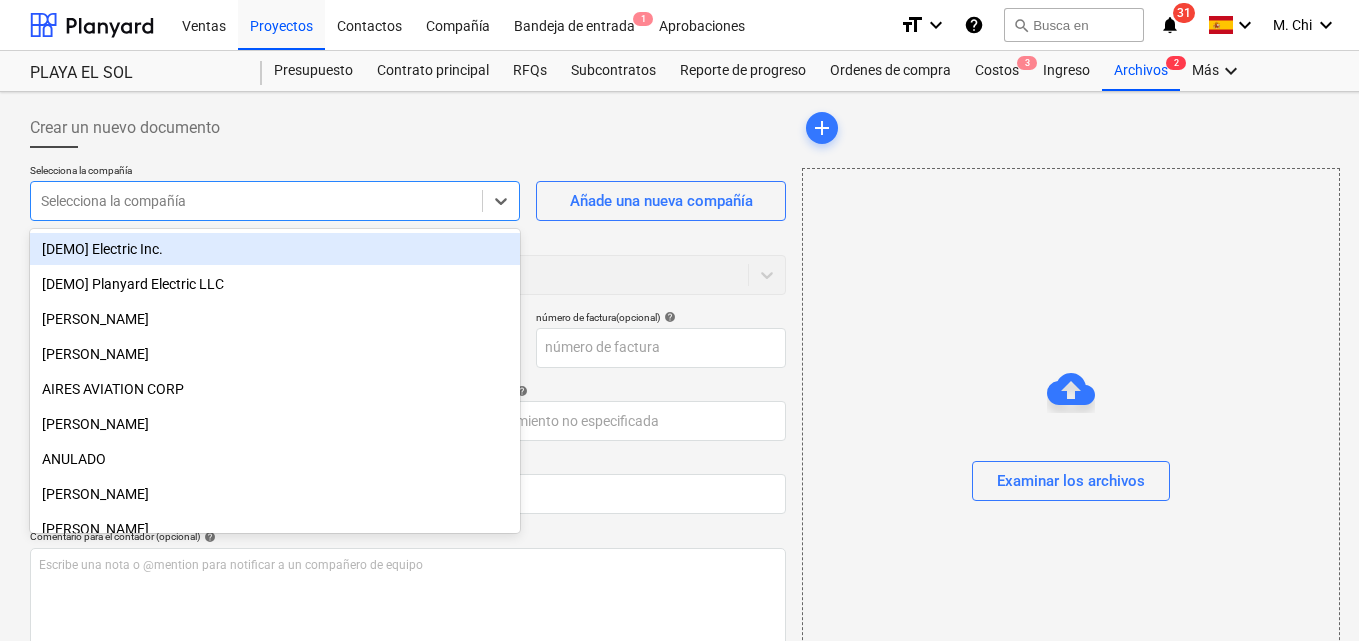 click at bounding box center (256, 201) 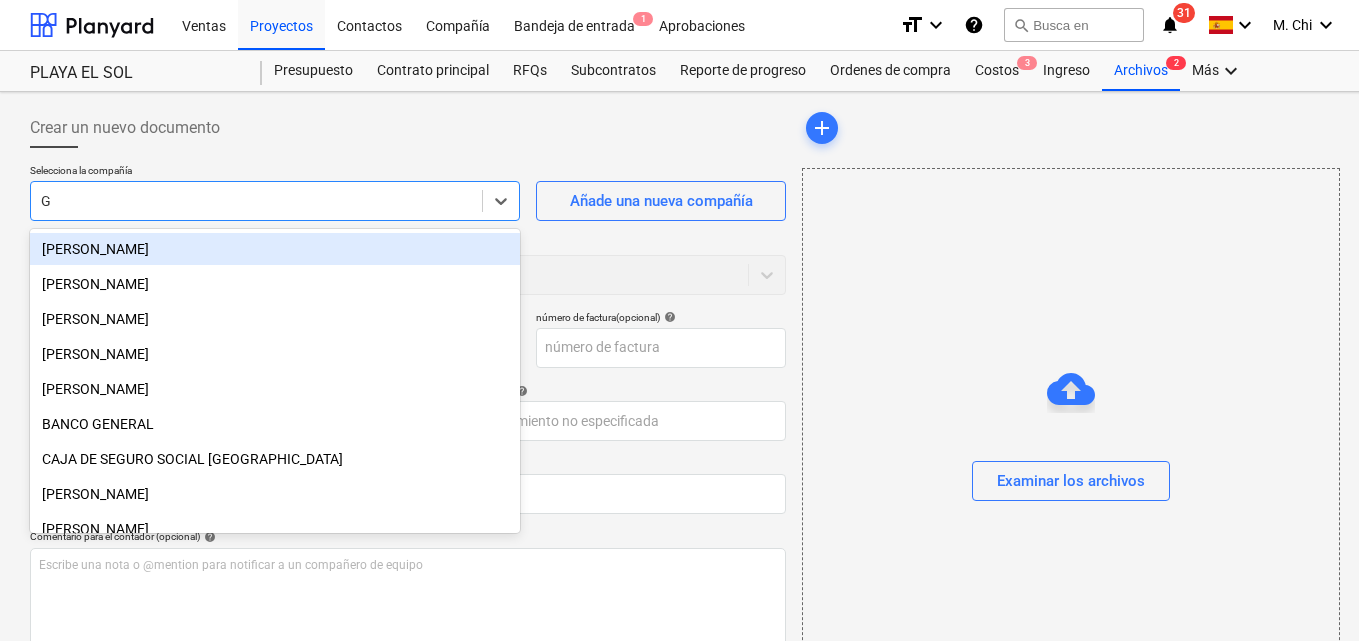 type on "GR" 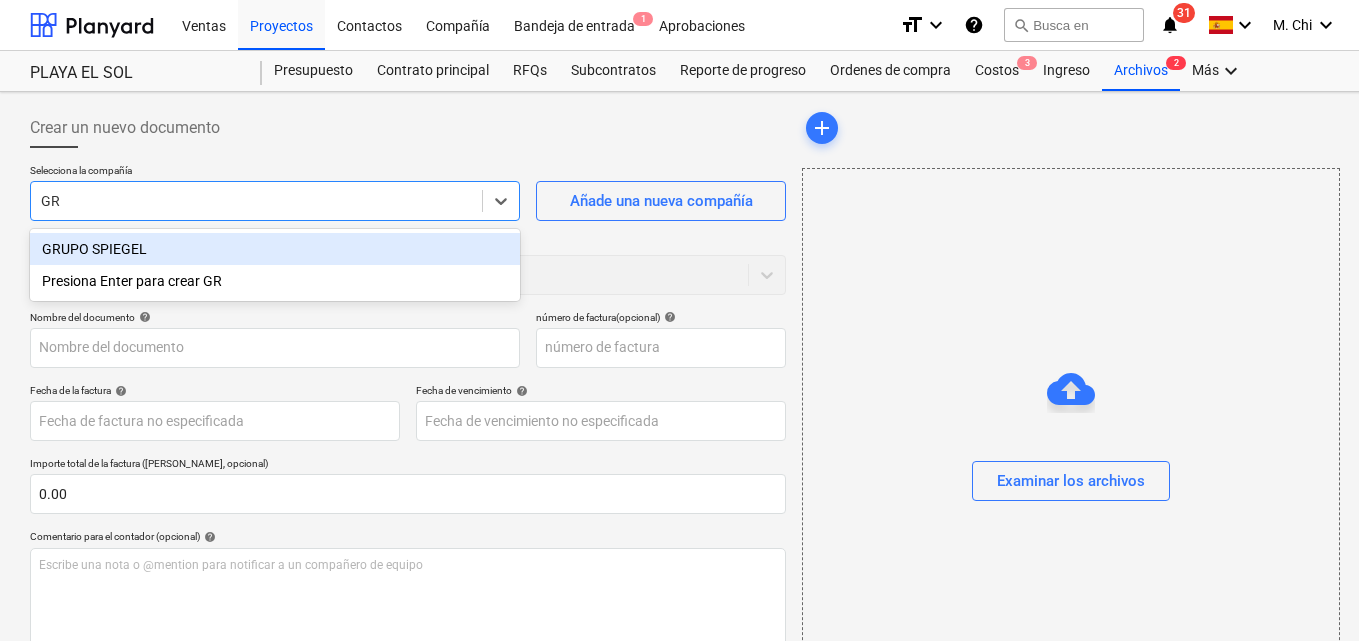 click on "GRUPO SPIEGEL" at bounding box center (275, 249) 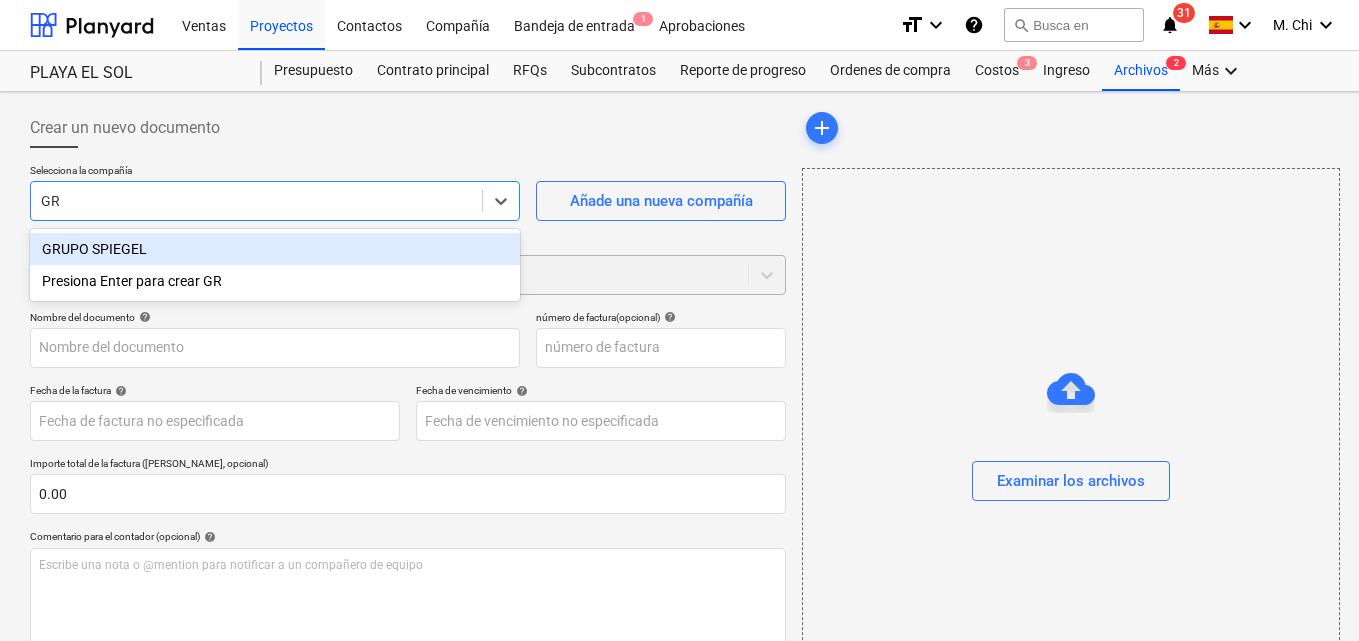 type 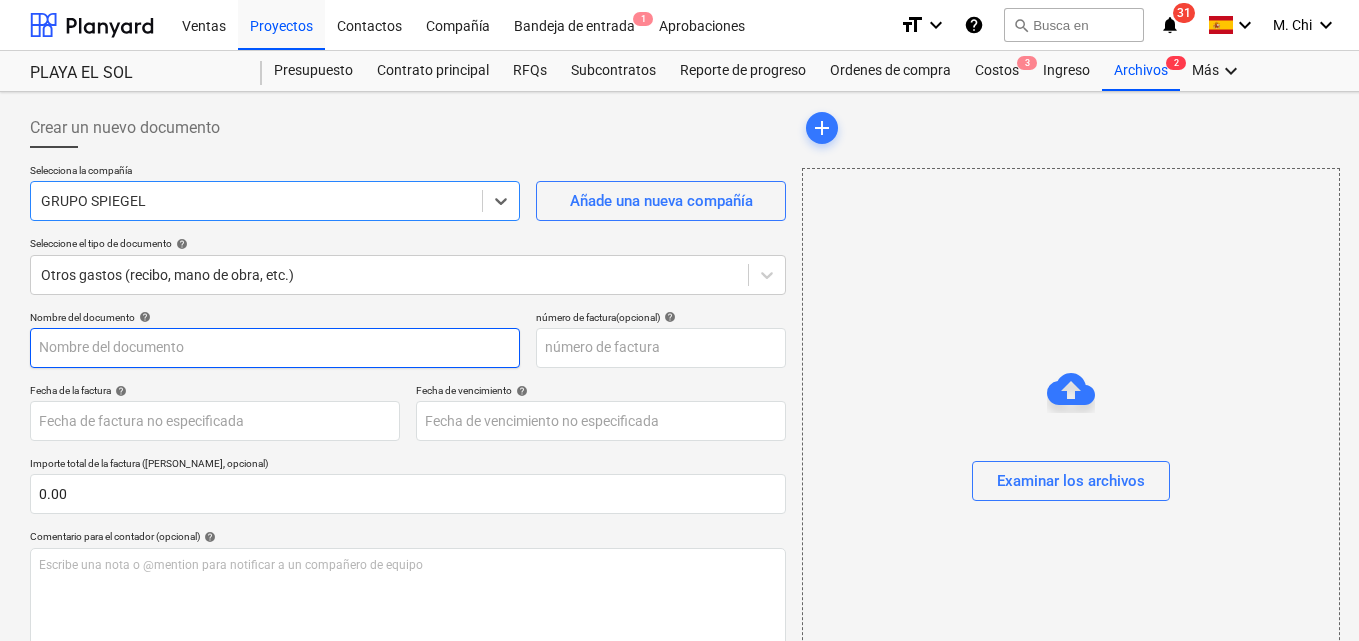 click at bounding box center (275, 348) 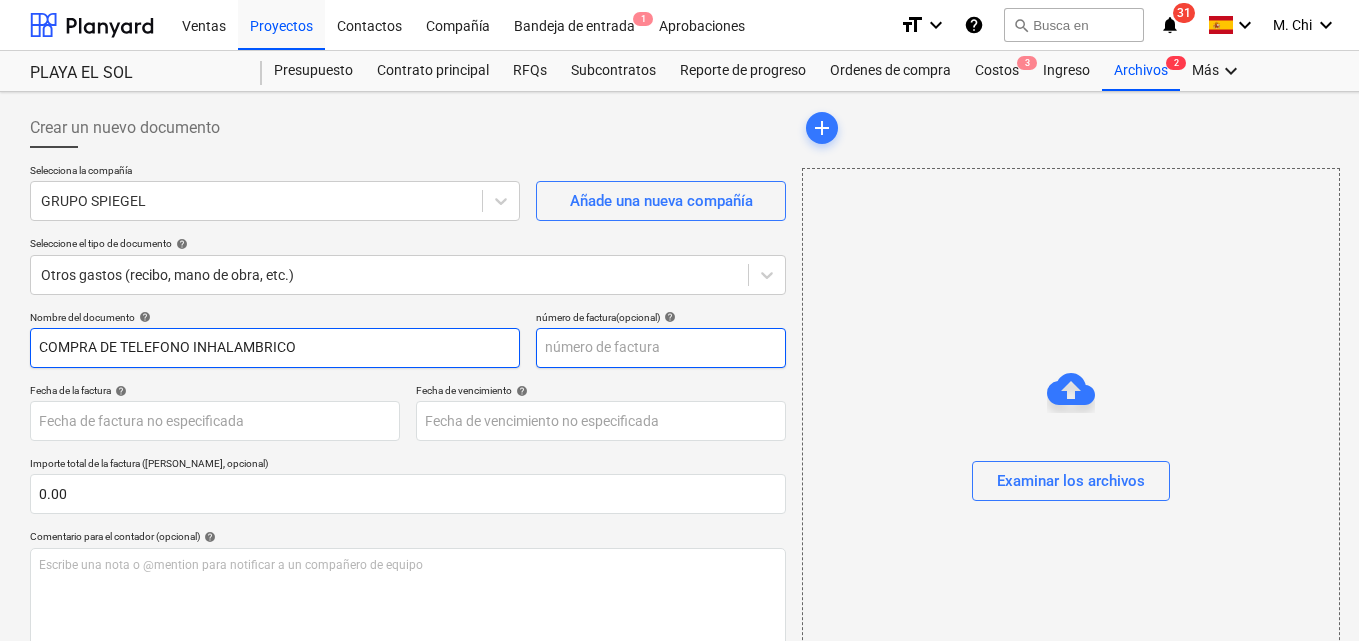 type on "COMPRA DE TELEFONO INHALAMBRICO" 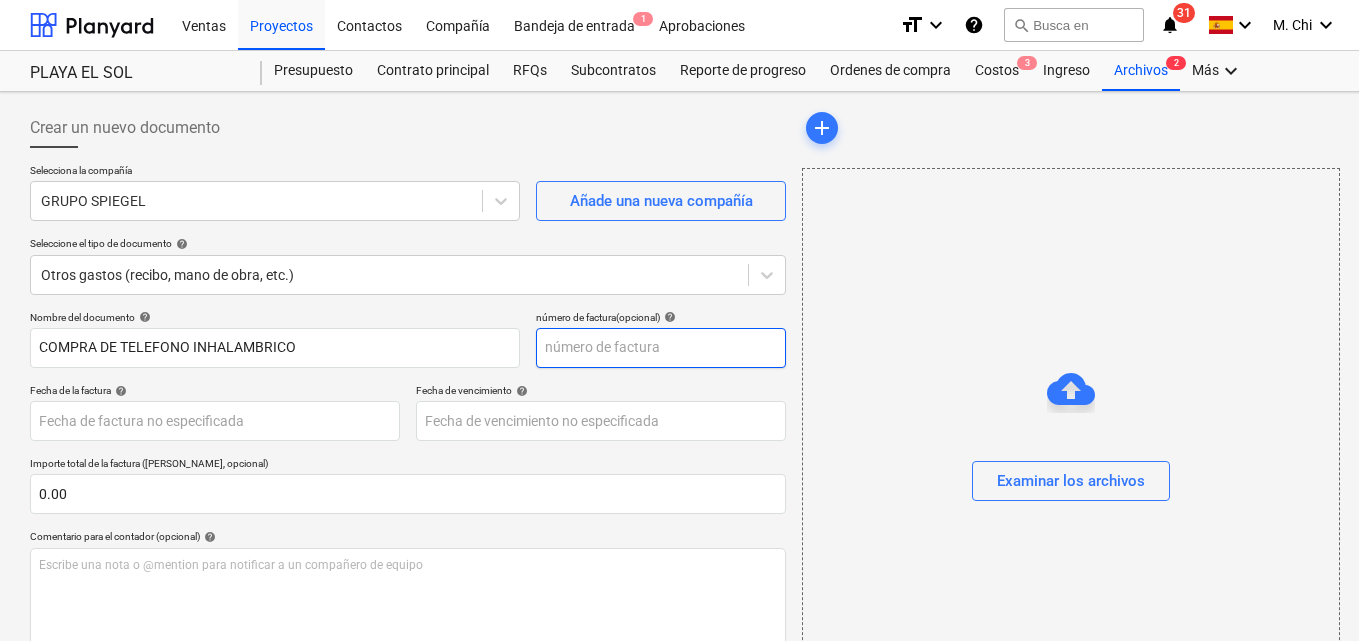 click at bounding box center (661, 348) 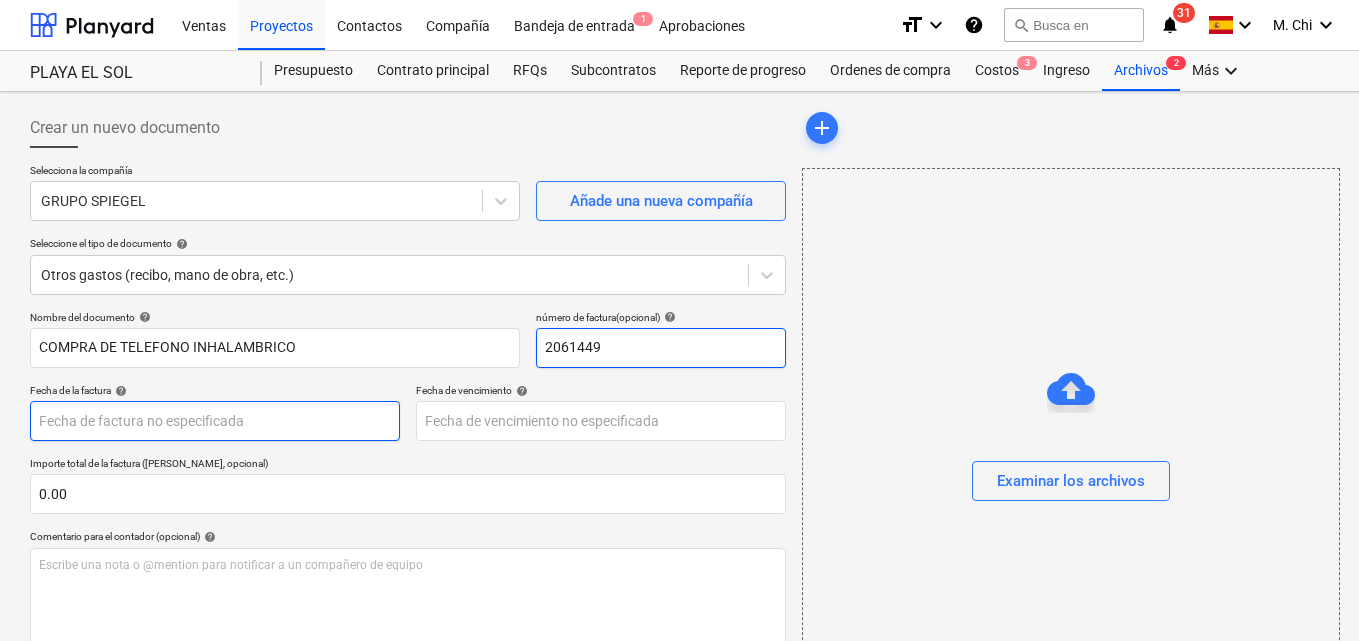 type on "2061449" 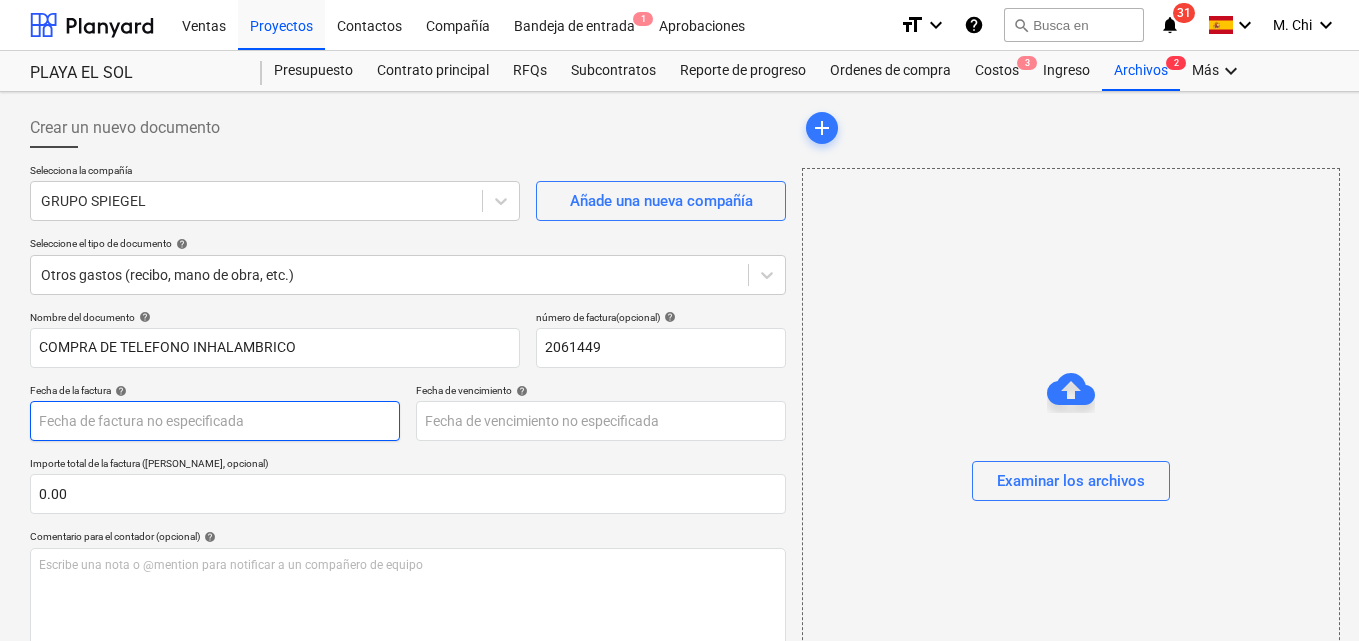 click on "Ventas Proyectos Contactos Compañía Bandeja de entrada 1 Aprobaciones format_size keyboard_arrow_down help search Busca en notifications 31 keyboard_arrow_down M. Chi keyboard_arrow_down PLAYA EL SOL  PLAYA EL SOL  Presupuesto Contrato principal RFQs Subcontratos Reporte de progreso Ordenes de compra Costos 3 Ingreso Archivos 2 Más keyboard_arrow_down Crear un nuevo documento Selecciona la compañía GRUPO [PERSON_NAME]   Añade una nueva compañía Seleccione el tipo de documento help Otros gastos (recibo, mano de obra, etc.) Nombre del documento help COMPRA DE TELEFONO INHALAMBRICO número de factura  (opcional) help 2061449 Fecha de la factura help Press the down arrow key to interact with the calendar and
select a date. Press the question mark key to get the keyboard shortcuts for changing dates. Fecha de vencimiento help Press the down arrow key to interact with the calendar and
select a date. Press the question mark key to get the keyboard shortcuts for changing dates. 0.00 help ﻿ Despejado add" at bounding box center [679, 320] 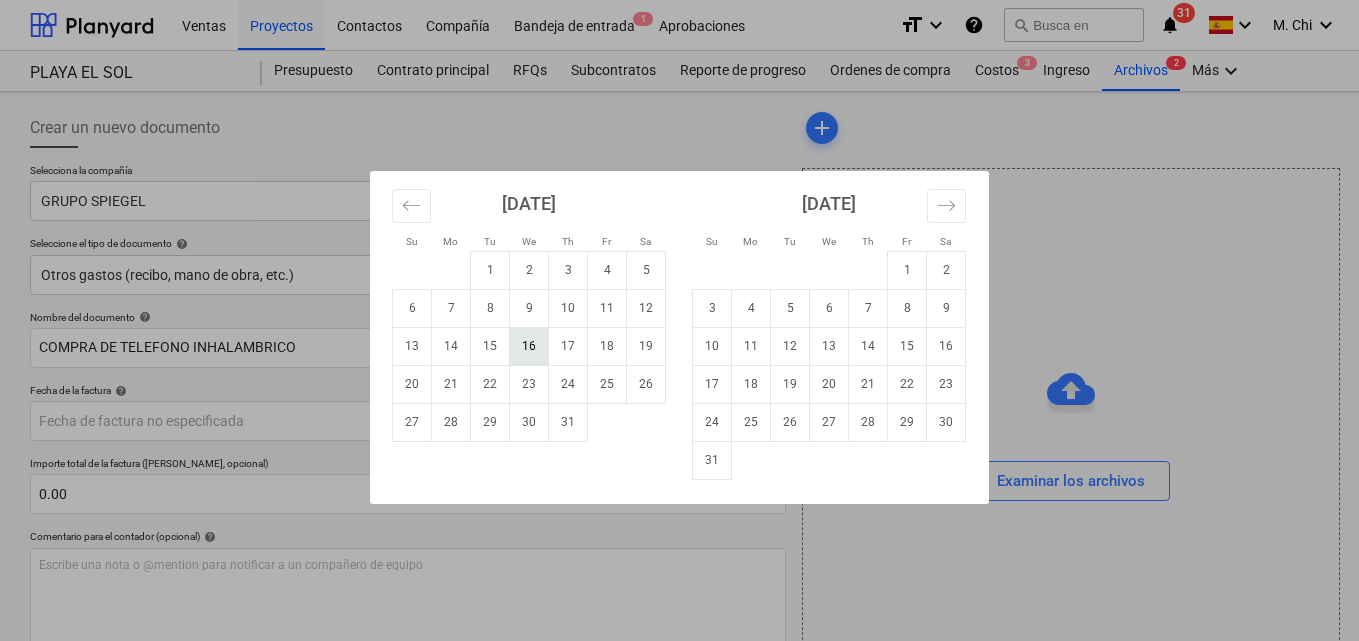 click on "16" at bounding box center [529, 346] 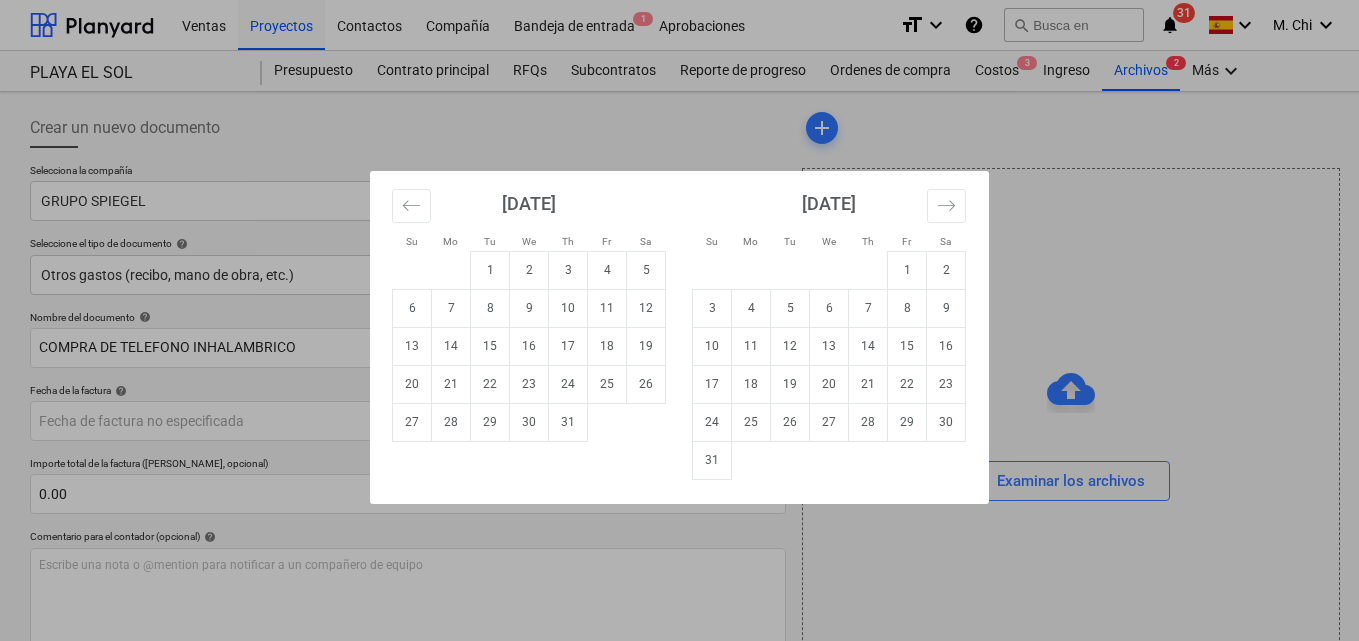 type on "[DATE]" 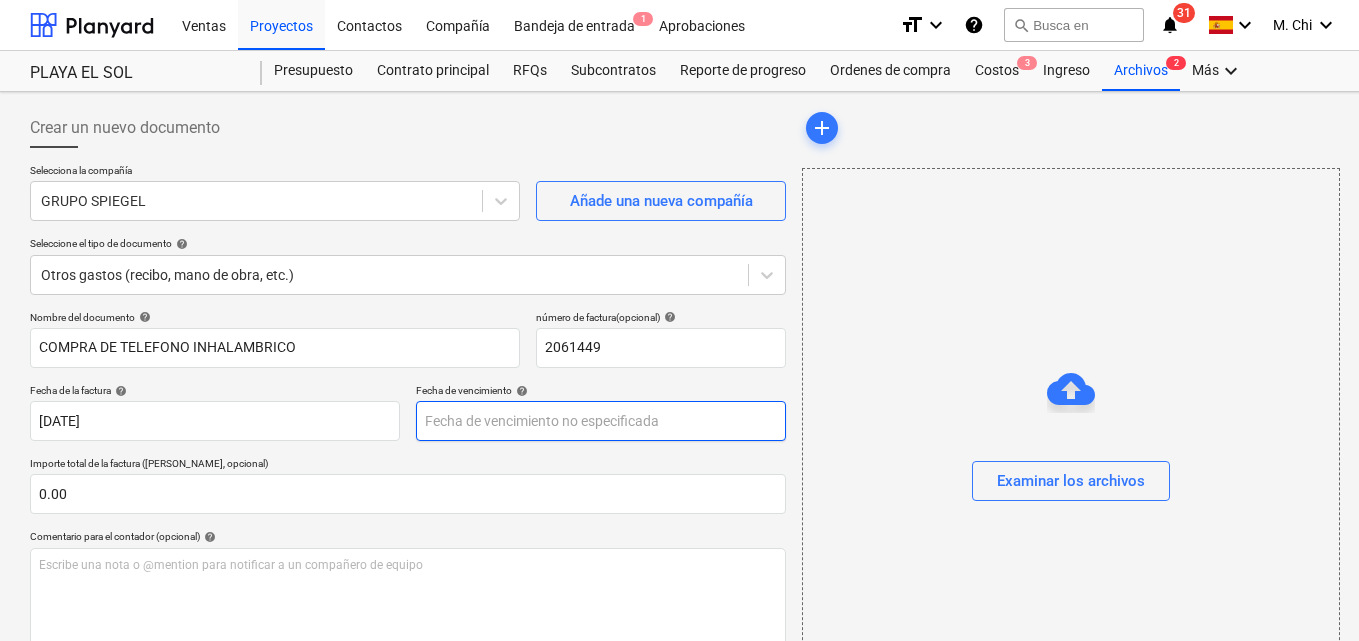 click on "Ventas Proyectos Contactos Compañía Bandeja de entrada 1 Aprobaciones format_size keyboard_arrow_down help search Busca en notifications 31 keyboard_arrow_down M. Chi keyboard_arrow_down PLAYA EL SOL  PLAYA EL SOL  Presupuesto Contrato principal RFQs Subcontratos Reporte de progreso Ordenes de compra Costos 3 Ingreso Archivos 2 Más keyboard_arrow_down Crear un nuevo documento Selecciona la compañía GRUPO [PERSON_NAME]   Añade una nueva compañía Seleccione el tipo de documento help Otros gastos (recibo, mano de obra, etc.) Nombre del documento help COMPRA DE TELEFONO INHALAMBRICO número de factura  (opcional) help 2061449 Fecha de la factura help [DATE] 16.07.2025 Press the down arrow key to interact with the calendar and
select a date. Press the question mark key to get the keyboard shortcuts for changing dates. Fecha de vencimiento help Press the down arrow key to interact with the calendar and
select a date. Press the question mark key to get the keyboard shortcuts for changing dates. 0.00" at bounding box center [679, 320] 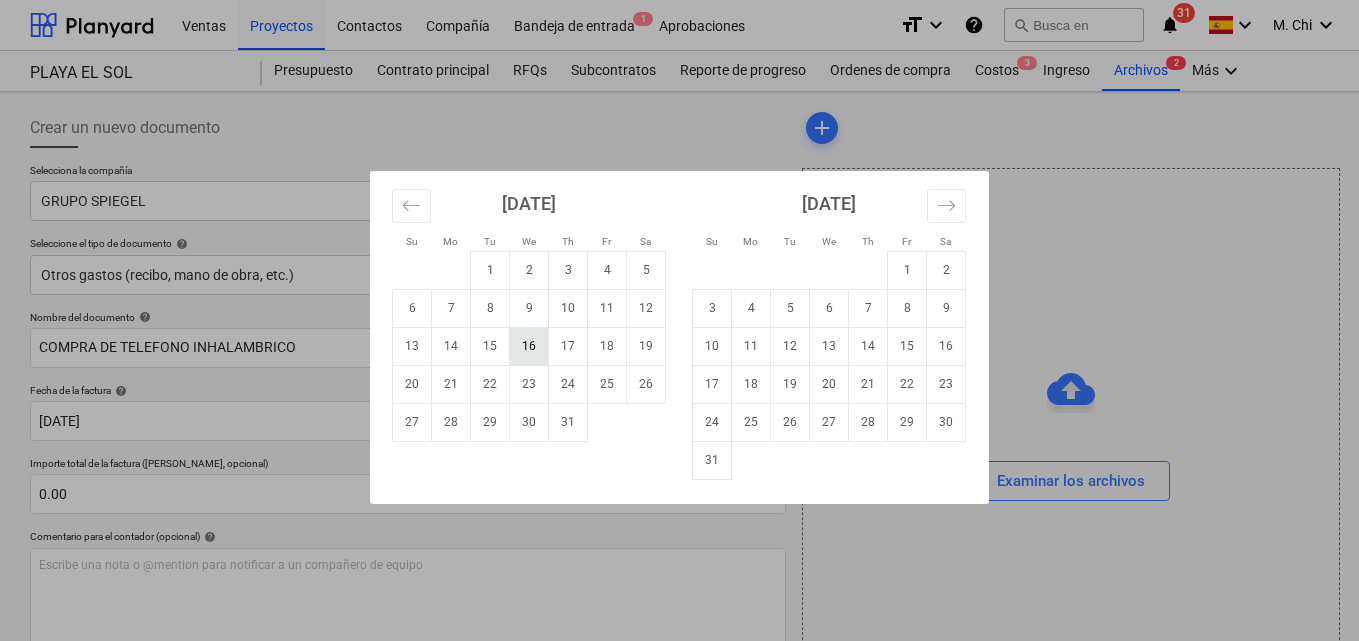 drag, startPoint x: 530, startPoint y: 350, endPoint x: 302, endPoint y: 474, distance: 259.53806 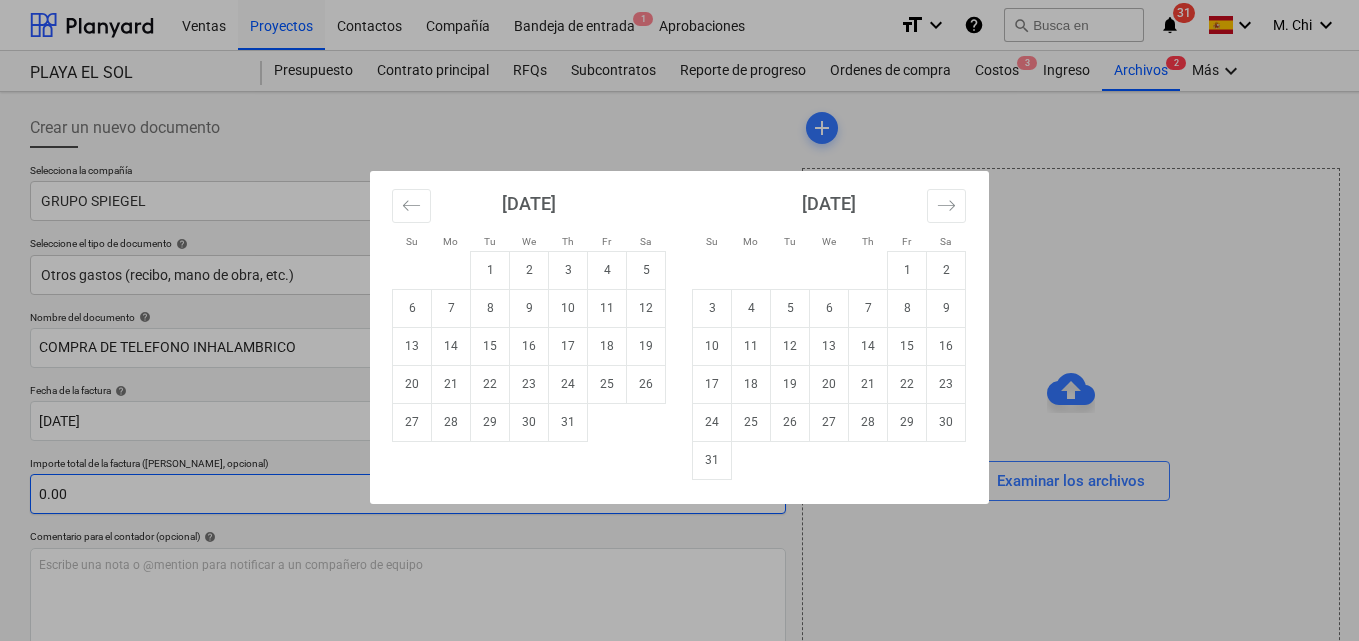 click on "16" at bounding box center [529, 346] 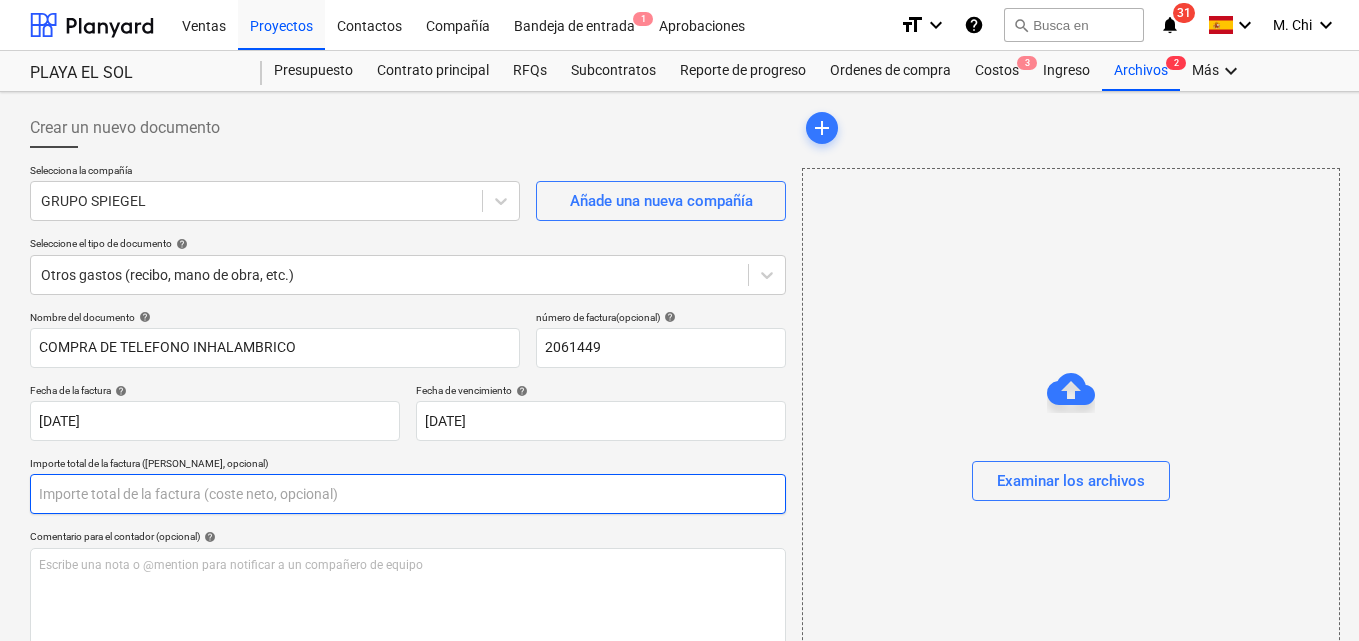click at bounding box center (408, 494) 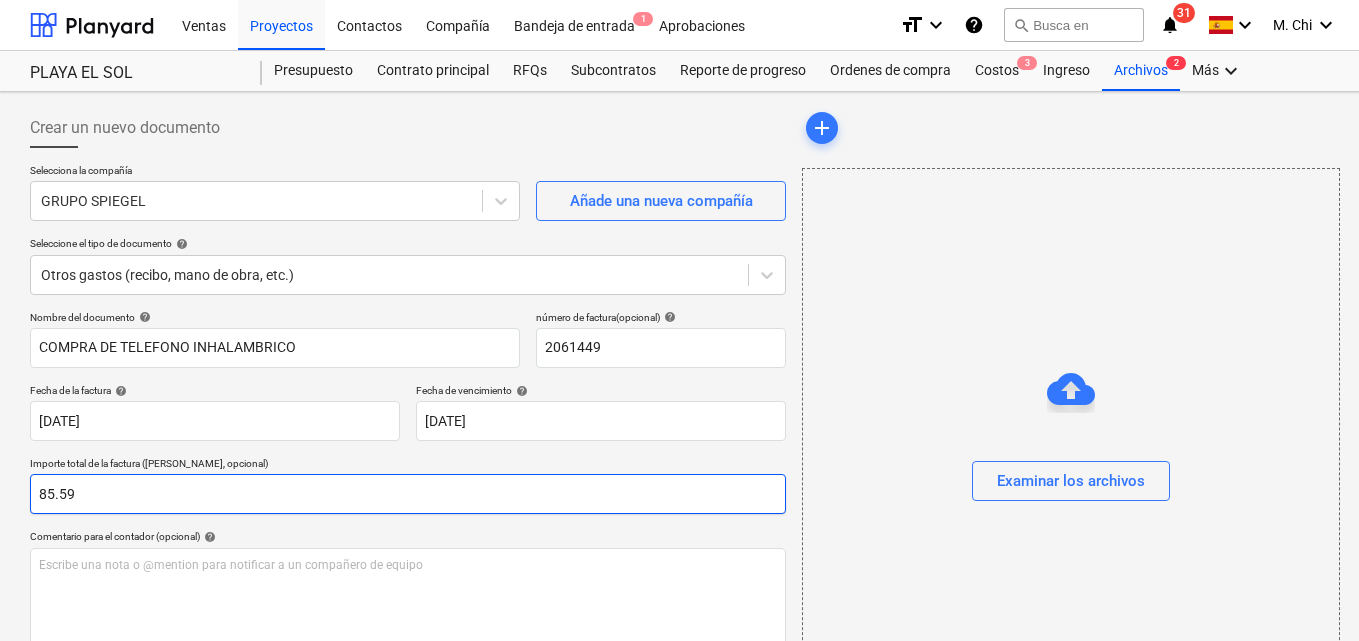 type on "85.59" 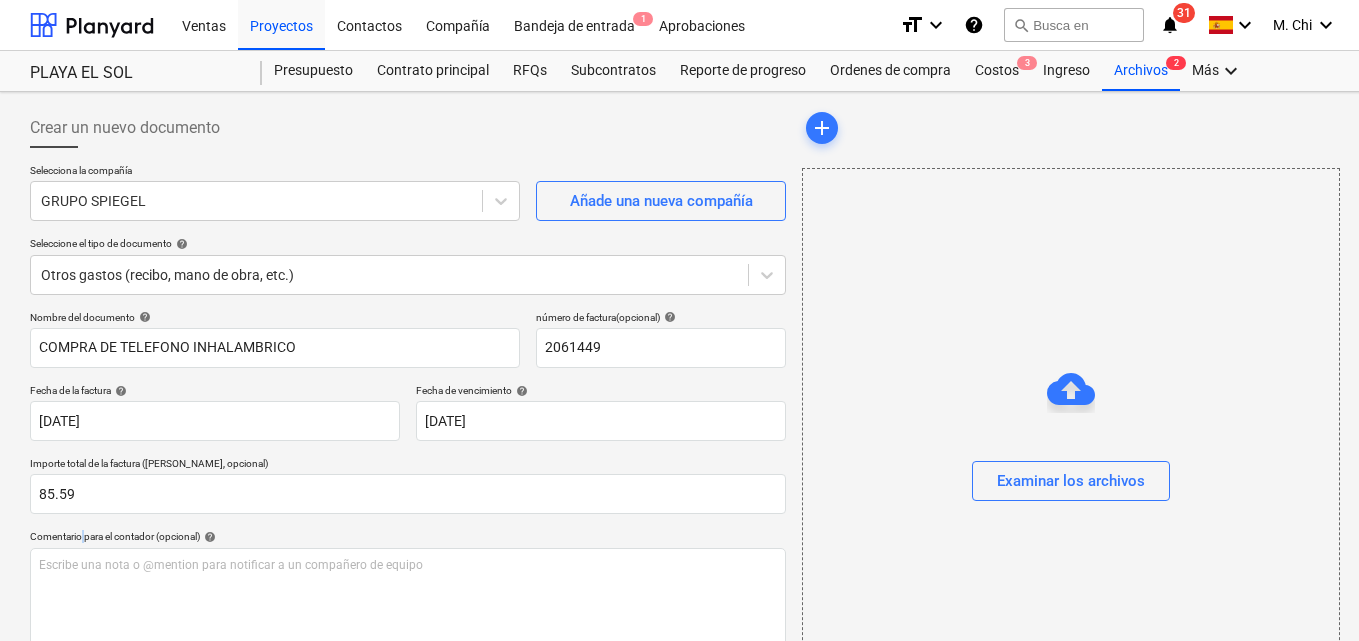 drag, startPoint x: 83, startPoint y: 529, endPoint x: 91, endPoint y: 536, distance: 10.630146 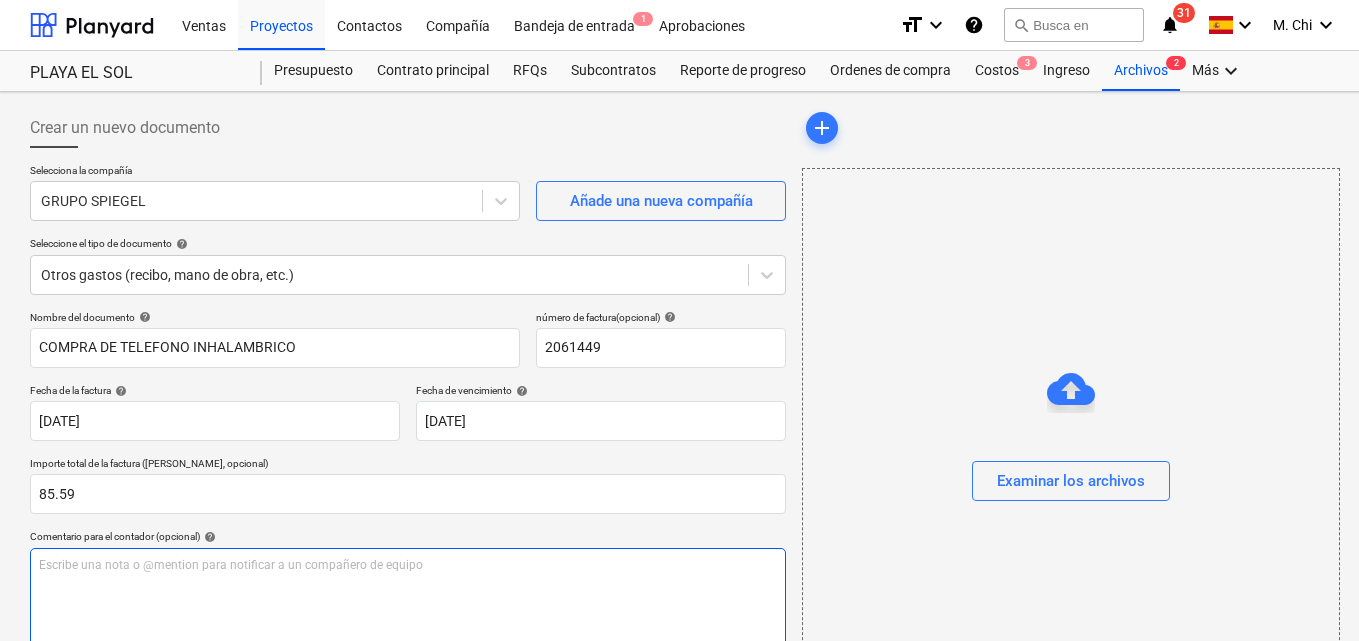 click on "Escribe una nota o @mention para notificar a un compañero de equipo ﻿" at bounding box center [408, 607] 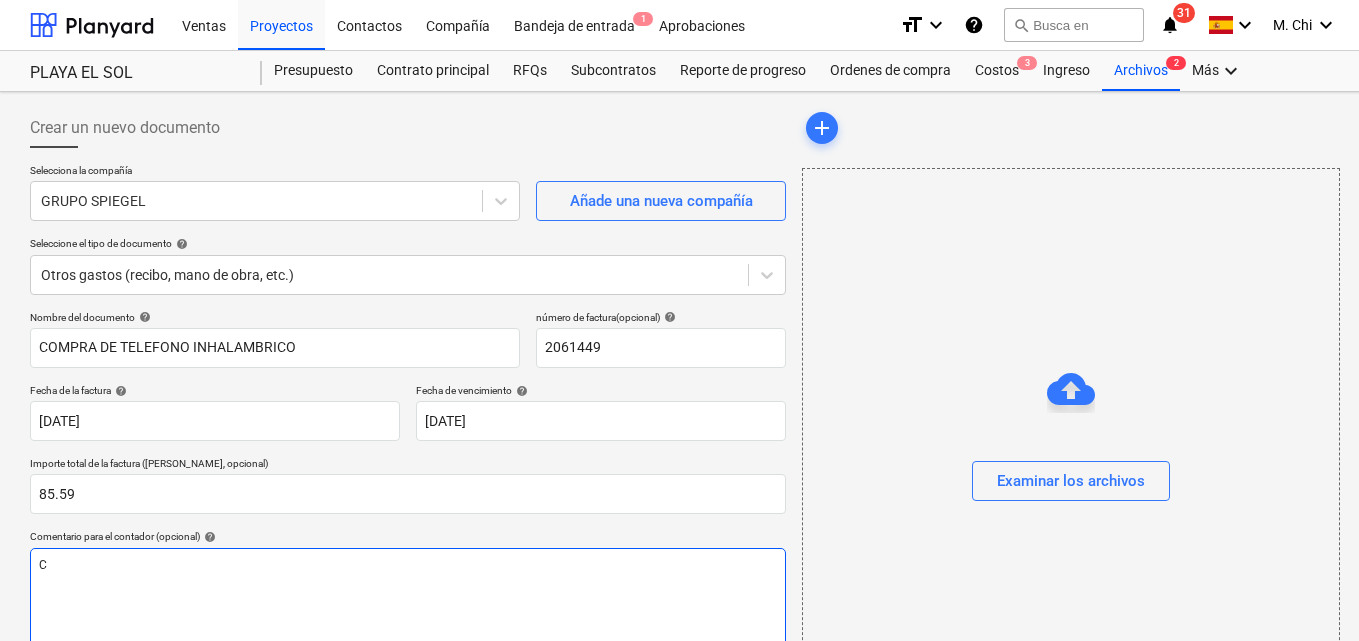 type 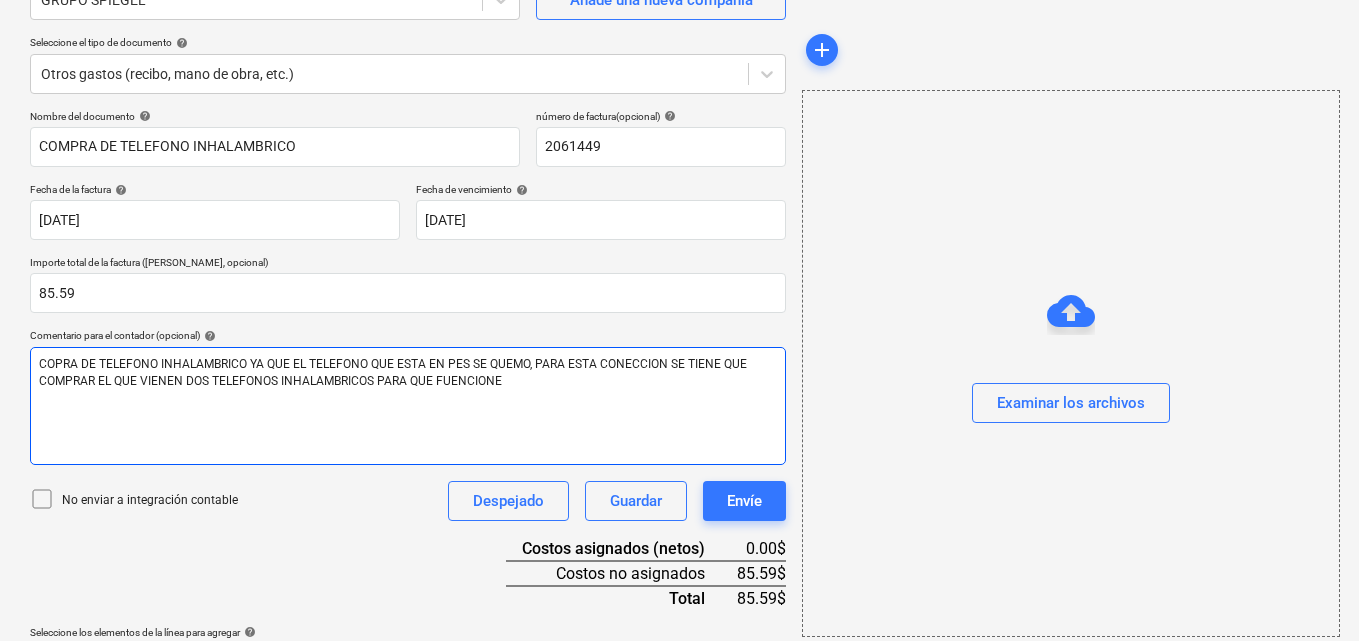 scroll, scrollTop: 259, scrollLeft: 0, axis: vertical 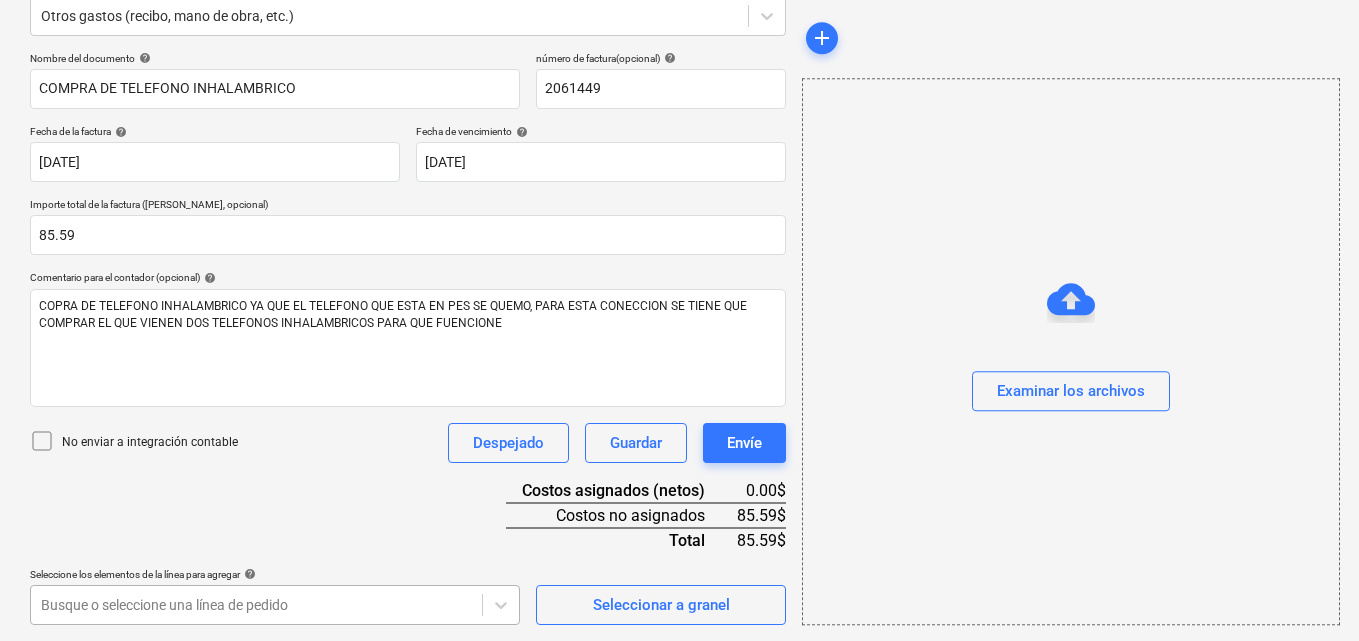 click on "Ventas Proyectos Contactos Compañía Bandeja de entrada 1 Aprobaciones format_size keyboard_arrow_down help search Busca en notifications 31 keyboard_arrow_down M. Chi keyboard_arrow_down PLAYA EL SOL  PLAYA EL SOL  Presupuesto Contrato principal RFQs Subcontratos Reporte de progreso Ordenes de compra Costos 3 Ingreso Archivos 2 Más keyboard_arrow_down Crear un nuevo documento Selecciona la compañía GRUPO [PERSON_NAME]   Añade una nueva compañía Seleccione el tipo de documento help Otros gastos (recibo, mano de obra, etc.) Nombre del documento help COMPRA DE TELEFONO INHALAMBRICO número de factura  (opcional) help 2061449 Fecha de la factura help [DATE] 16.07.2025 Press the down arrow key to interact with the calendar and
select a date. Press the question mark key to get the keyboard shortcuts for changing dates. Fecha de vencimiento help [DATE] 16.07.2025 Importe total de la factura (coste neto, opcional) 85.59 Comentario para el contador (opcional) help No enviar a integración contable" at bounding box center [679, 61] 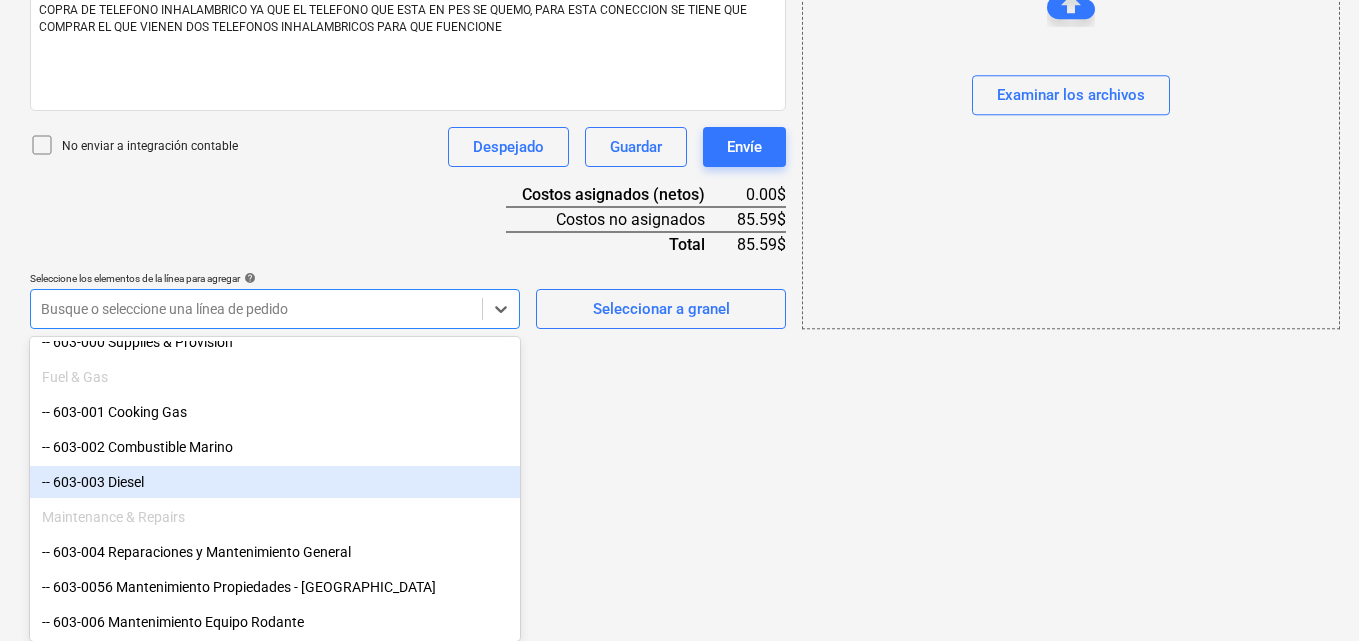 scroll, scrollTop: 900, scrollLeft: 0, axis: vertical 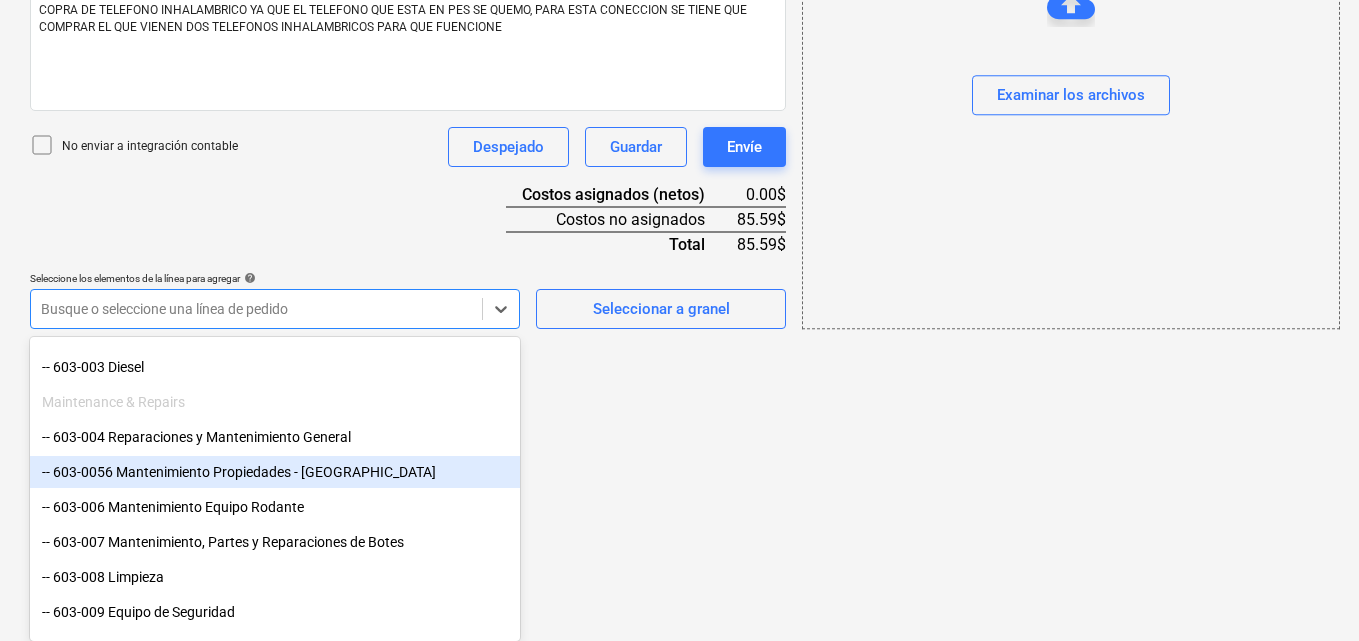 click on "--  603-0056 Mantenimiento Propiedades - [GEOGRAPHIC_DATA]" at bounding box center (275, 472) 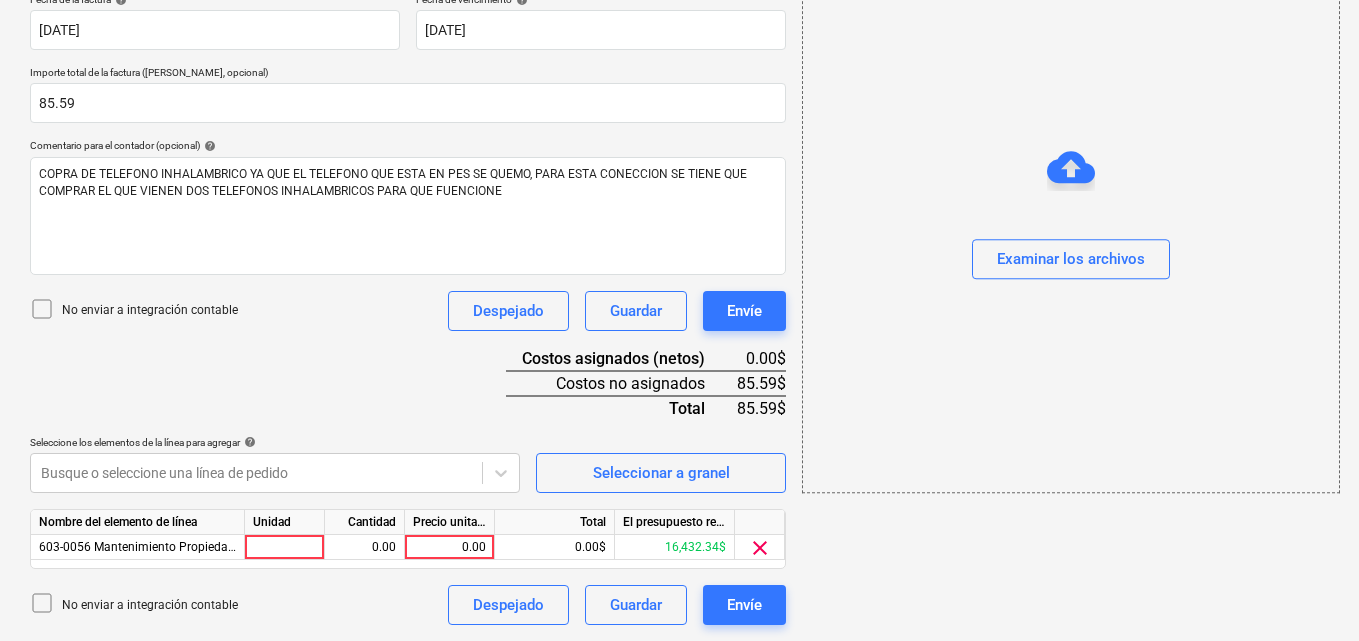 scroll, scrollTop: 391, scrollLeft: 0, axis: vertical 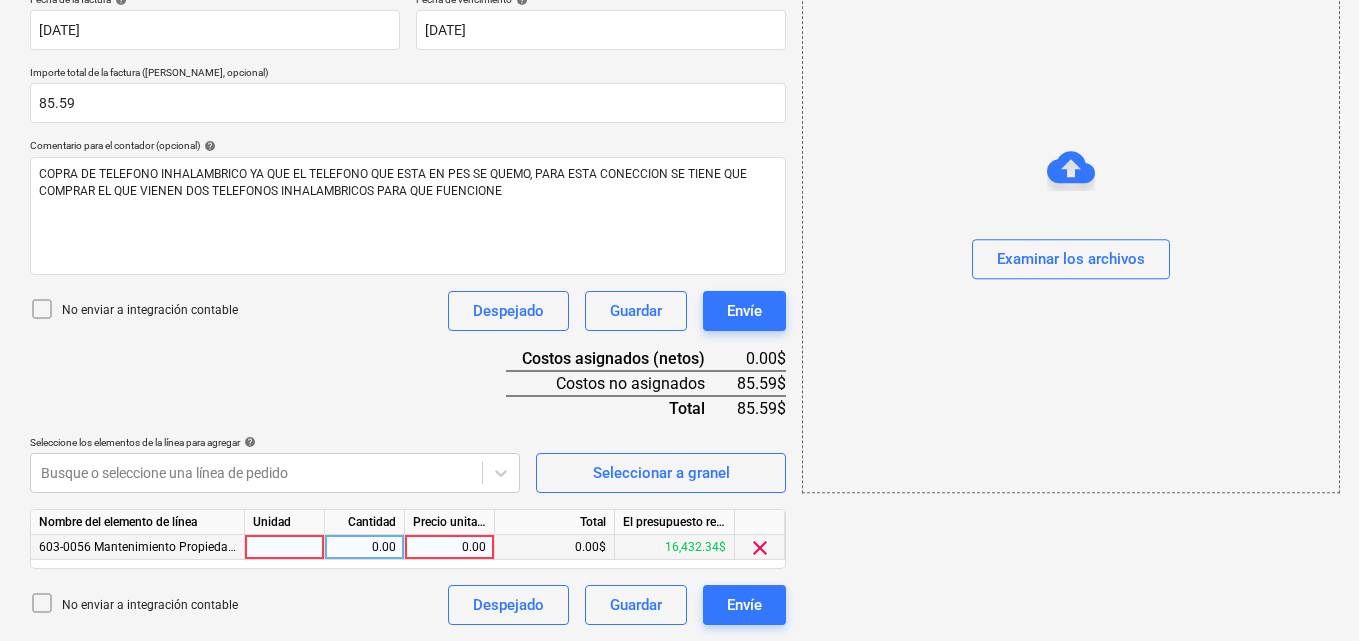 click at bounding box center [285, 547] 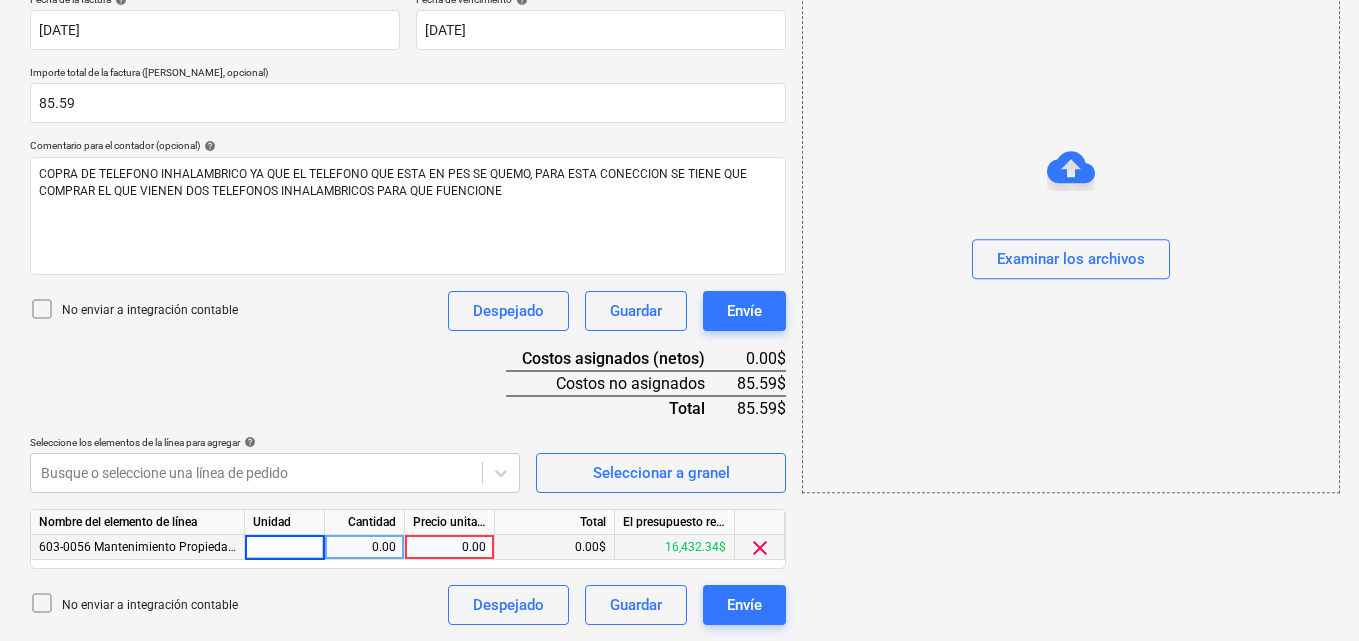type on "1" 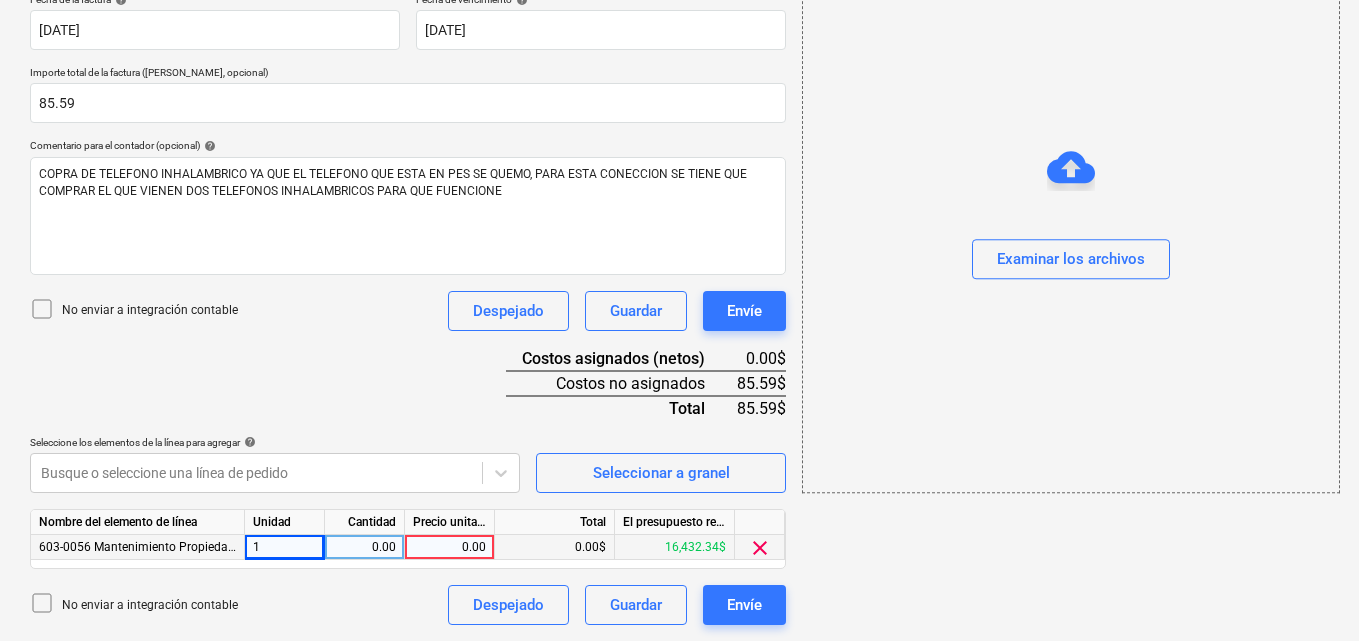 click on "0.00" at bounding box center (364, 547) 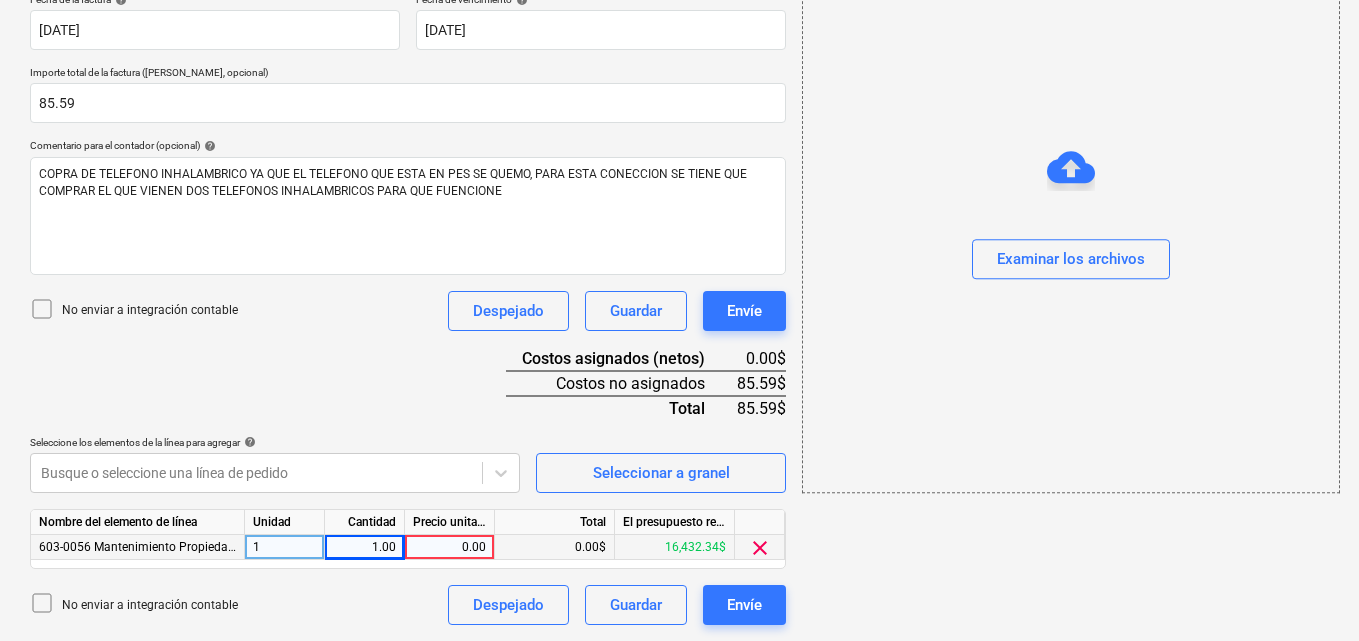 click on "0.00" at bounding box center (449, 547) 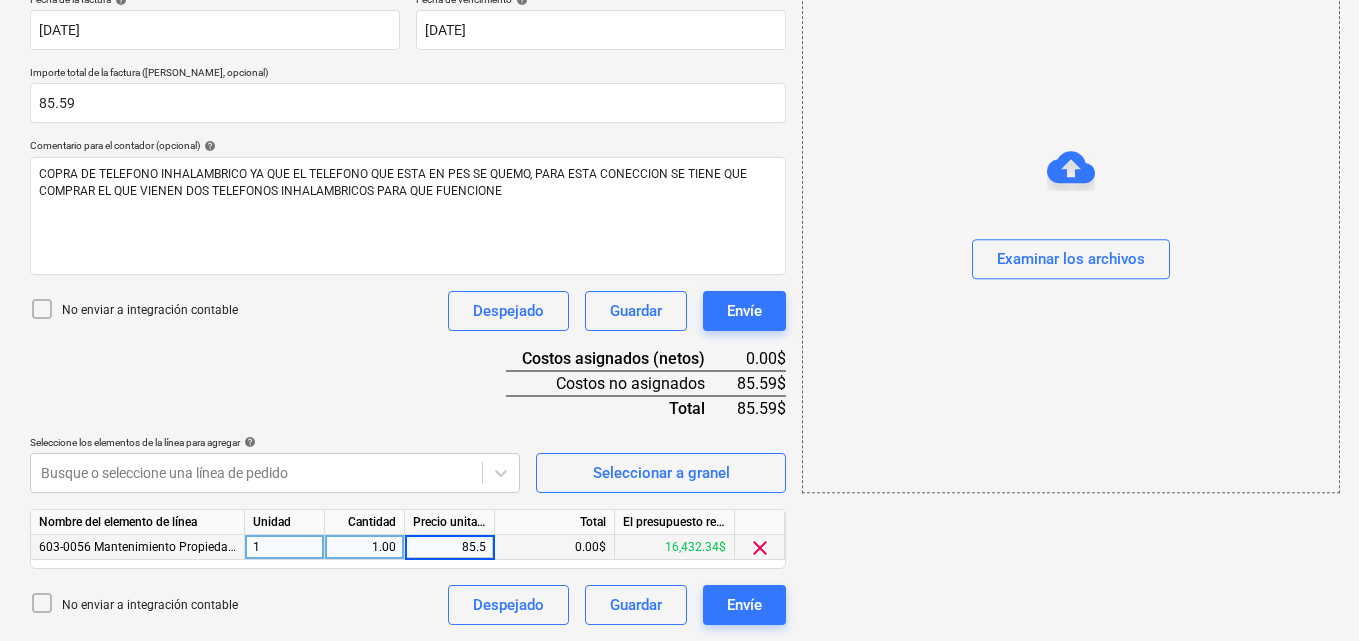 type on "85.59" 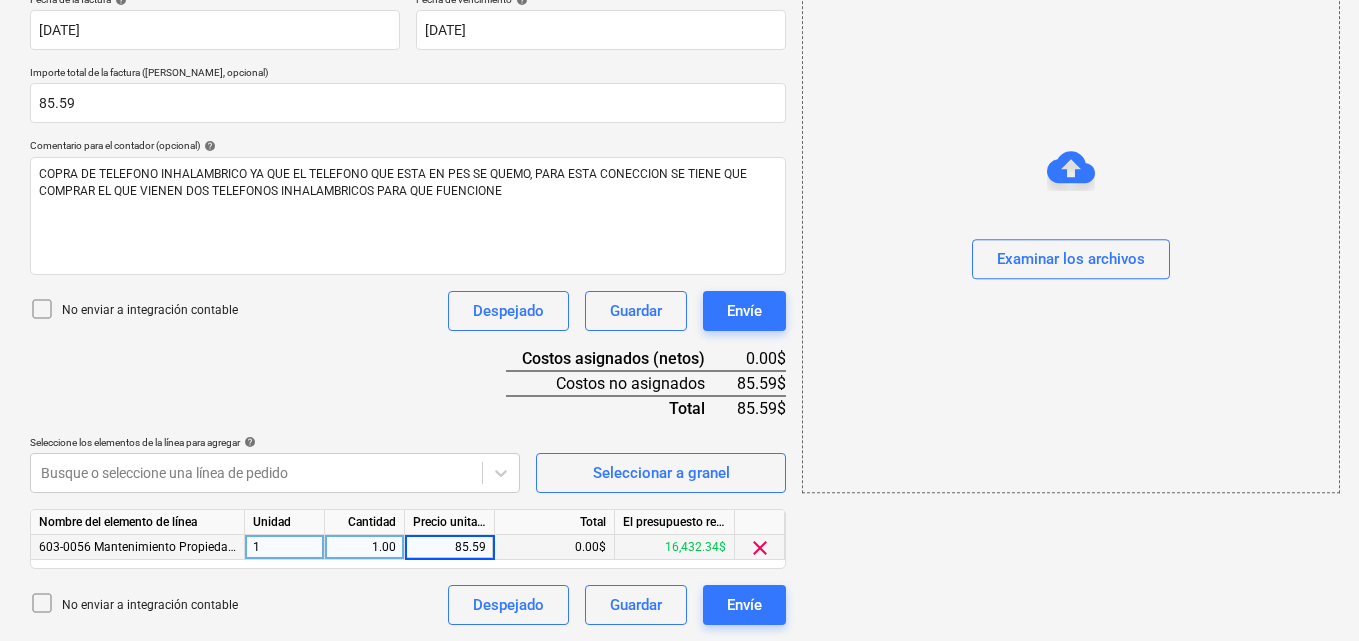 click on "add Examinar los archivos" at bounding box center [1070, 171] 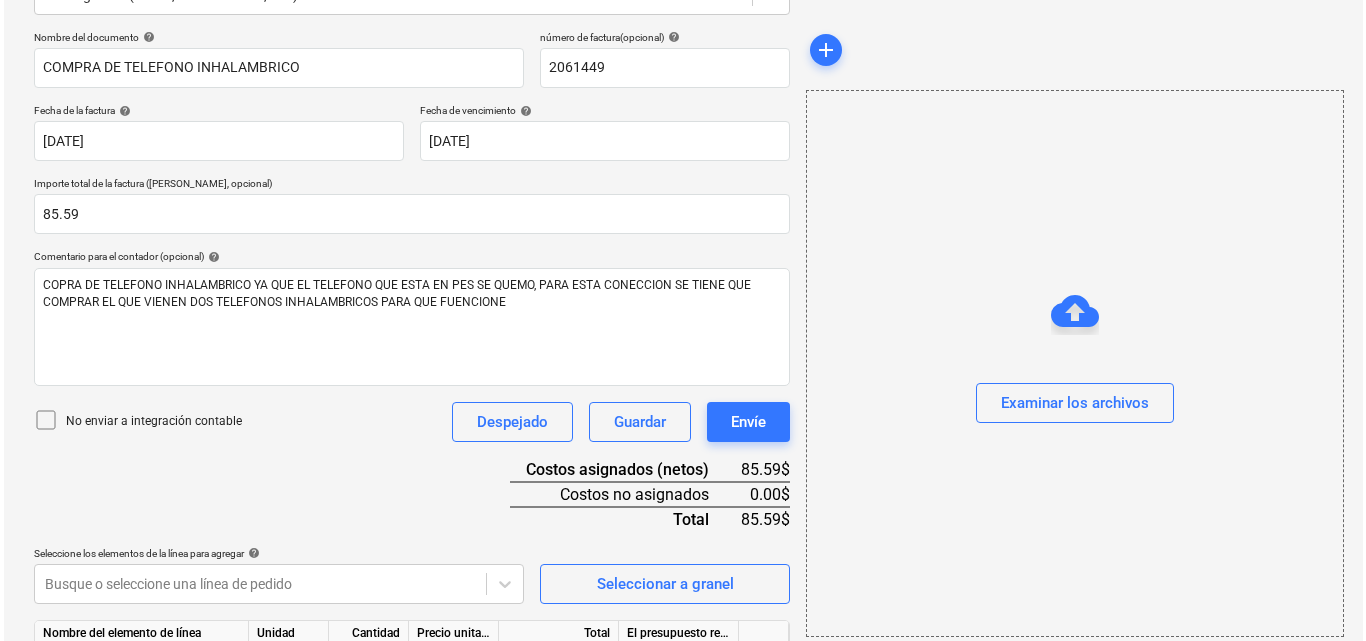 scroll, scrollTop: 391, scrollLeft: 0, axis: vertical 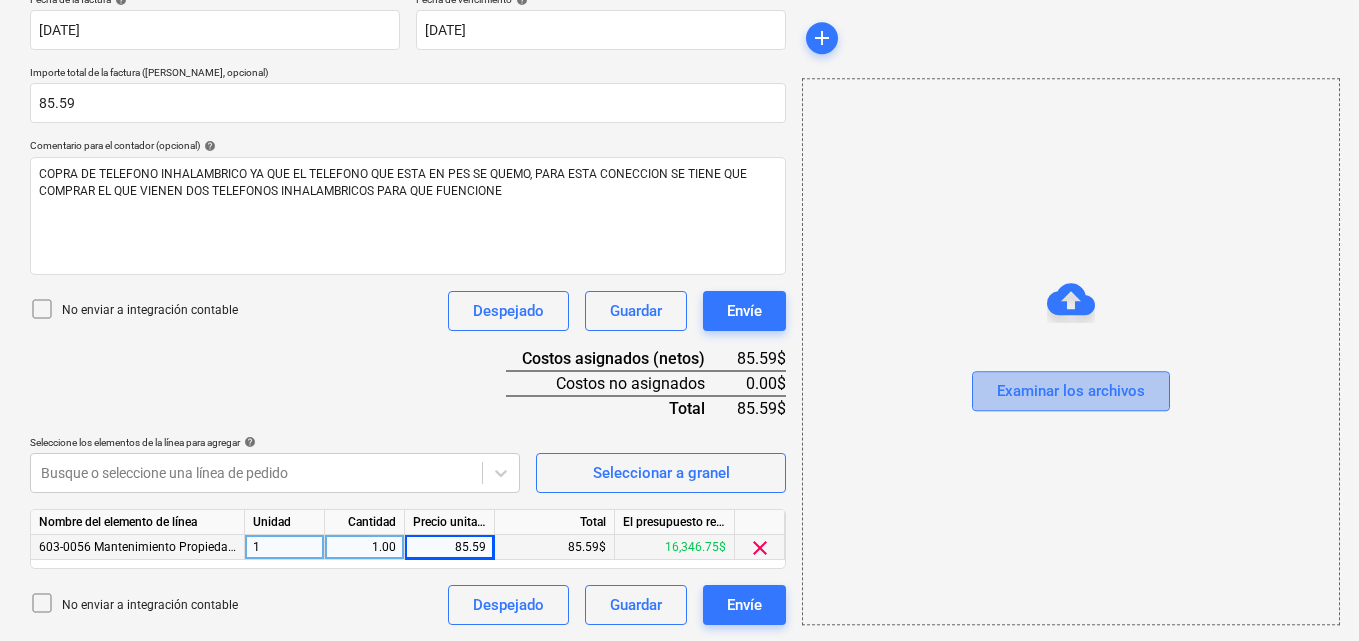 click on "Examinar los archivos" at bounding box center [1071, 392] 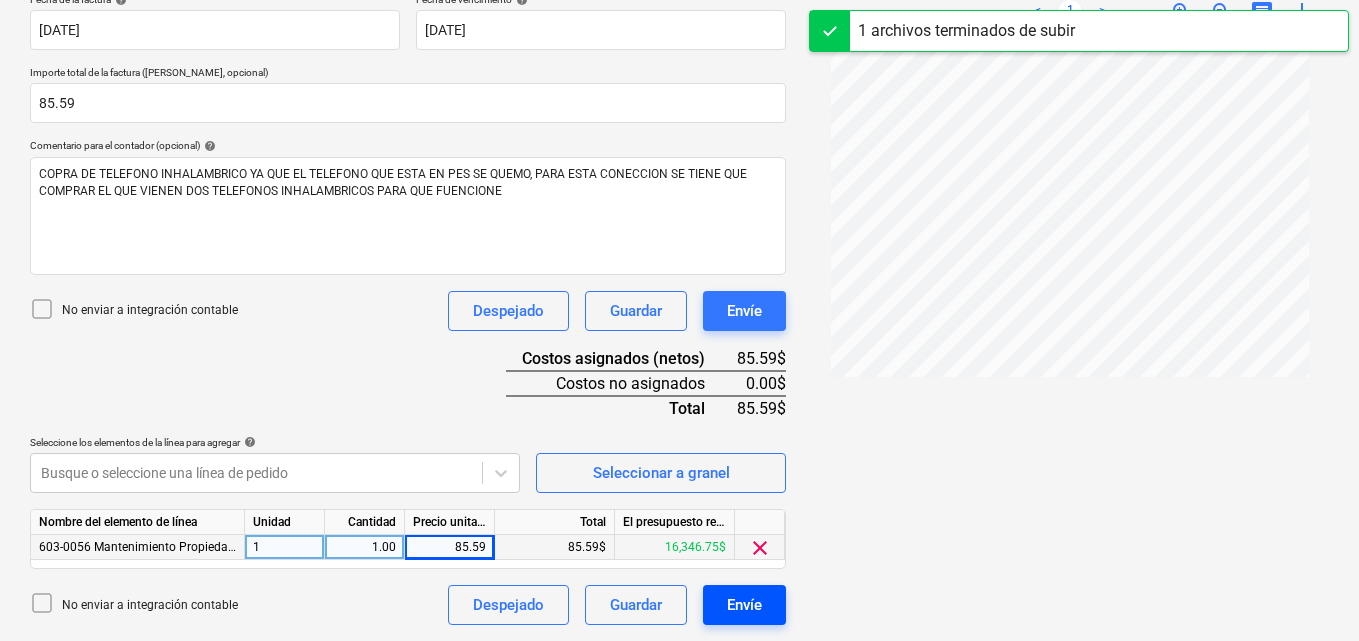 click on "Envíe" at bounding box center (744, 605) 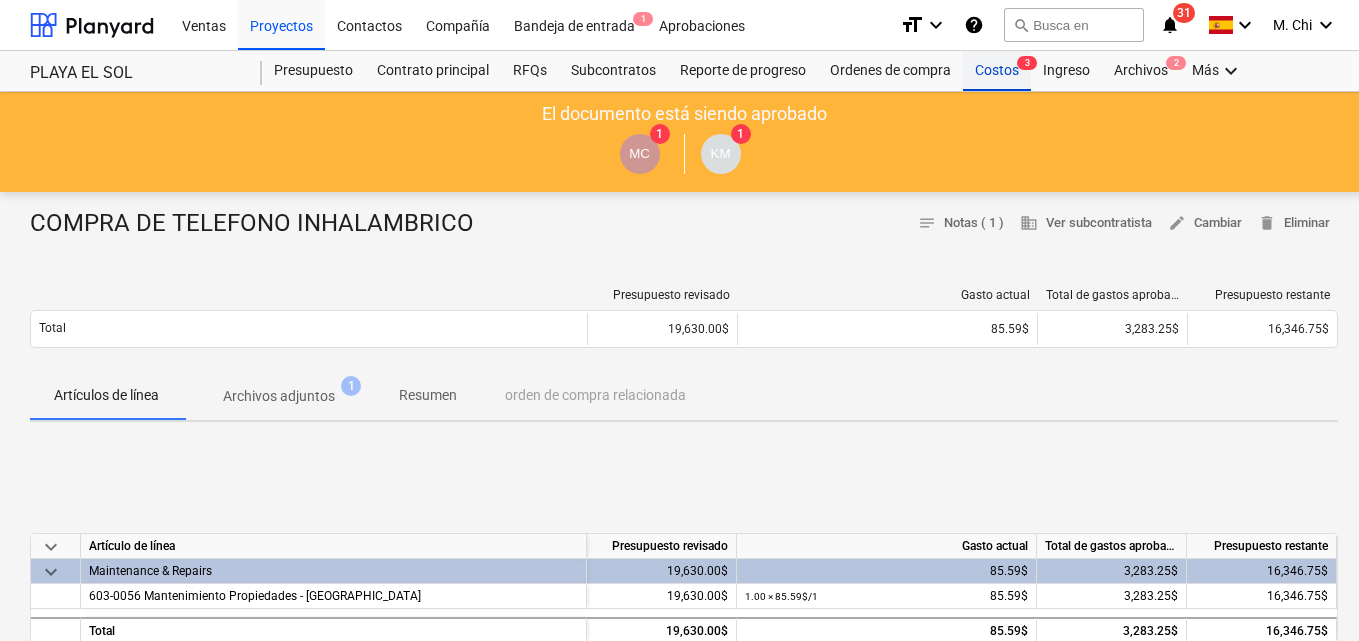 click on "Costos 3" at bounding box center (997, 71) 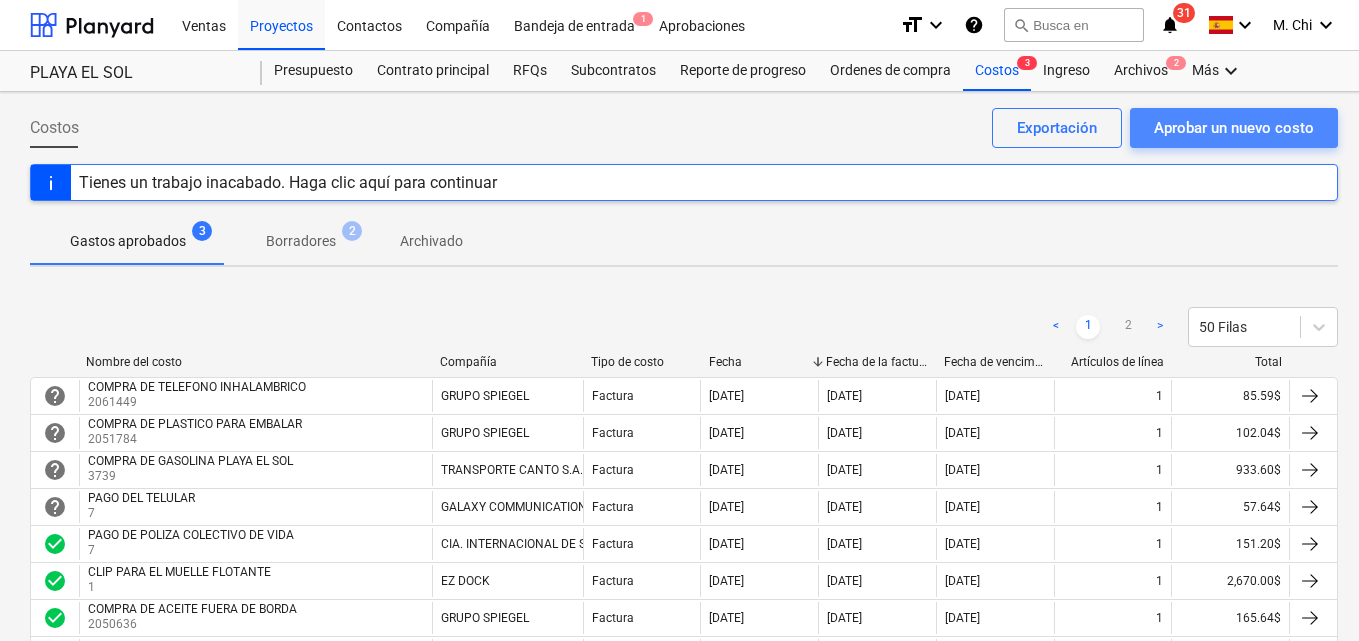 click on "Aprobar un nuevo costo" at bounding box center (1234, 128) 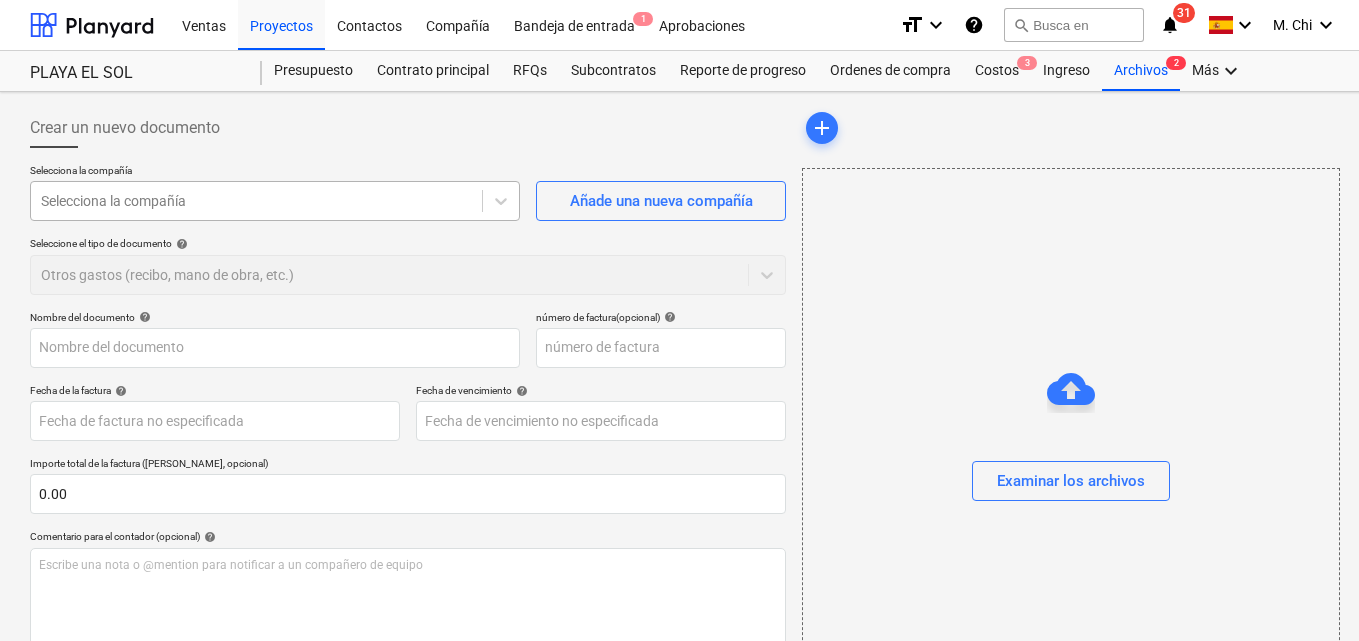 click at bounding box center [256, 201] 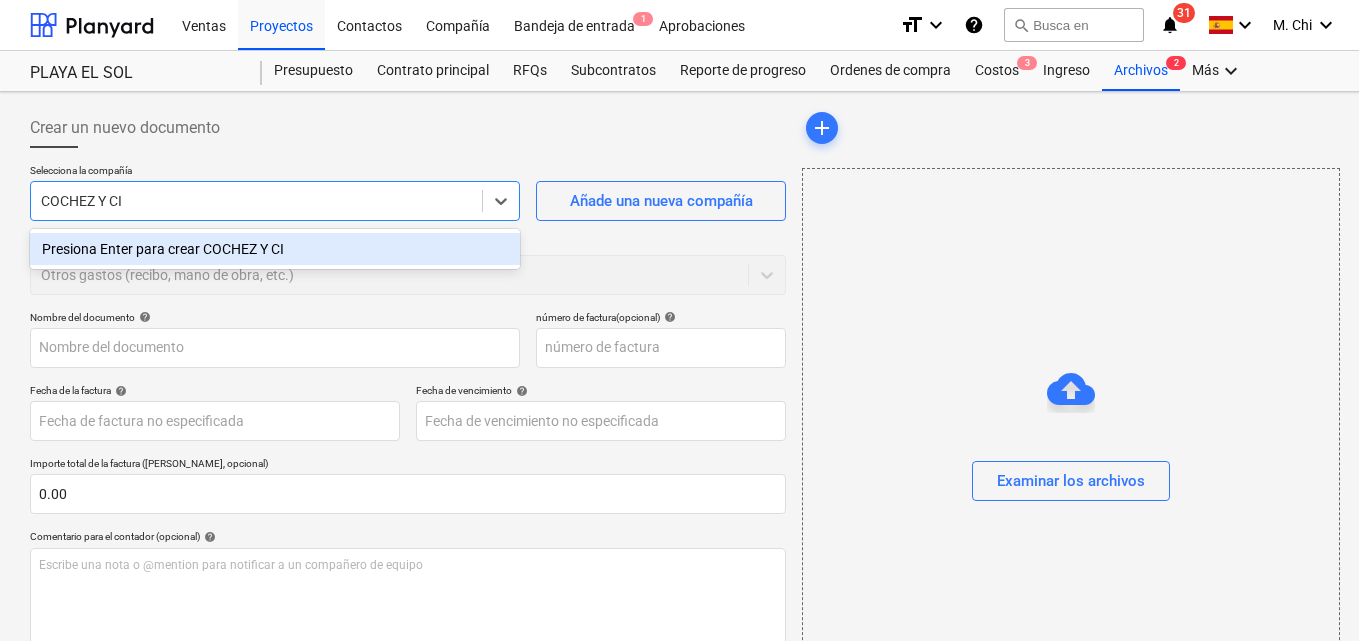 type on "COCHEZ Y CIA" 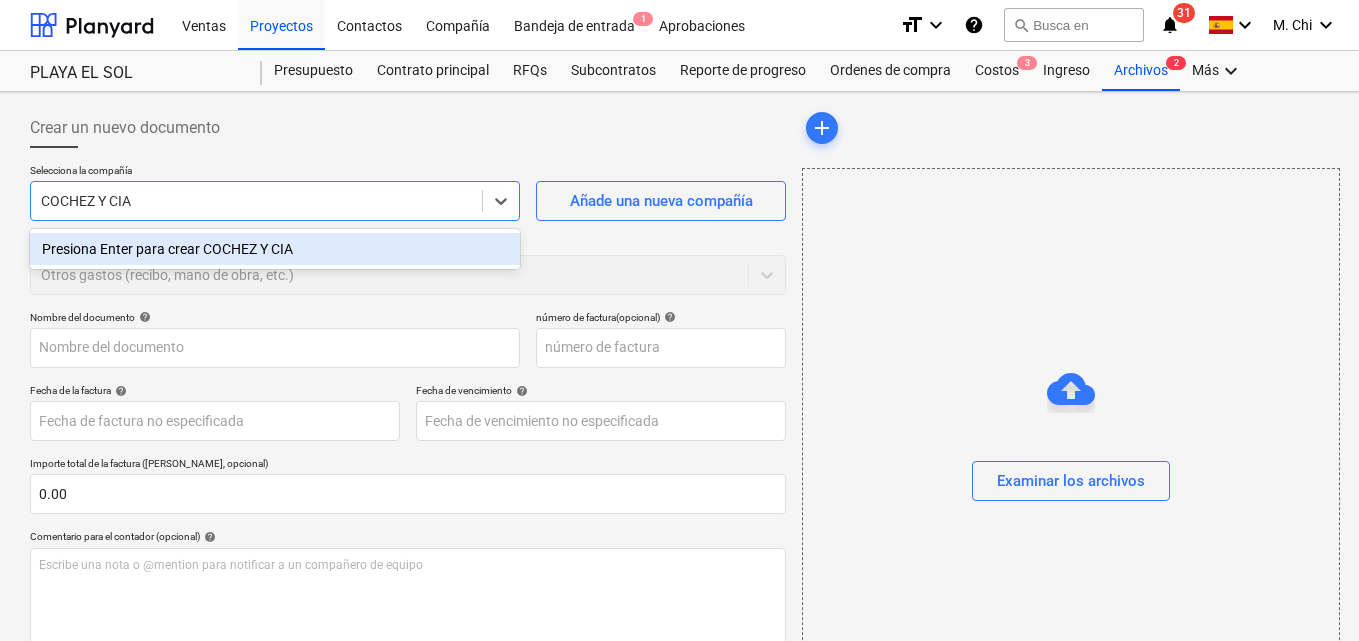 click on "Presiona Enter para crear COCHEZ Y CIA" at bounding box center [275, 249] 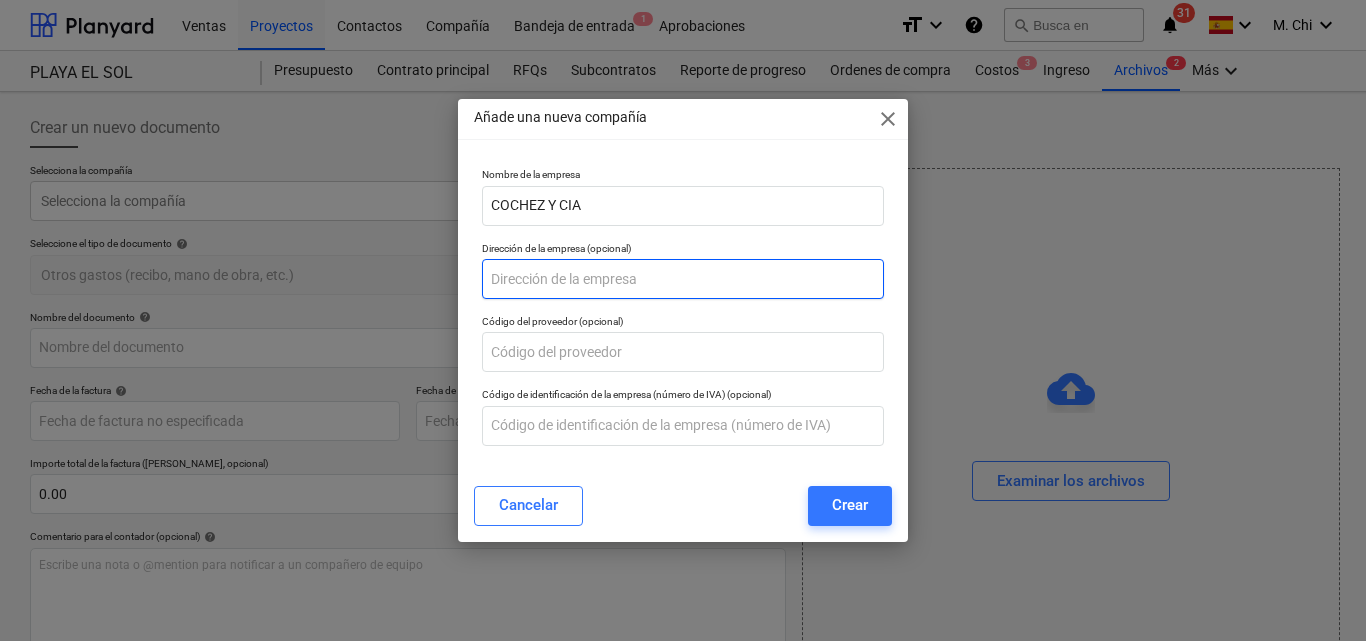 click at bounding box center (683, 279) 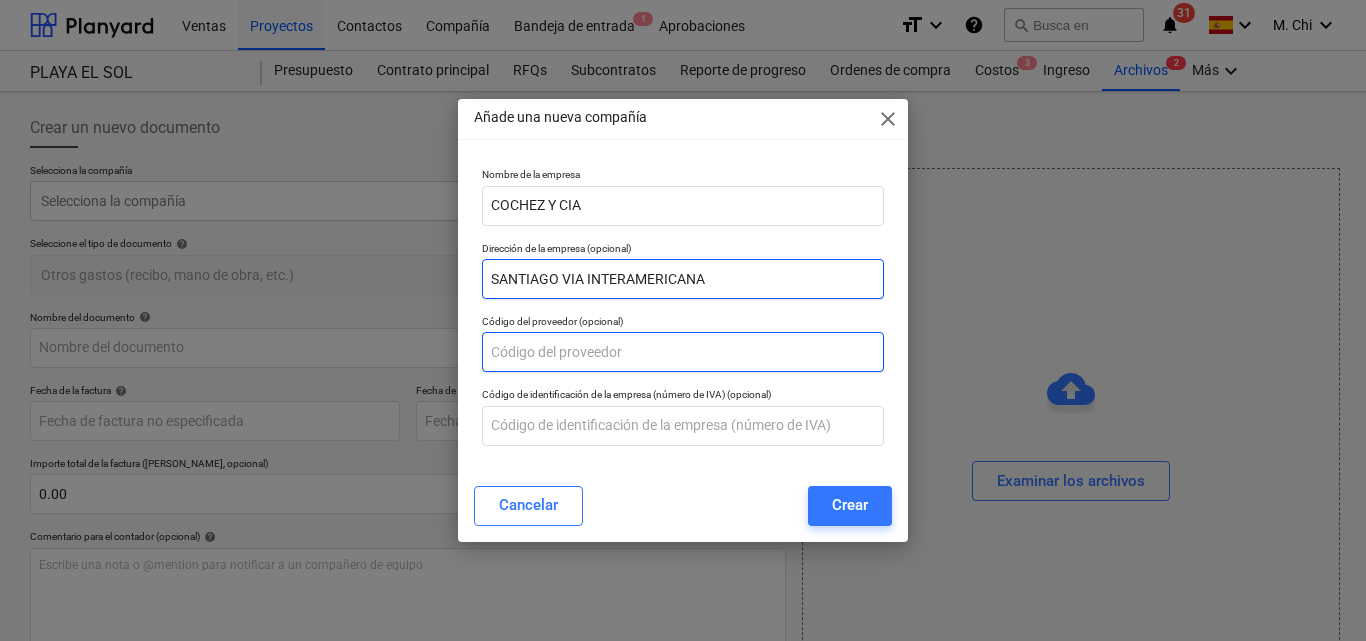 type on "SANTIAGO VIA INTERAMERICANA" 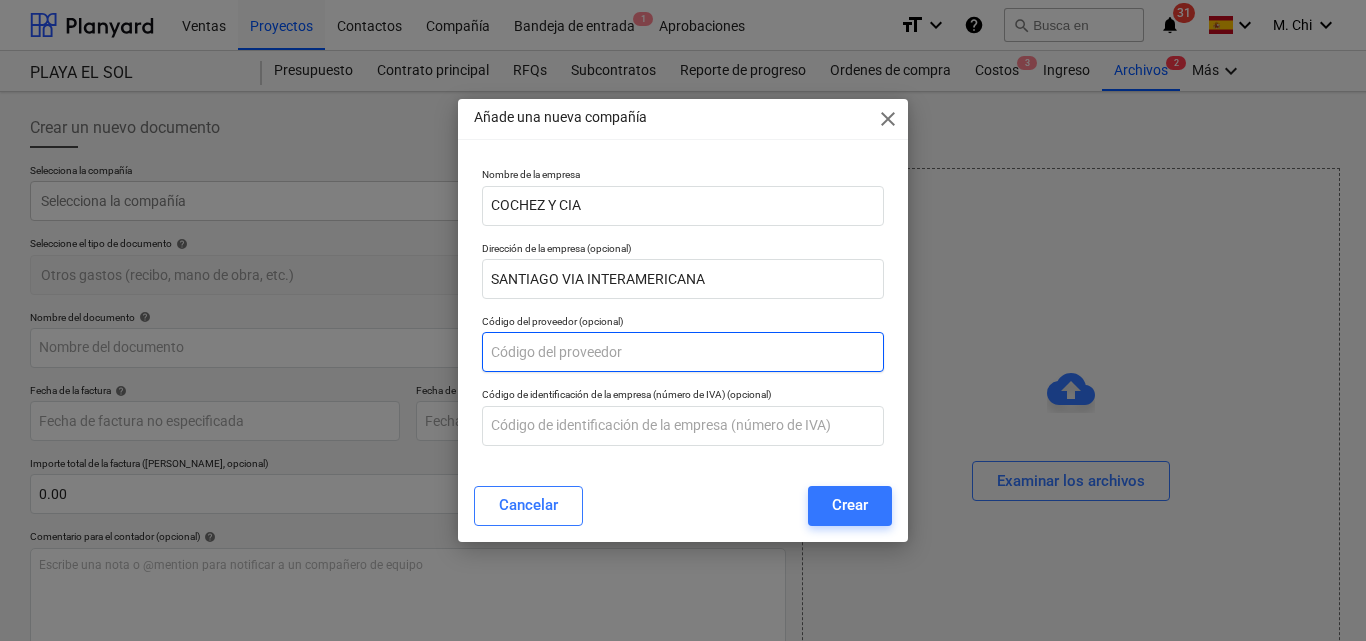 click at bounding box center [683, 352] 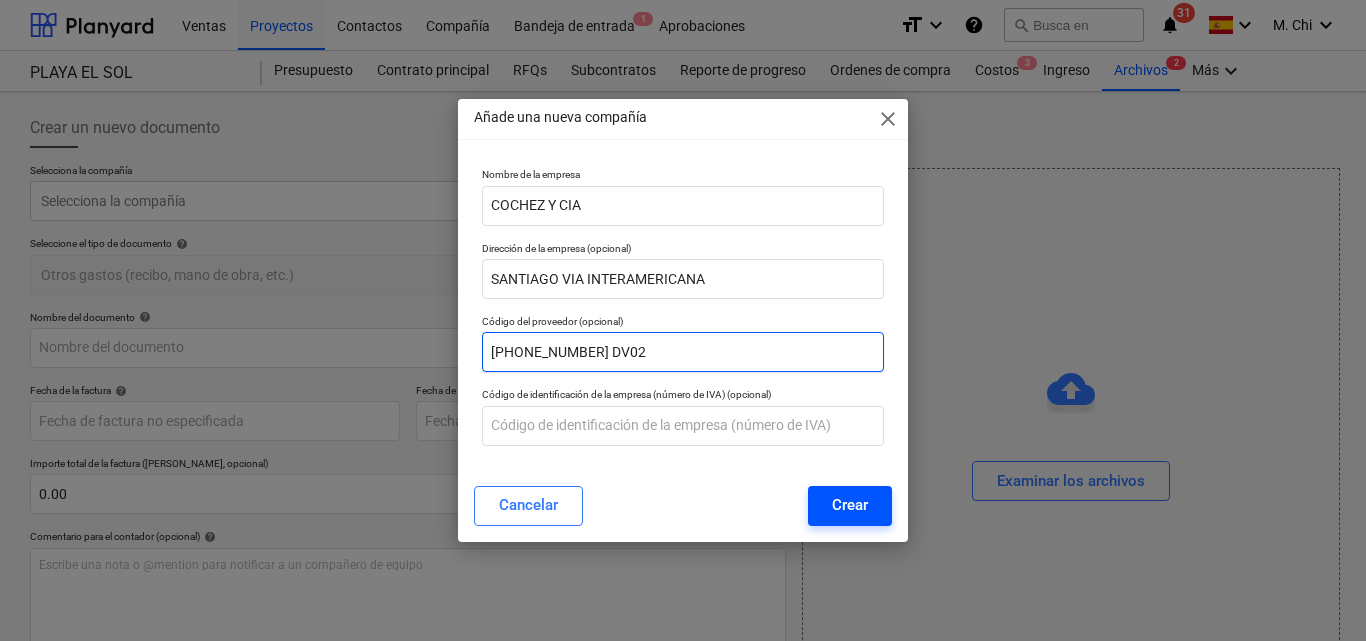 type on "[PHONE_NUMBER] DV02" 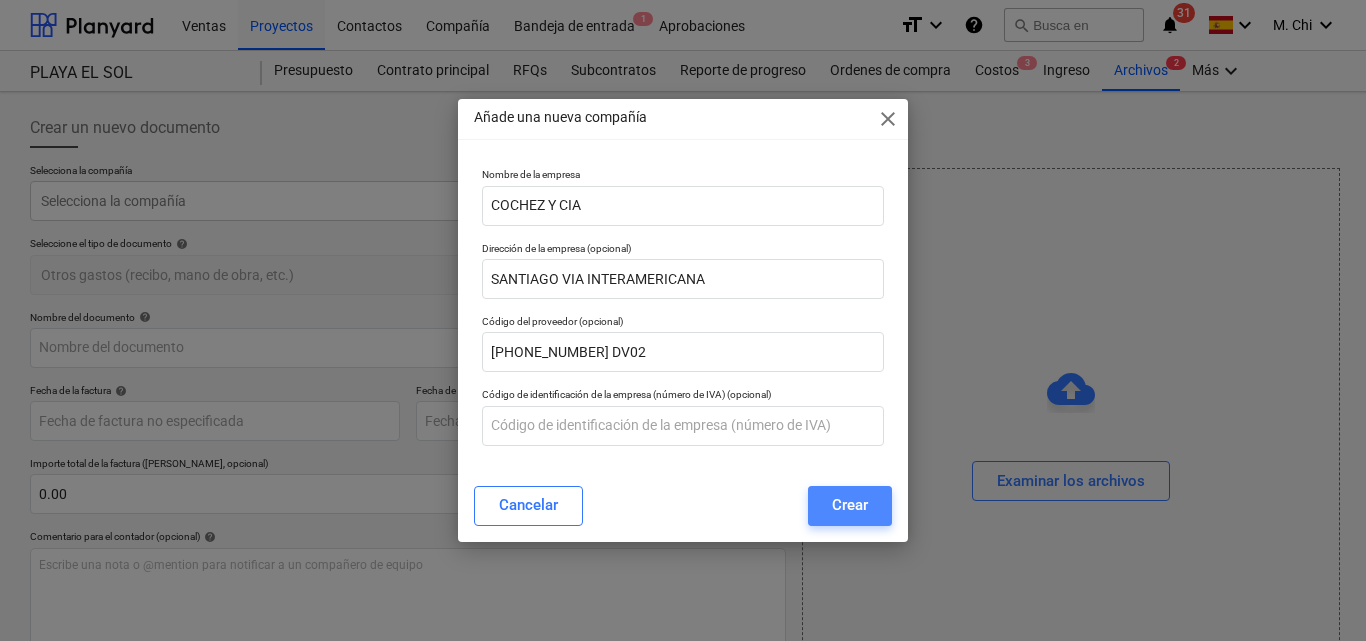 click on "Crear" at bounding box center [850, 505] 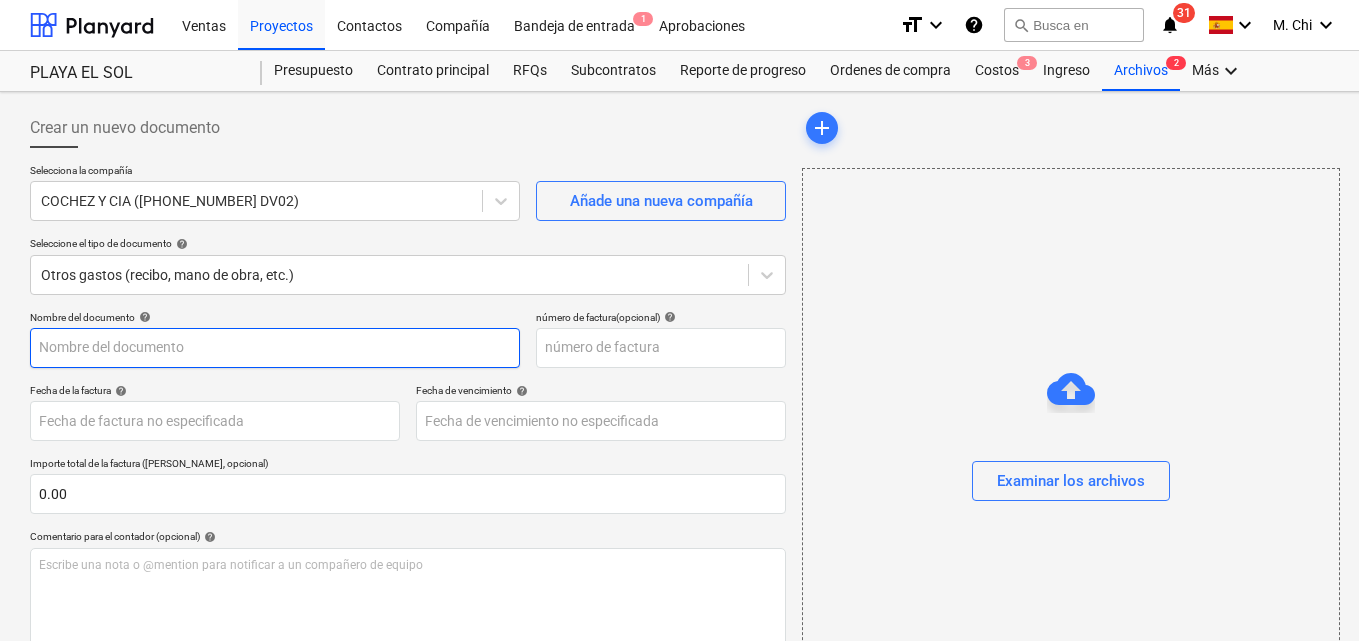 click at bounding box center [275, 348] 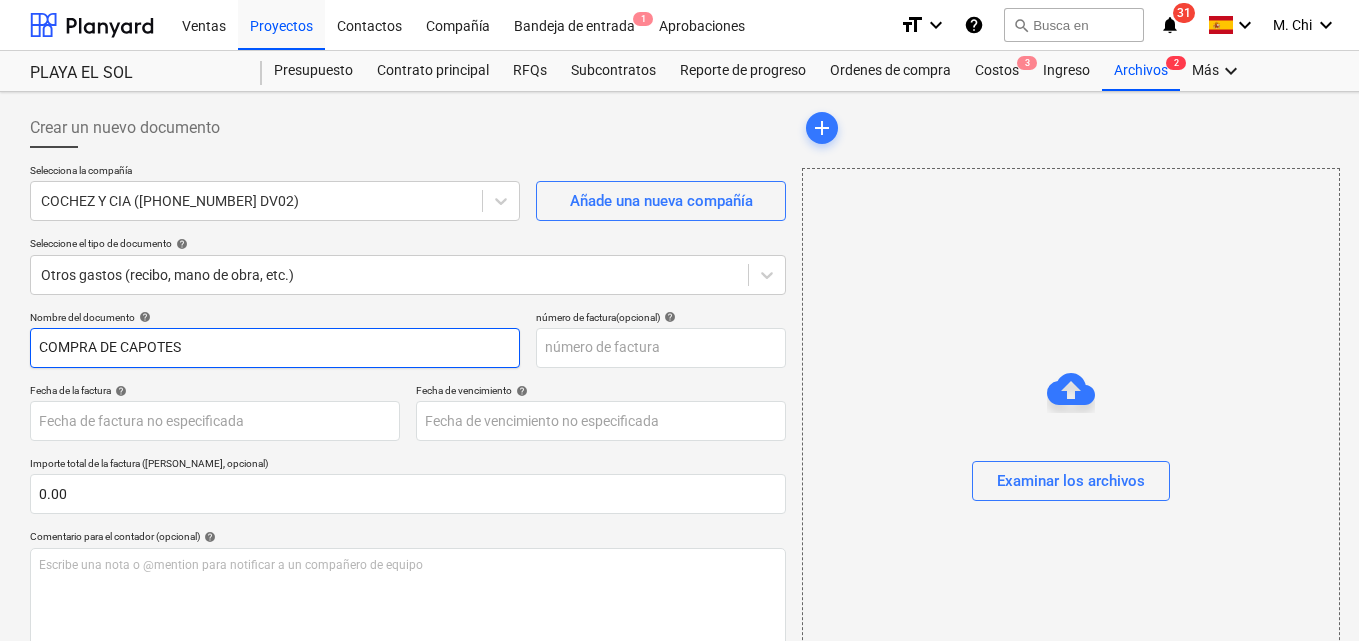 click on "COMPRA DE CAPOTES" at bounding box center (275, 348) 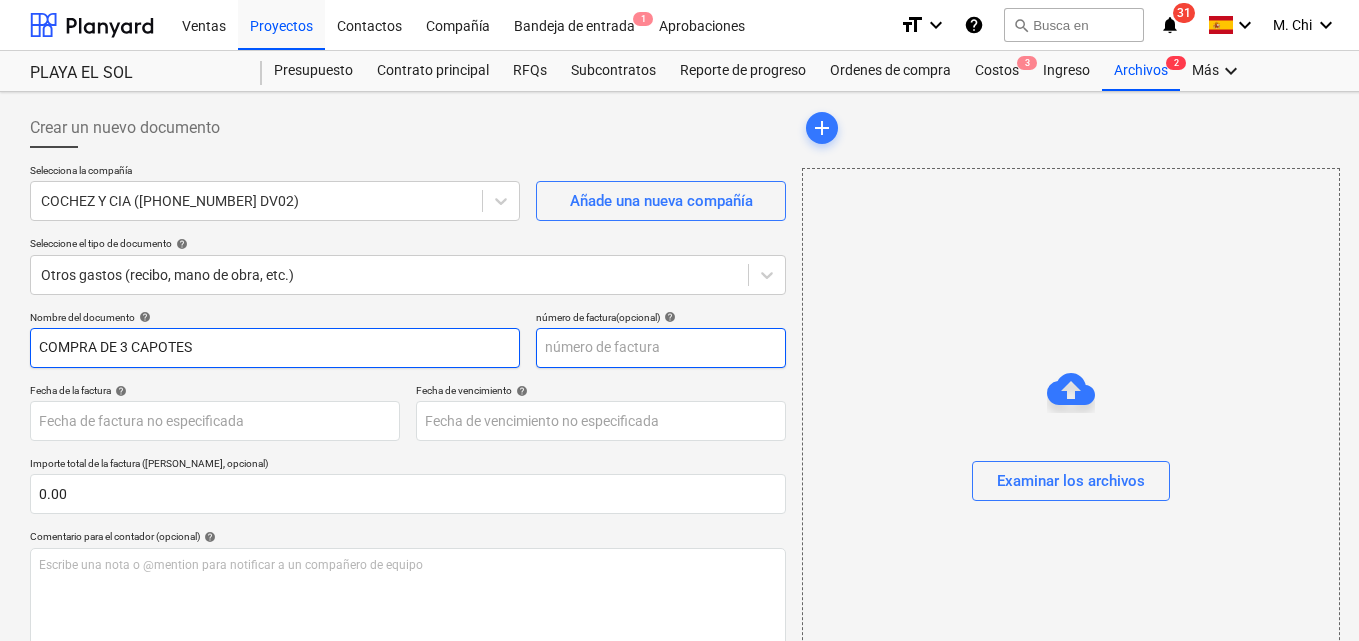 type on "COMPRA DE 3 CAPOTES" 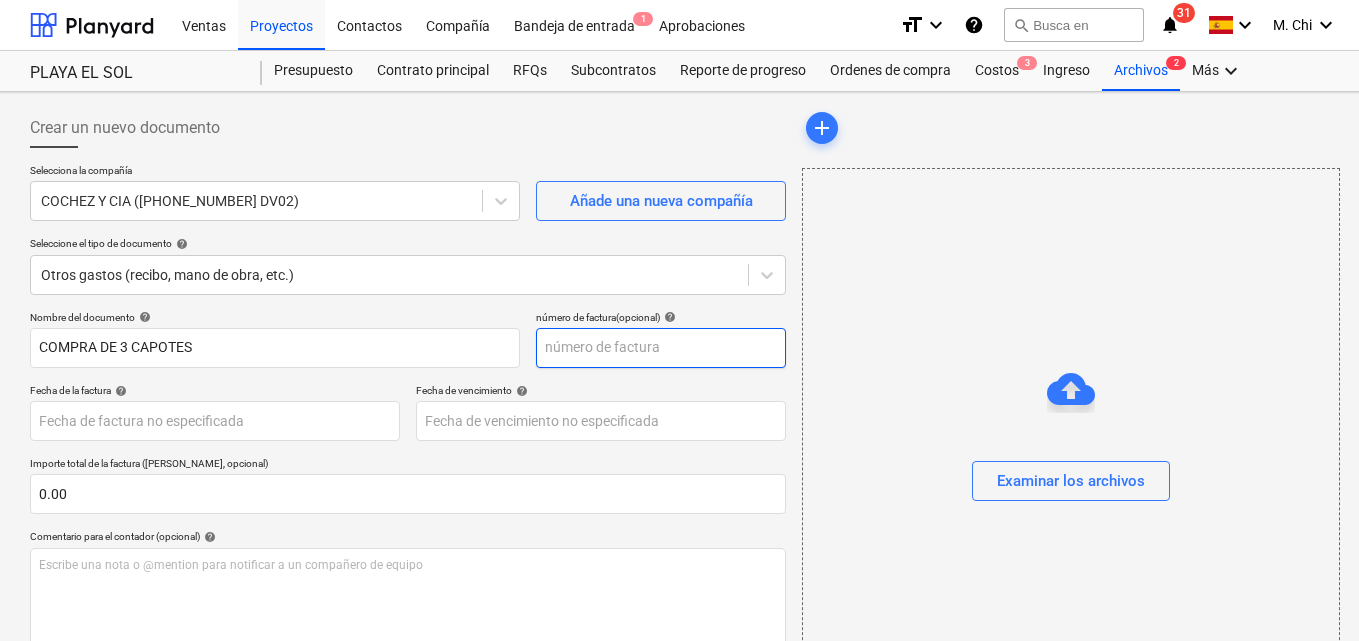 click at bounding box center (661, 348) 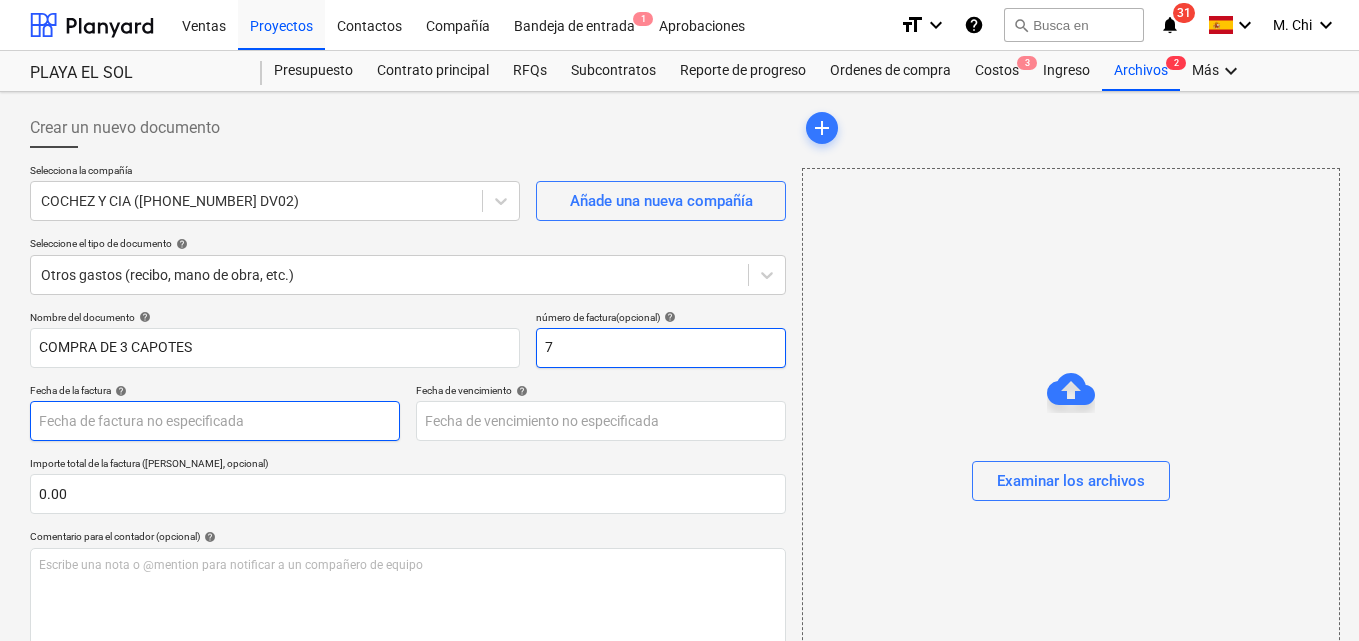 type on "7" 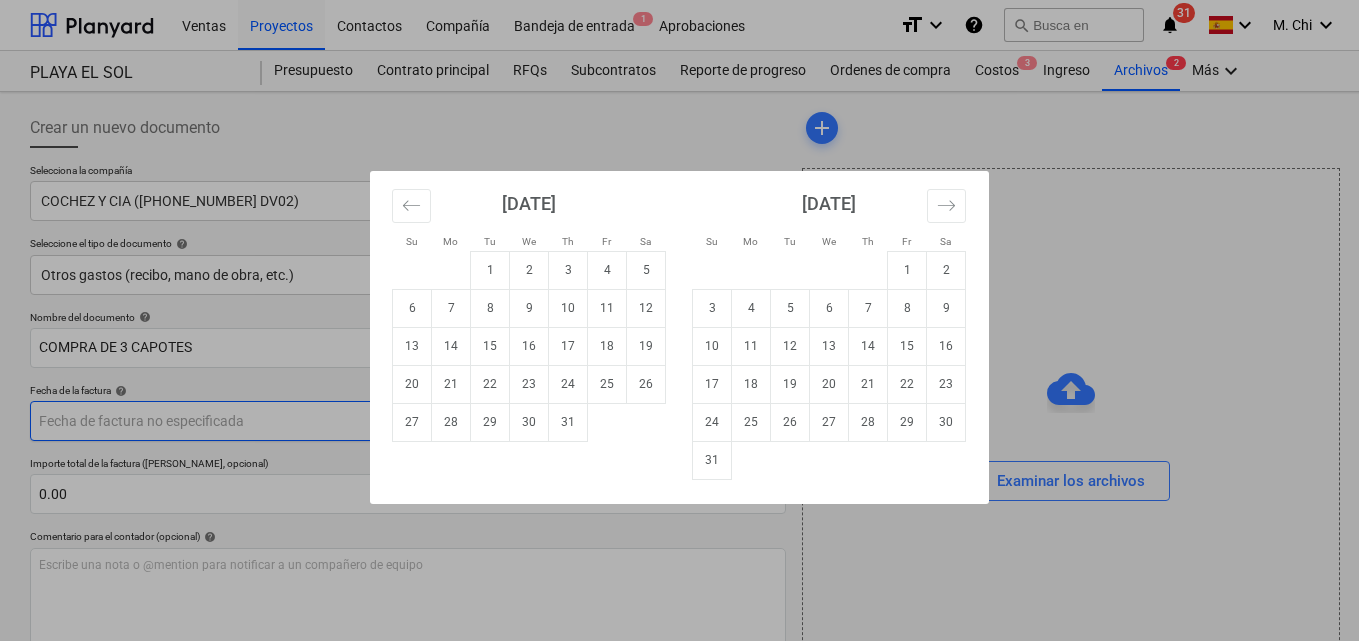 click on "Ventas Proyectos Contactos Compañía Bandeja de entrada 1 Aprobaciones format_size keyboard_arrow_down help search Busca en notifications 31 keyboard_arrow_down M. Chi keyboard_arrow_down PLAYA EL SOL  PLAYA EL SOL  Presupuesto Contrato principal RFQs Subcontratos Reporte de progreso Ordenes de compra Costos 3 Ingreso Archivos 2 Más keyboard_arrow_down Crear un nuevo documento Selecciona la compañía COCHEZ Y CIA ([PHONE_NUMBER] DV02)  Añade una nueva compañía Seleccione el tipo de documento help Otros gastos (recibo, mano de obra, etc.) Nombre del documento help COMPRA DE 3 CAPOTES número de factura  (opcional) help 7 Fecha de la factura help Press the down arrow key to interact with the calendar and
select a date. Press the question mark key to get the keyboard shortcuts for changing dates. Fecha de vencimiento help Press the down arrow key to interact with the calendar and
select a date. Press the question mark key to get the keyboard shortcuts for changing dates. 0.00 help ﻿ Despejado 1" at bounding box center [679, 320] 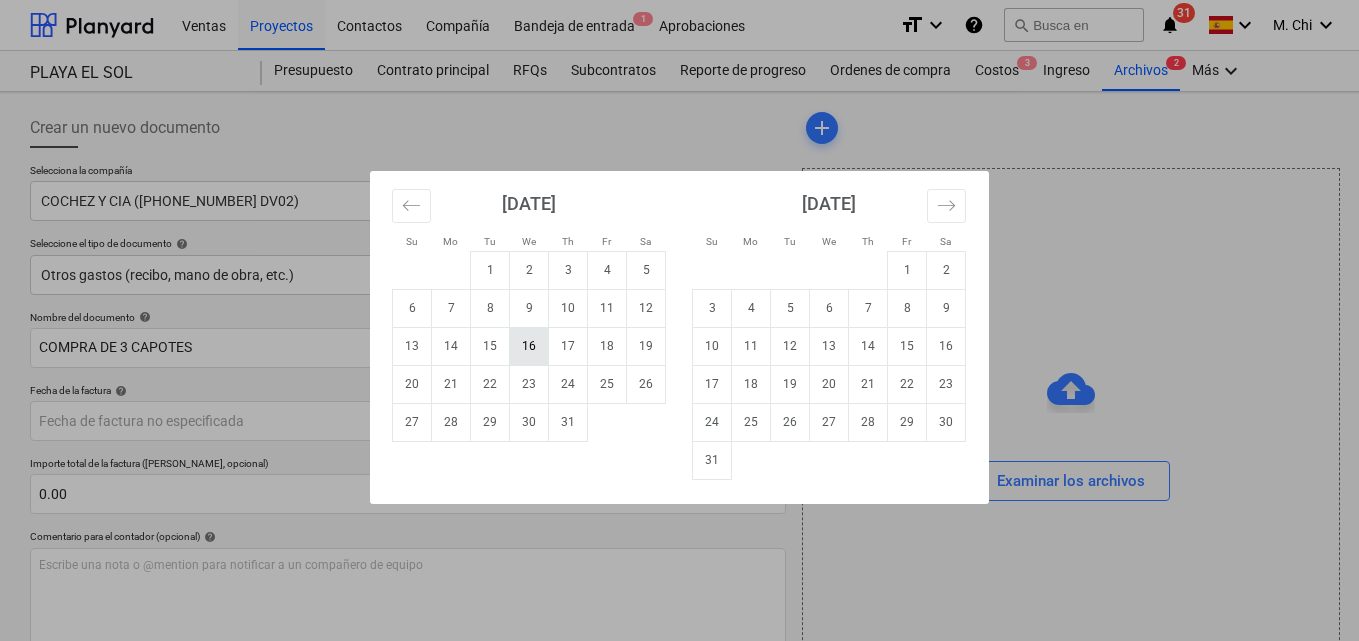 click on "16" at bounding box center [529, 346] 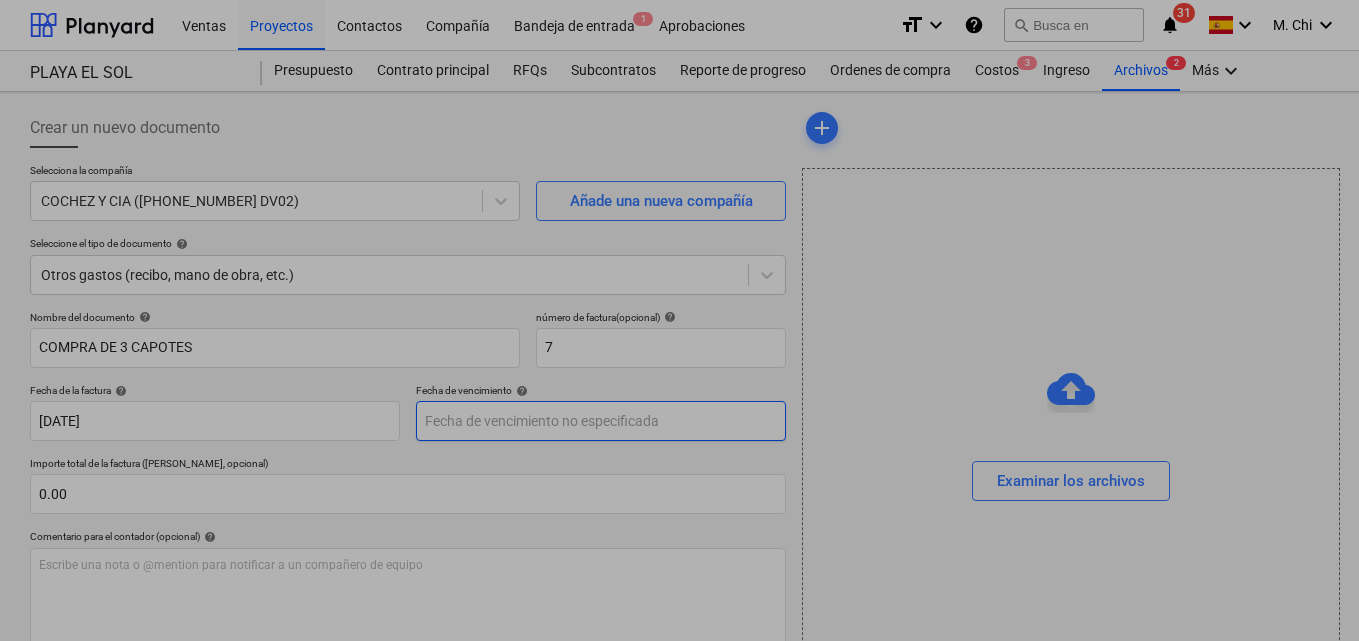 click on "Ventas Proyectos Contactos Compañía Bandeja de entrada 1 Aprobaciones format_size keyboard_arrow_down help search Busca en notifications 31 keyboard_arrow_down M. Chi keyboard_arrow_down PLAYA EL SOL  PLAYA EL SOL  Presupuesto Contrato principal RFQs Subcontratos Reporte de progreso Ordenes de compra Costos 3 Ingreso Archivos 2 Más keyboard_arrow_down Crear un nuevo documento Selecciona la compañía COCHEZ Y CIA ([PHONE_NUMBER] DV02)  Añade una nueva compañía Seleccione el tipo de documento help Otros gastos (recibo, mano de obra, etc.) Nombre del documento help COMPRA DE 3 CAPOTES número de factura  (opcional) help 7 Fecha de la factura help [DATE] 16.07.2025 Press the down arrow key to interact with the calendar and
select a date. Press the question mark key to get the keyboard shortcuts for changing dates. Fecha de vencimiento help Press the down arrow key to interact with the calendar and
select a date. Press the question mark key to get the keyboard shortcuts for changing dates." at bounding box center [679, 320] 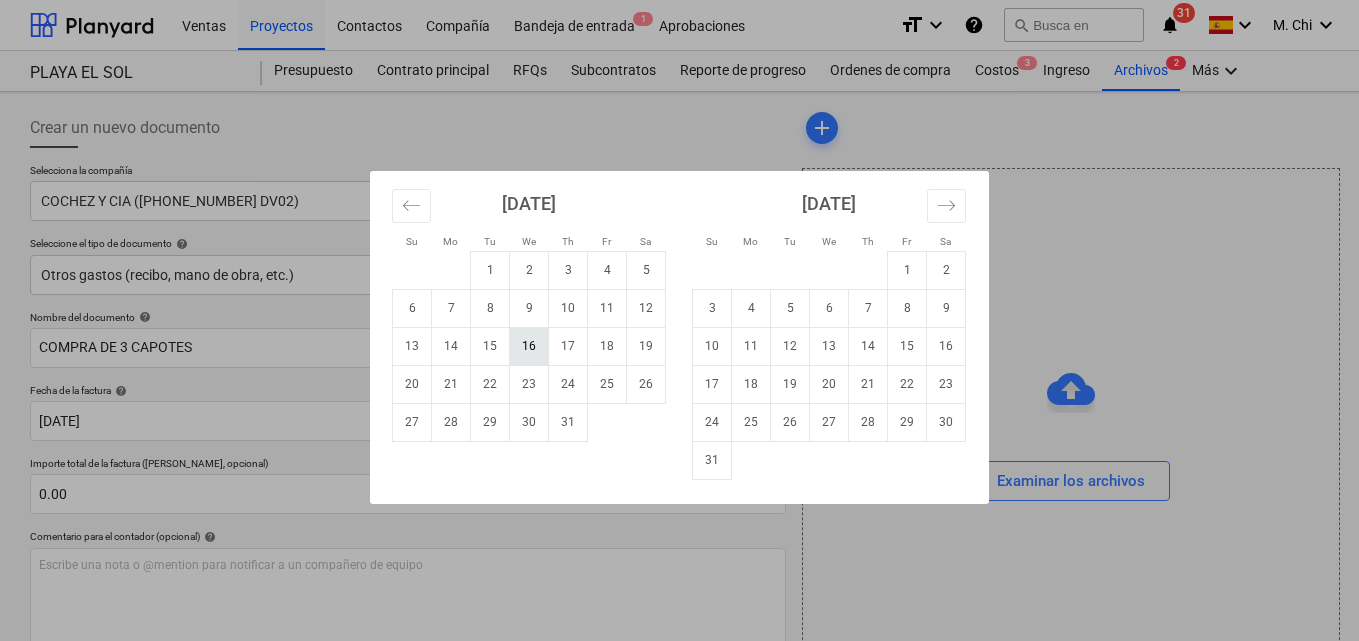 click on "16" at bounding box center [529, 346] 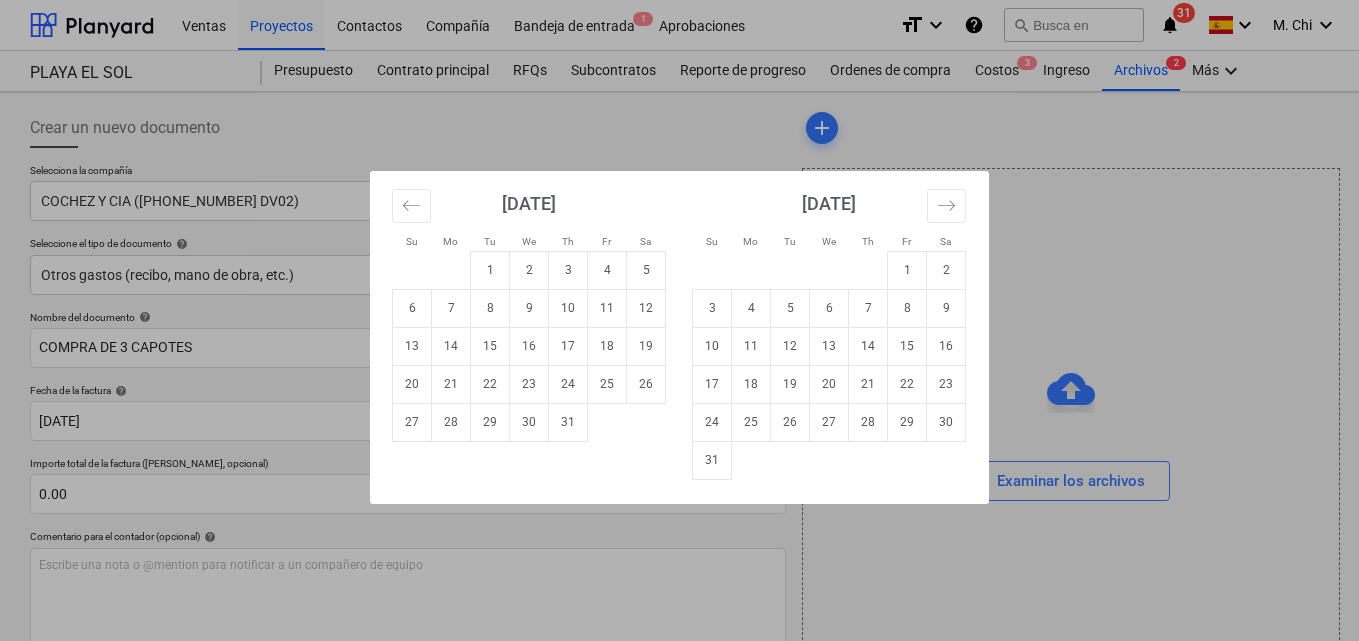 type on "[DATE]" 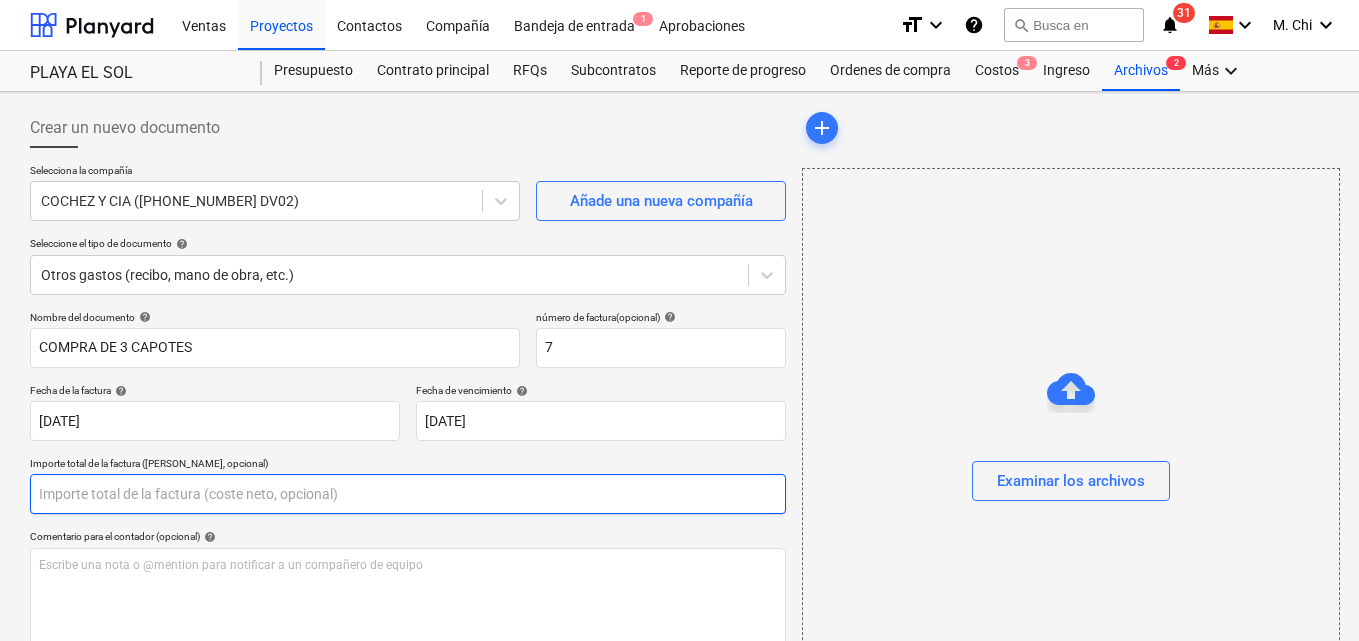 click at bounding box center [408, 494] 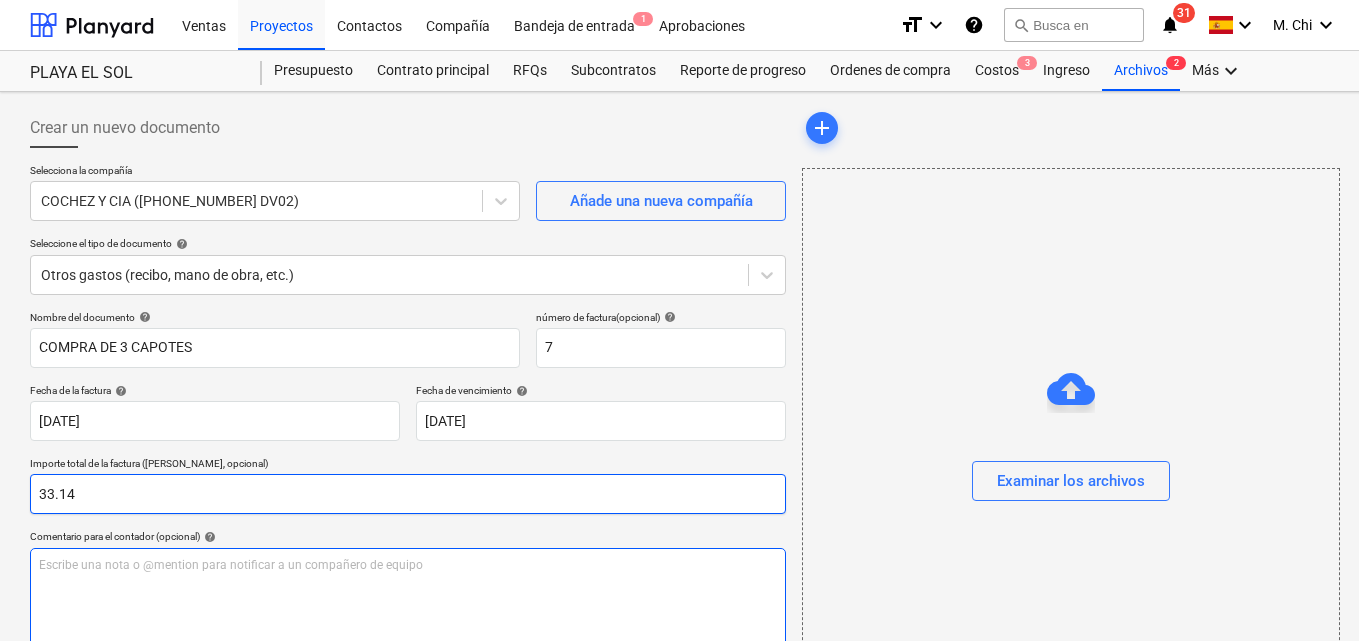 scroll, scrollTop: 100, scrollLeft: 0, axis: vertical 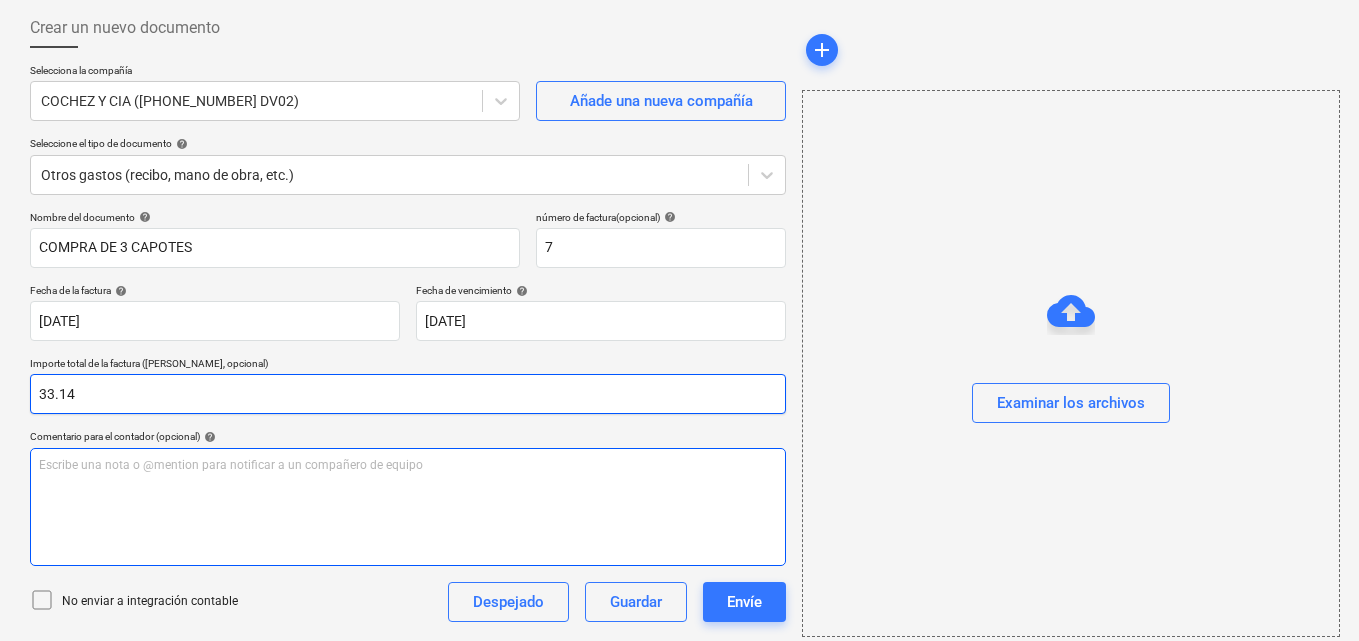 type on "33.14" 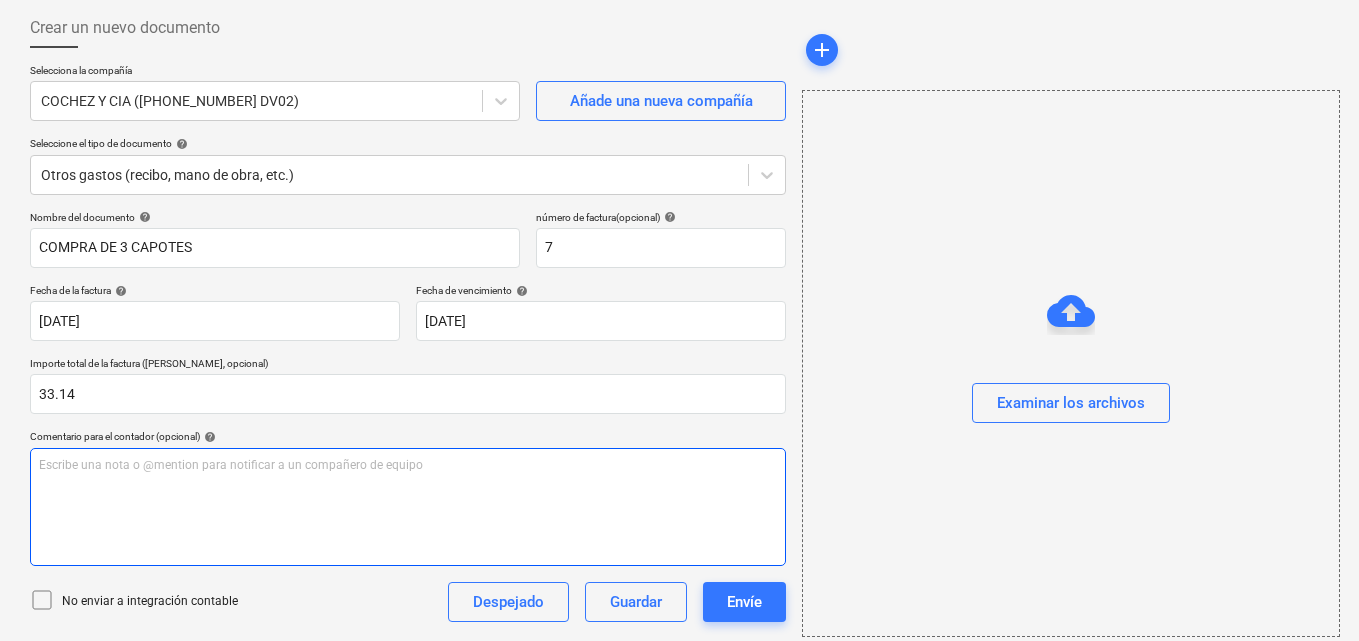 click on "Escribe una nota o @mention para notificar a un compañero de equipo ﻿" at bounding box center [408, 507] 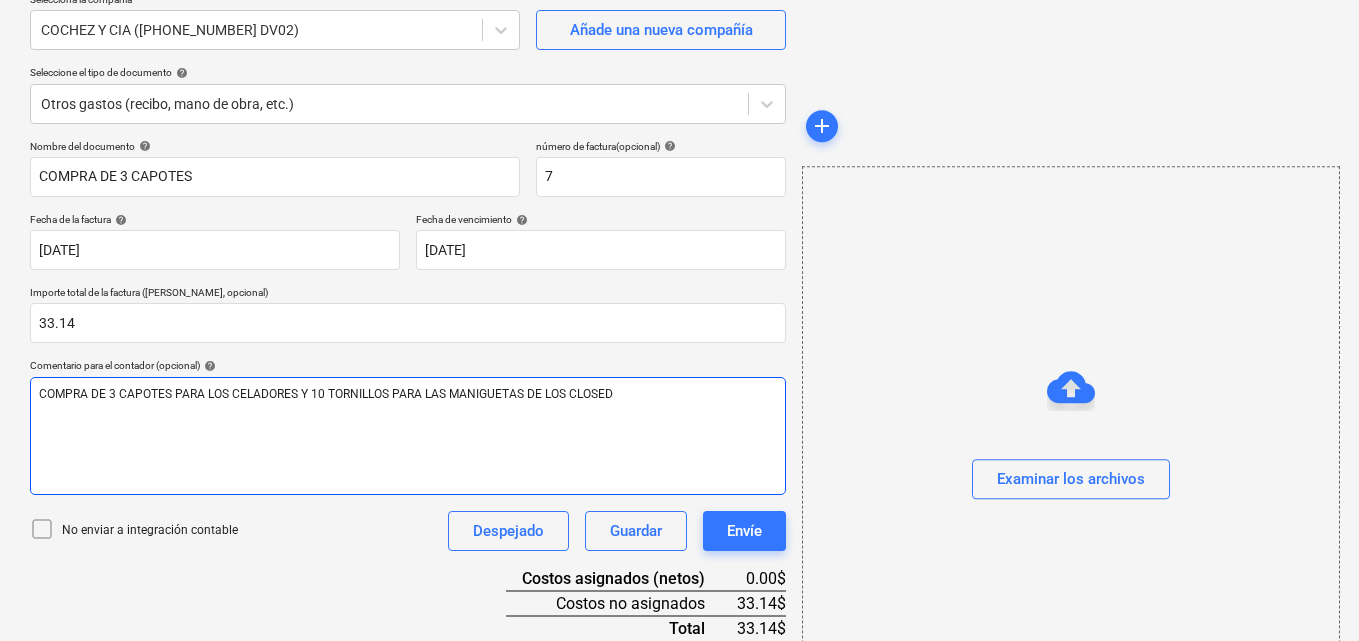 scroll, scrollTop: 259, scrollLeft: 0, axis: vertical 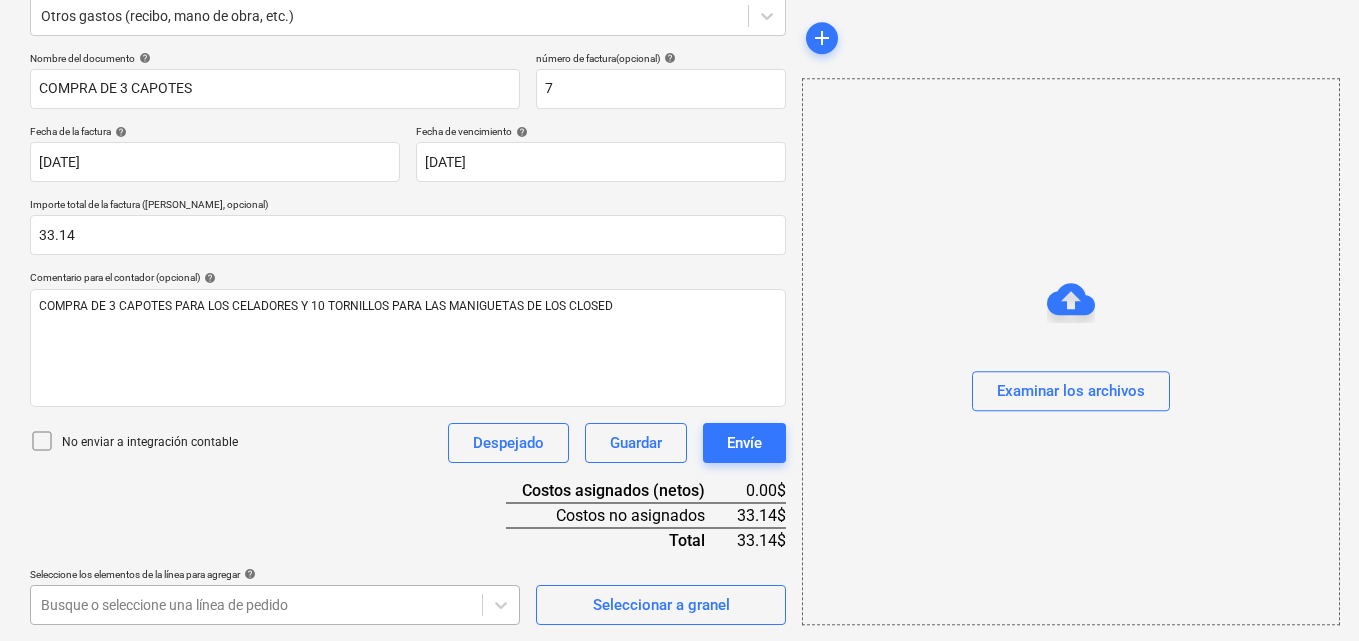 click on "Ventas Proyectos Contactos Compañía Bandeja de entrada 1 Aprobaciones format_size keyboard_arrow_down help search Busca en notifications 31 keyboard_arrow_down M. Chi keyboard_arrow_down PLAYA EL SOL  PLAYA EL SOL  Presupuesto Contrato principal RFQs Subcontratos Reporte de progreso Ordenes de compra Costos 3 Ingreso Archivos 2 Más keyboard_arrow_down Crear un nuevo documento Selecciona la compañía COCHEZ Y CIA ([PHONE_NUMBER] DV02)  Añade una nueva compañía Seleccione el tipo de documento help Otros gastos (recibo, mano de obra, etc.) Nombre del documento help COMPRA DE 3 CAPOTES número de factura  (opcional) help 7 Fecha de la factura help [DATE] 16.07.2025 Press the down arrow key to interact with the calendar and
select a date. Press the question mark key to get the keyboard shortcuts for changing dates. Fecha de vencimiento help [DATE] 16.07.2025 Importe total de la factura (coste neto, opcional) 33.14 Comentario para el contador (opcional) help Despejado Guardar Envíe 0.00$" at bounding box center (679, 61) 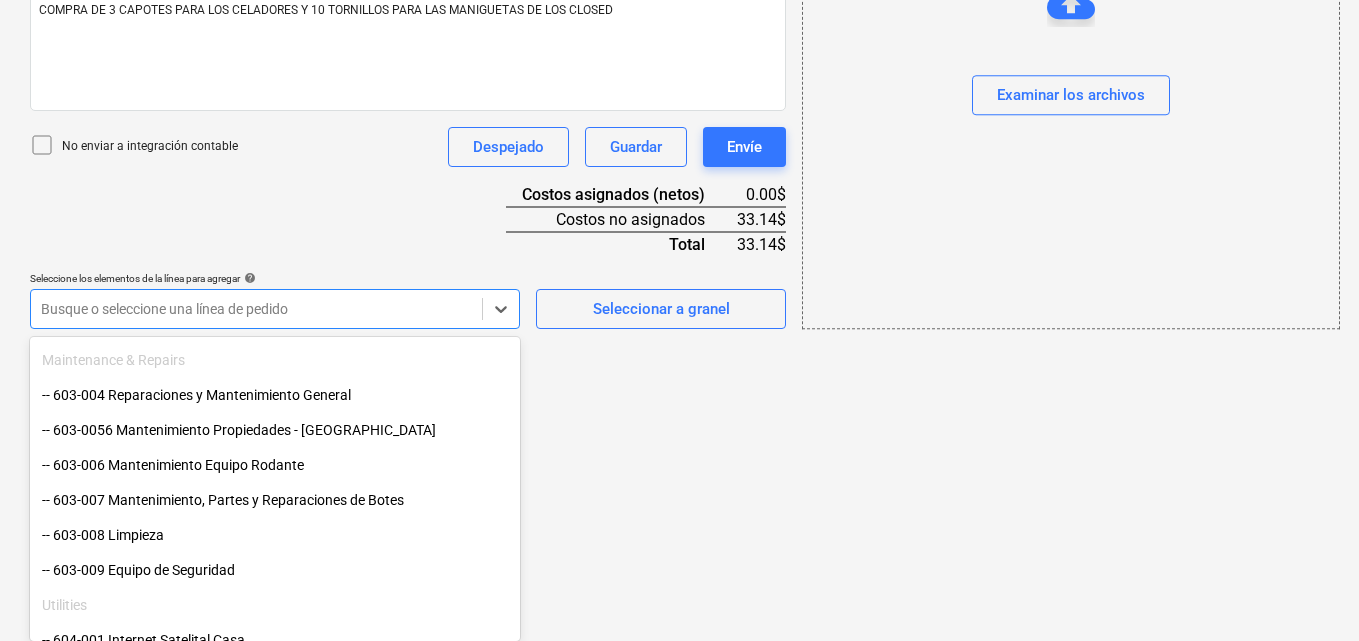 scroll, scrollTop: 1000, scrollLeft: 0, axis: vertical 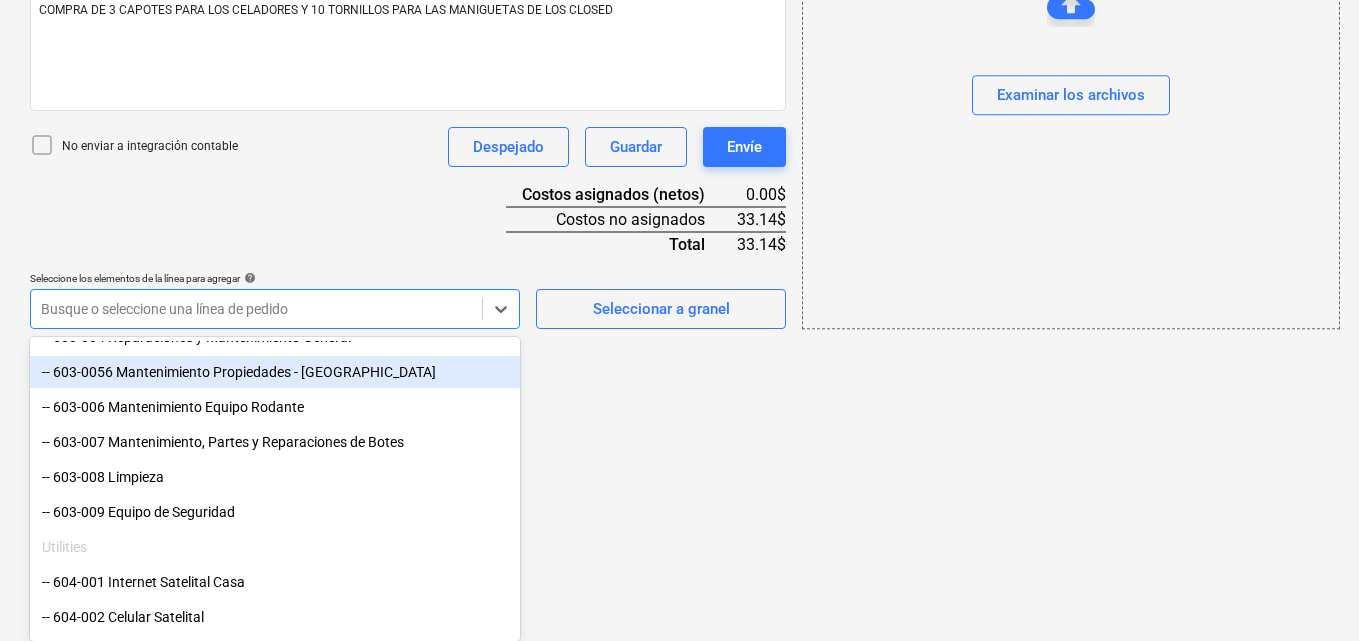 click on "--  603-0056 Mantenimiento Propiedades - [GEOGRAPHIC_DATA]" at bounding box center [275, 372] 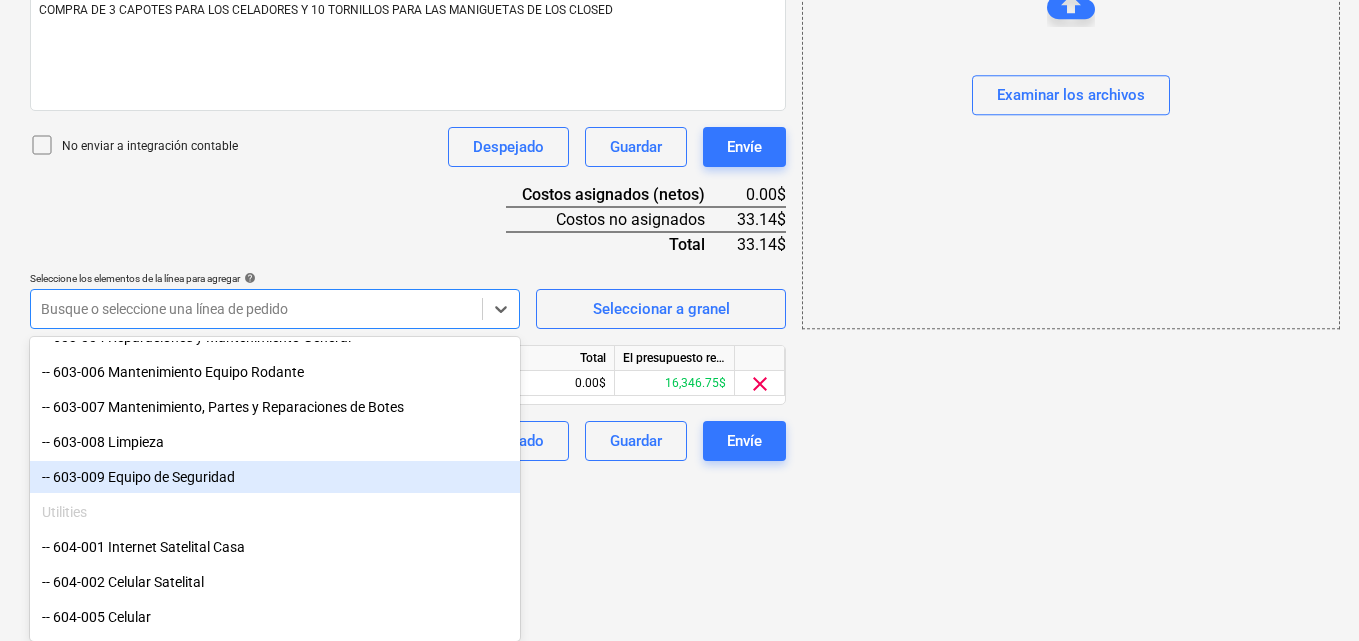 click on "--  603-009 Equipo de Seguridad" at bounding box center [275, 477] 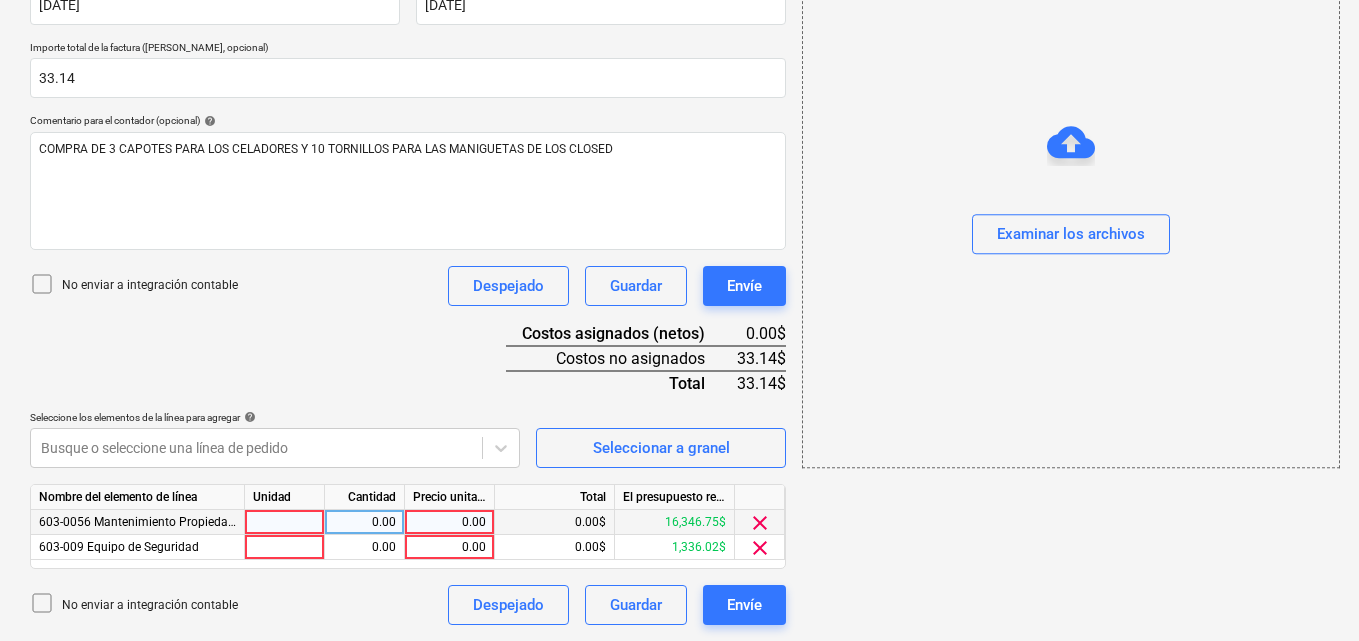 scroll, scrollTop: 416, scrollLeft: 0, axis: vertical 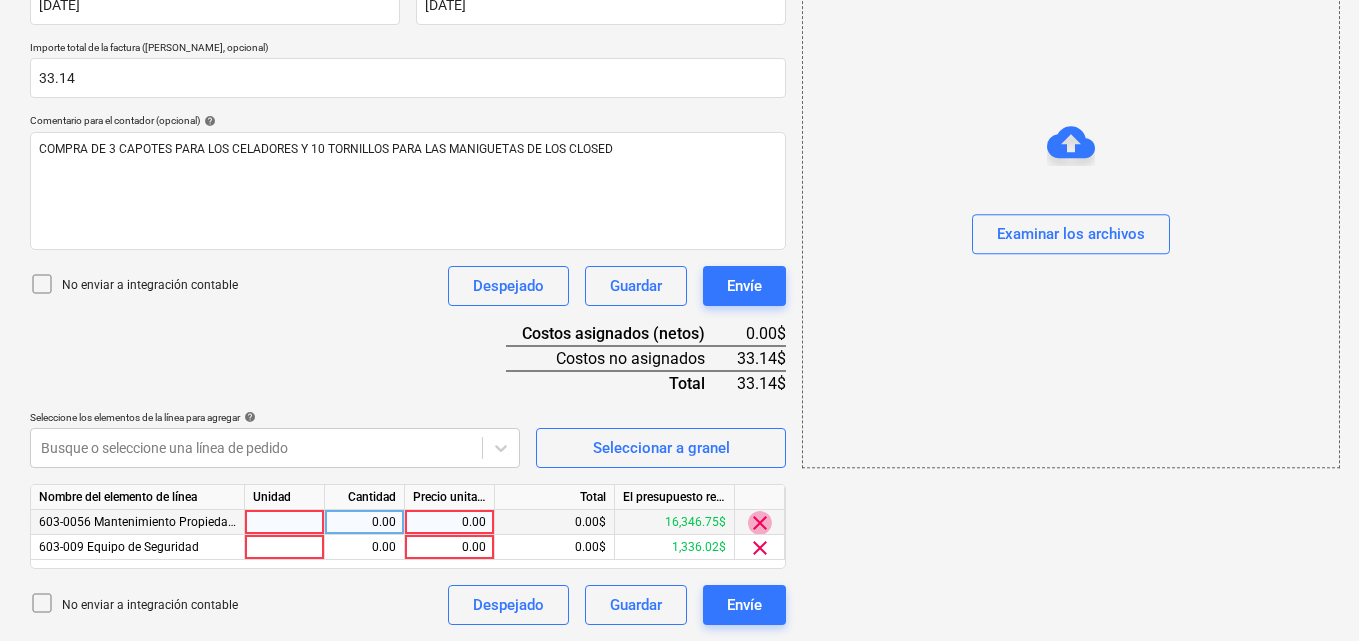 click on "clear" at bounding box center [760, 523] 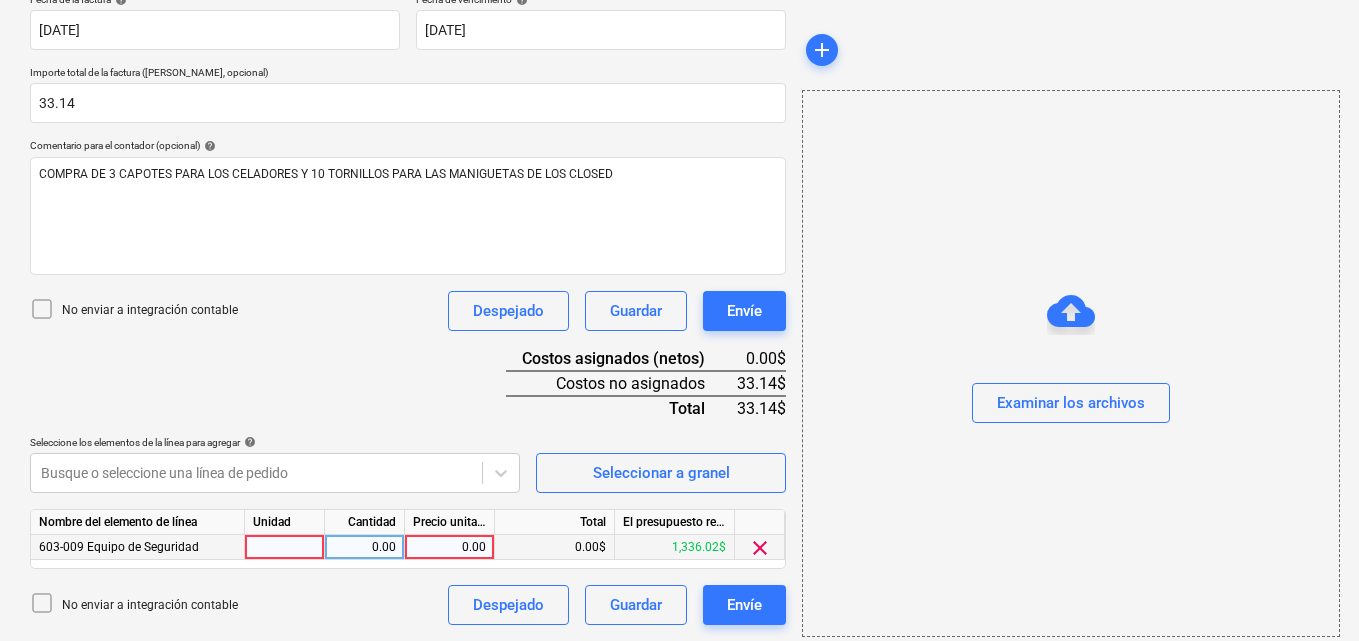 click at bounding box center [285, 547] 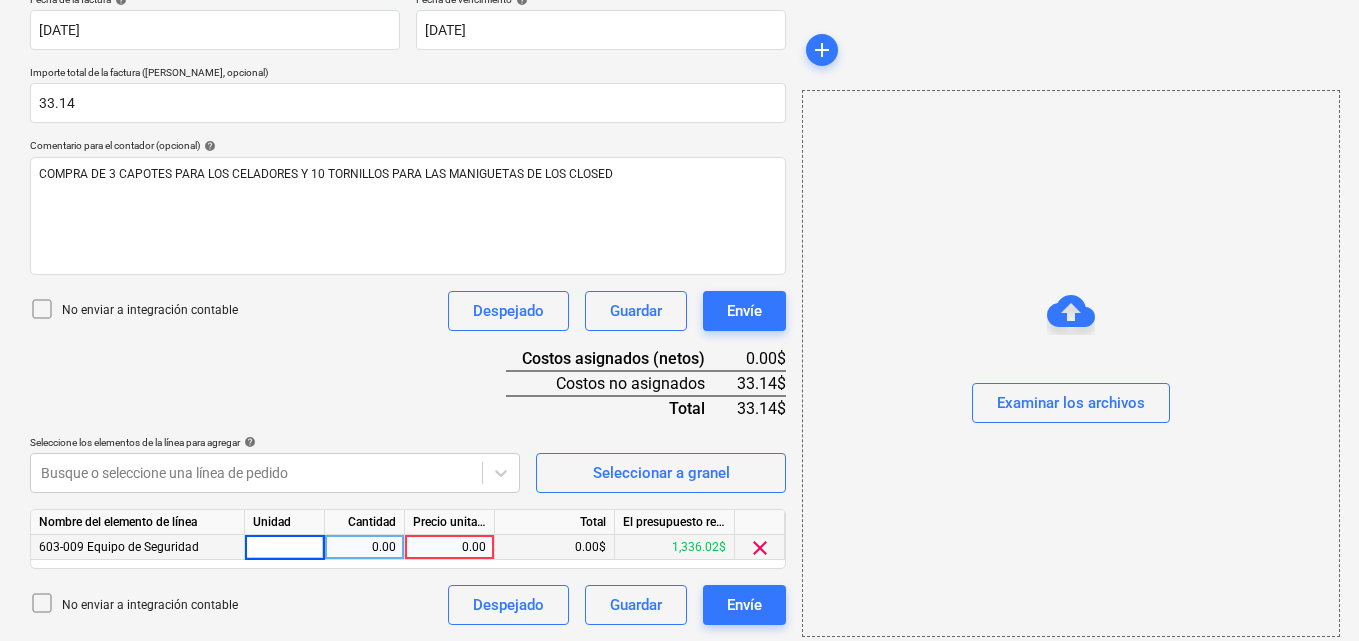 type on "1" 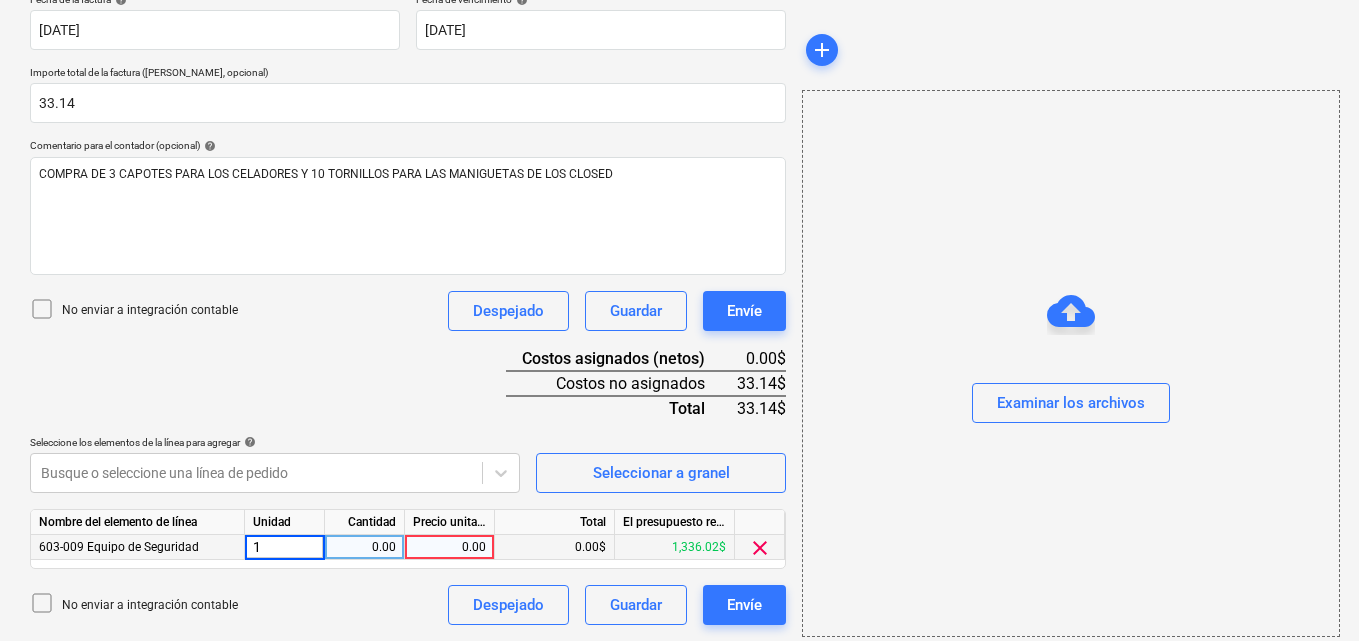 click on "0.00" at bounding box center [364, 547] 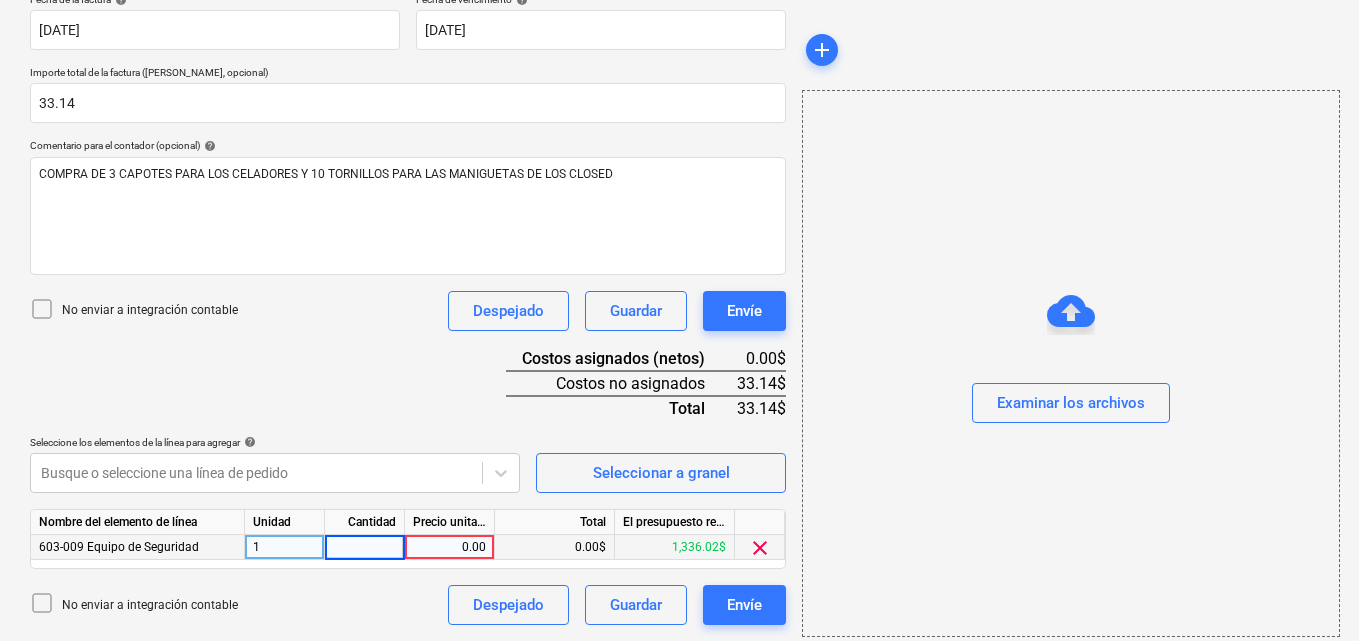 type on "1" 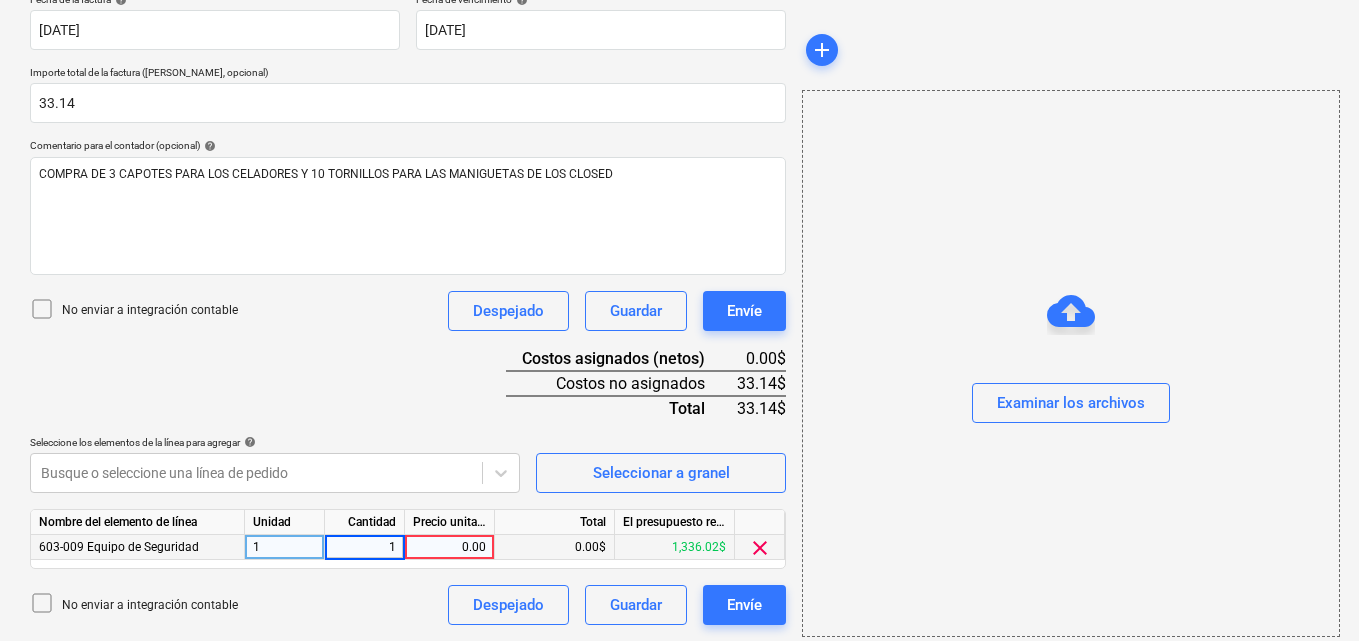 click on "0.00" at bounding box center [449, 547] 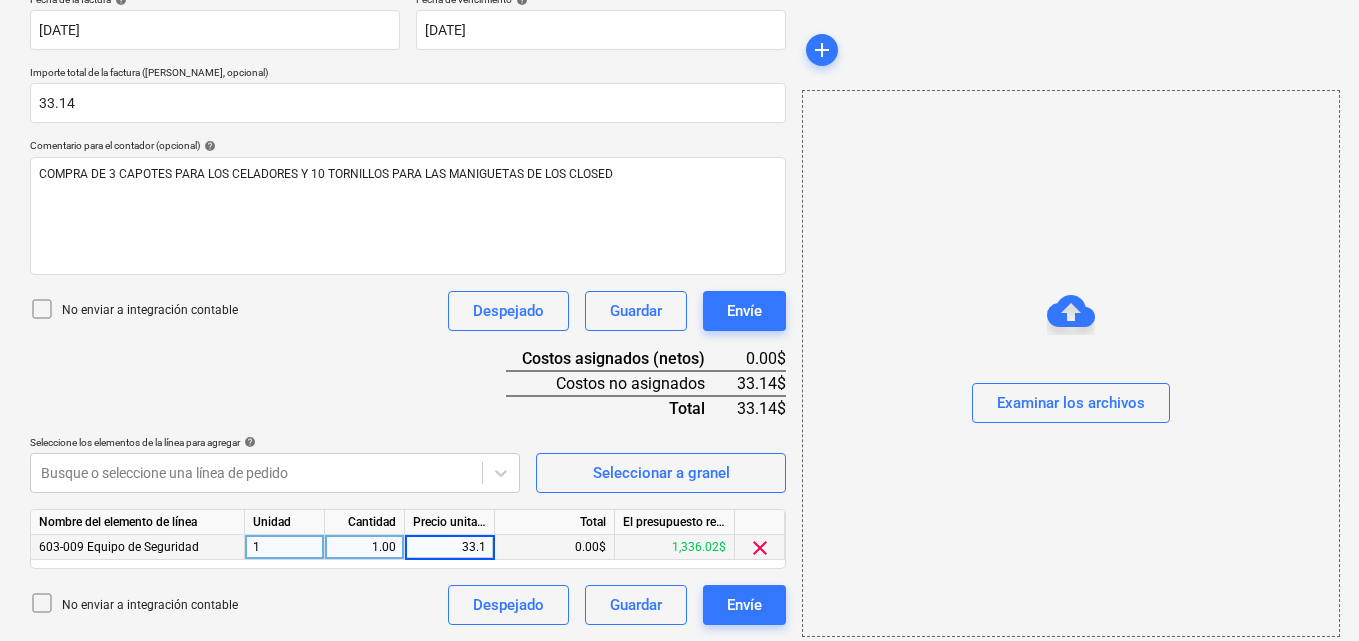 type on "33.14" 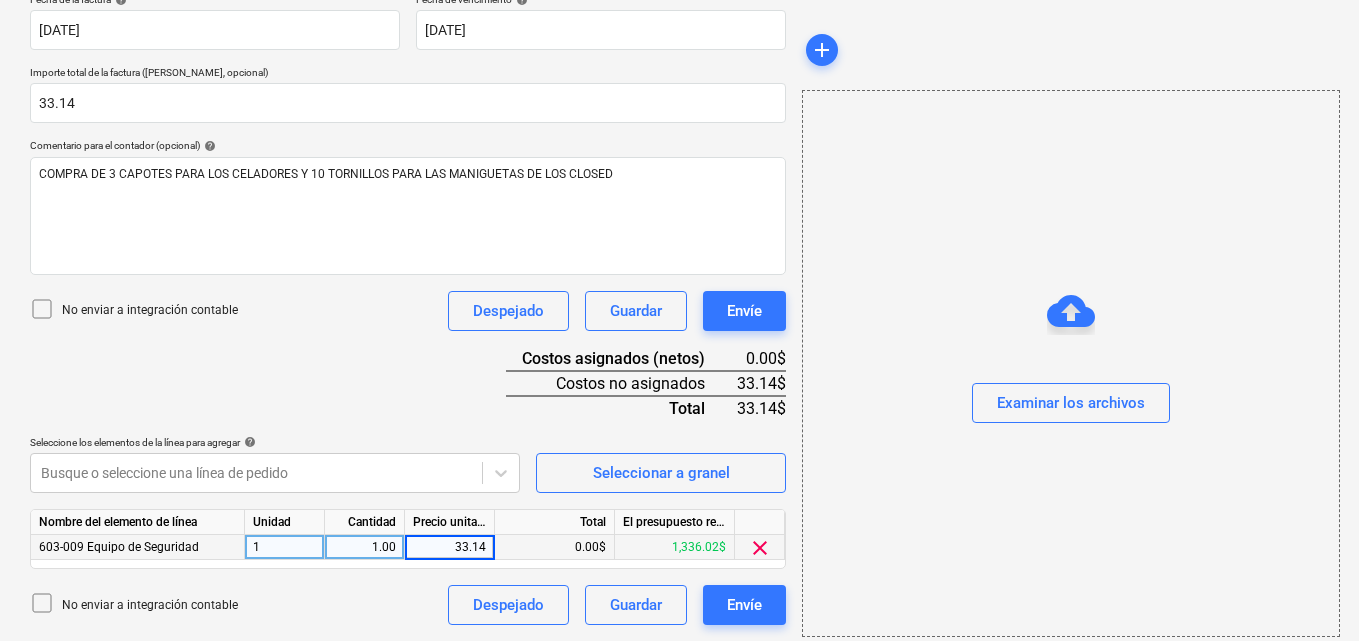 click on "Examinar los archivos" at bounding box center (1071, 363) 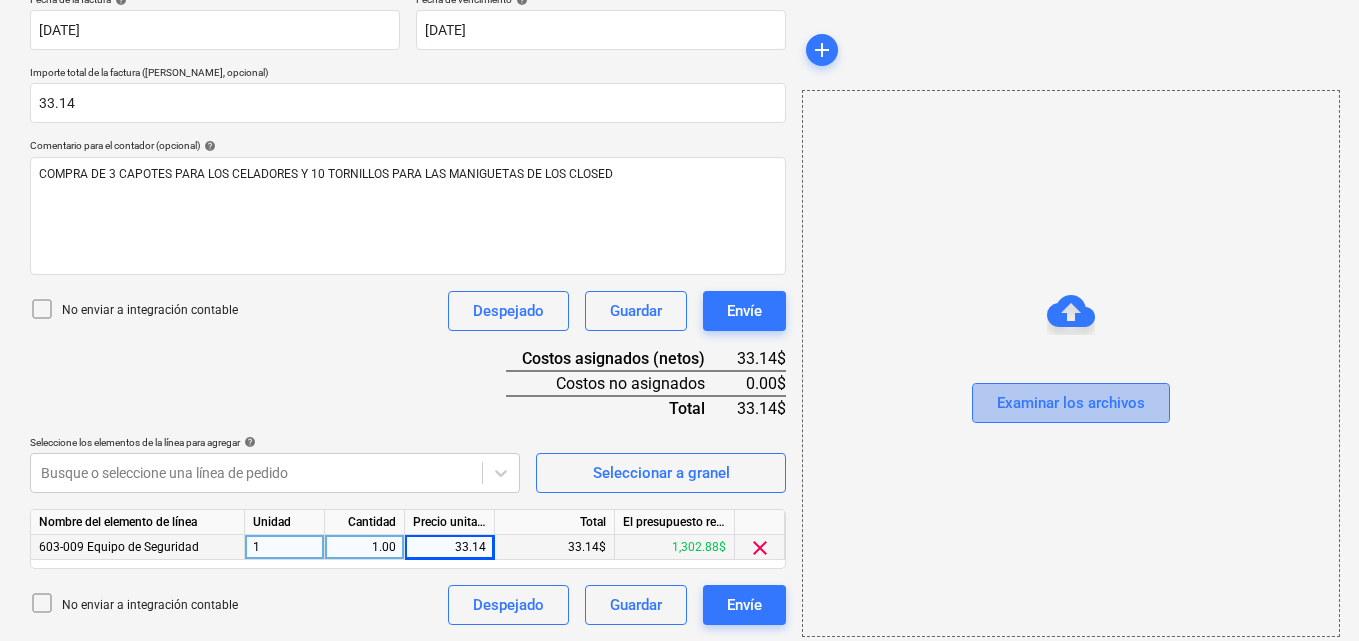 click on "Examinar los archivos" at bounding box center [1071, 403] 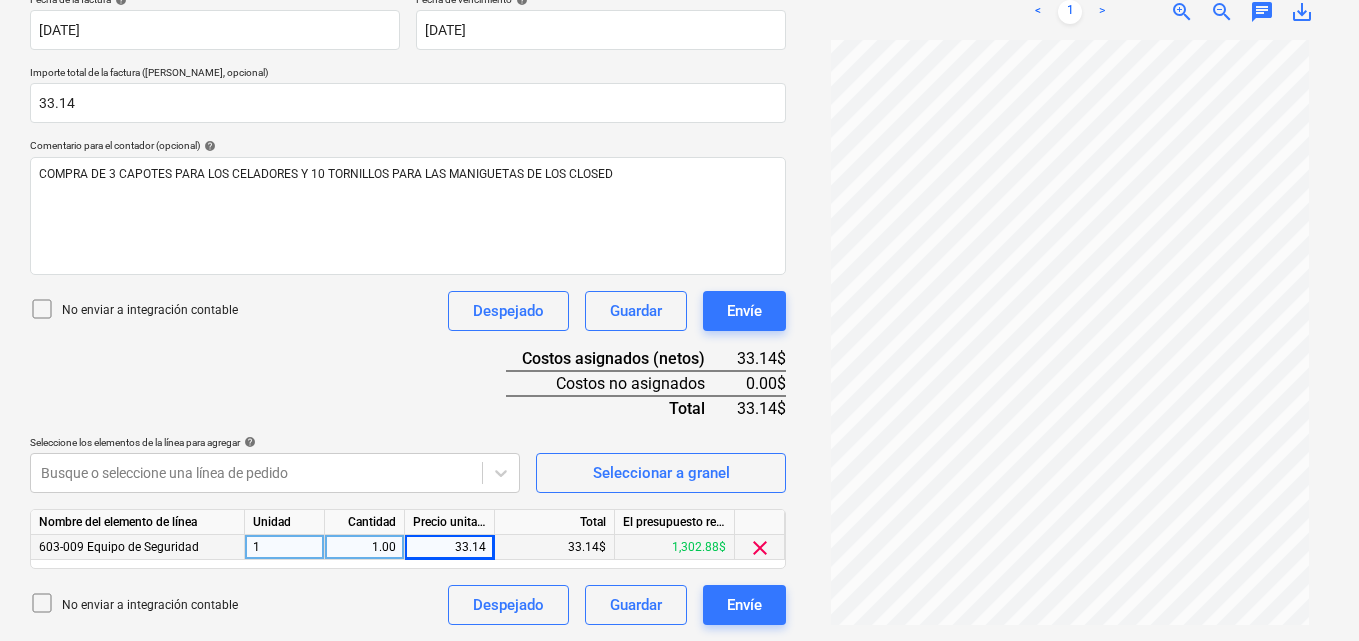 scroll, scrollTop: 900, scrollLeft: 0, axis: vertical 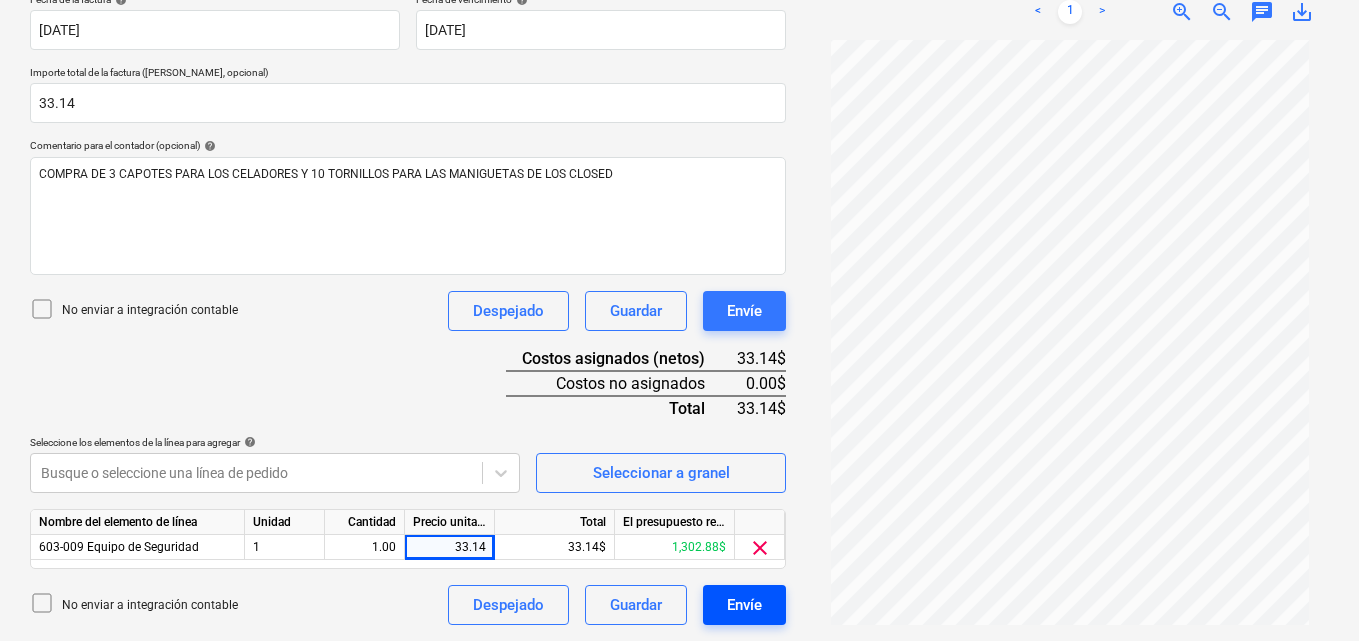 click on "Envíe" at bounding box center [744, 605] 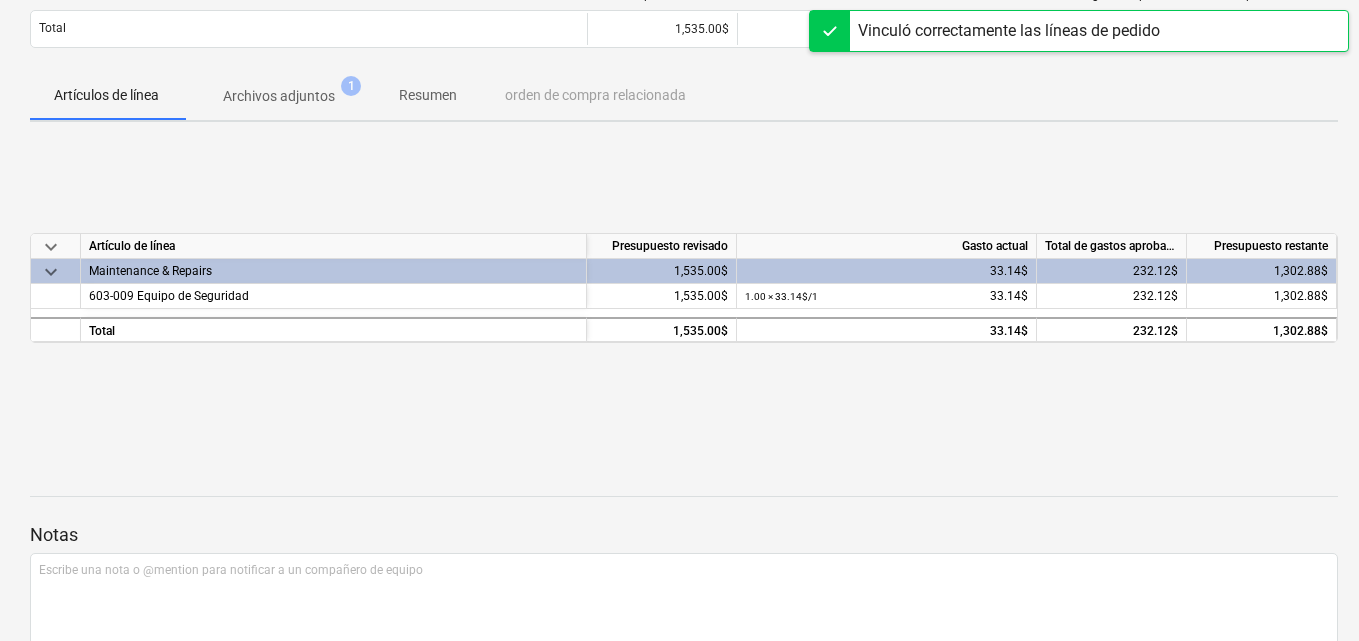 scroll, scrollTop: 0, scrollLeft: 0, axis: both 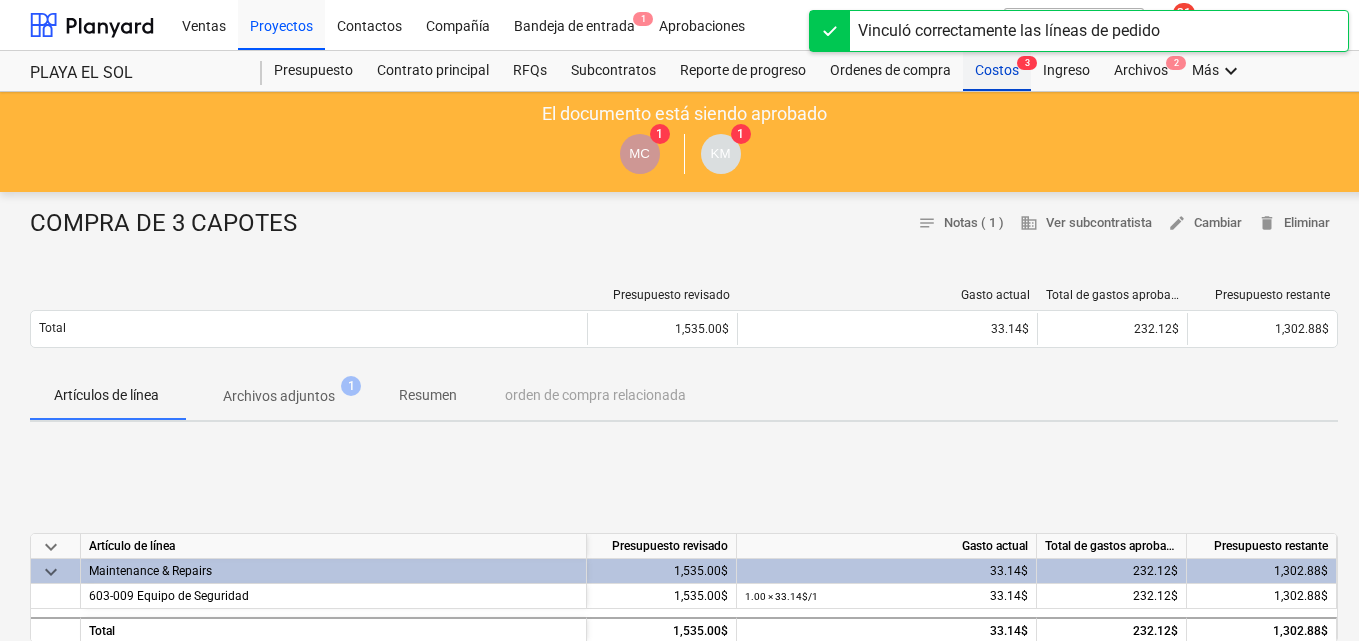 click on "Costos 3" at bounding box center [997, 71] 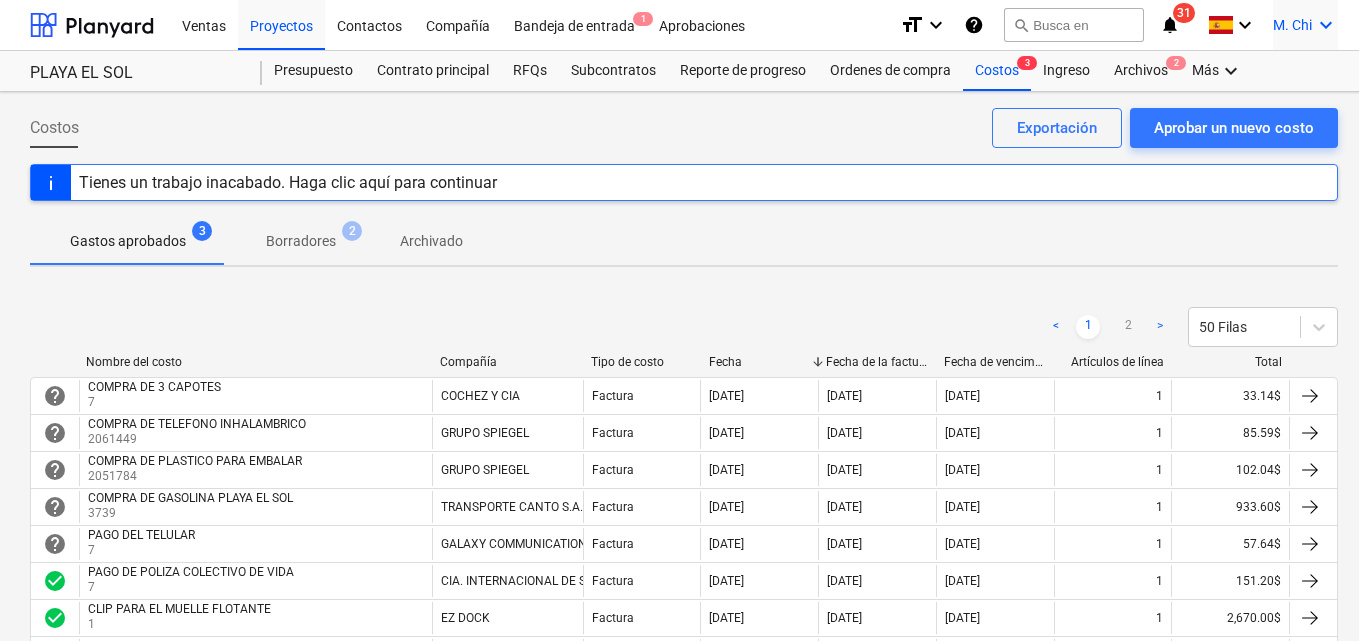 click on "keyboard_arrow_down" at bounding box center (1326, 25) 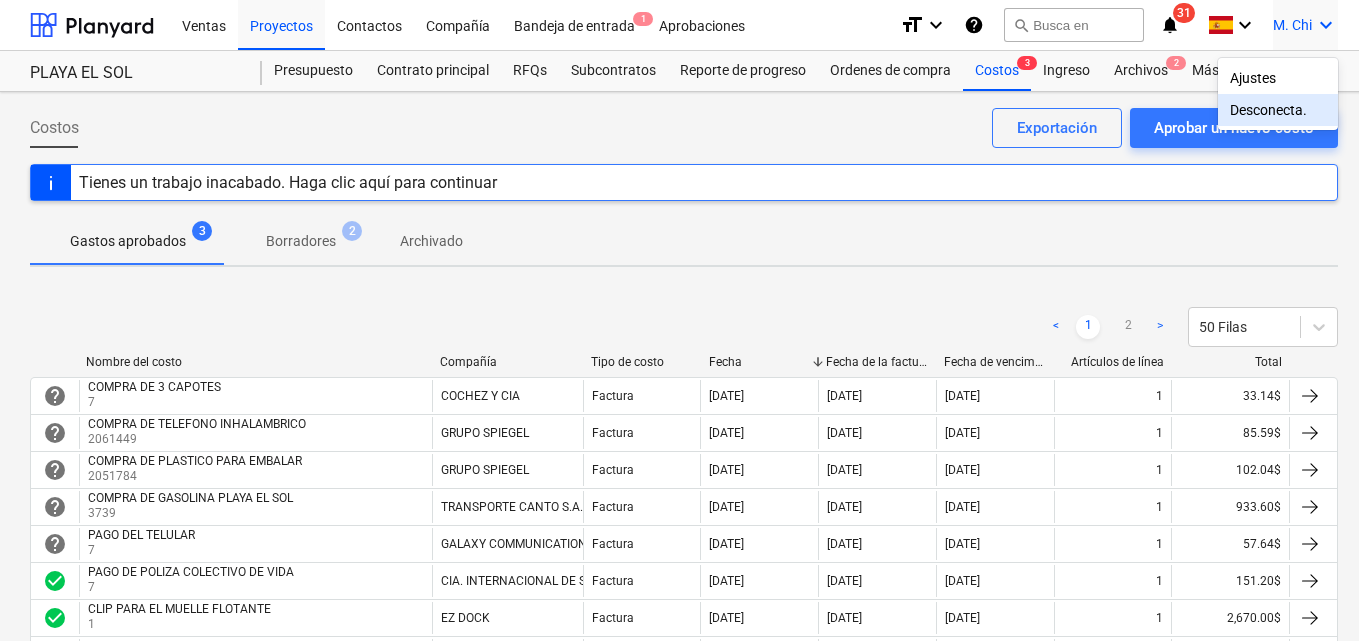 click on "Desconecta." at bounding box center (1278, 110) 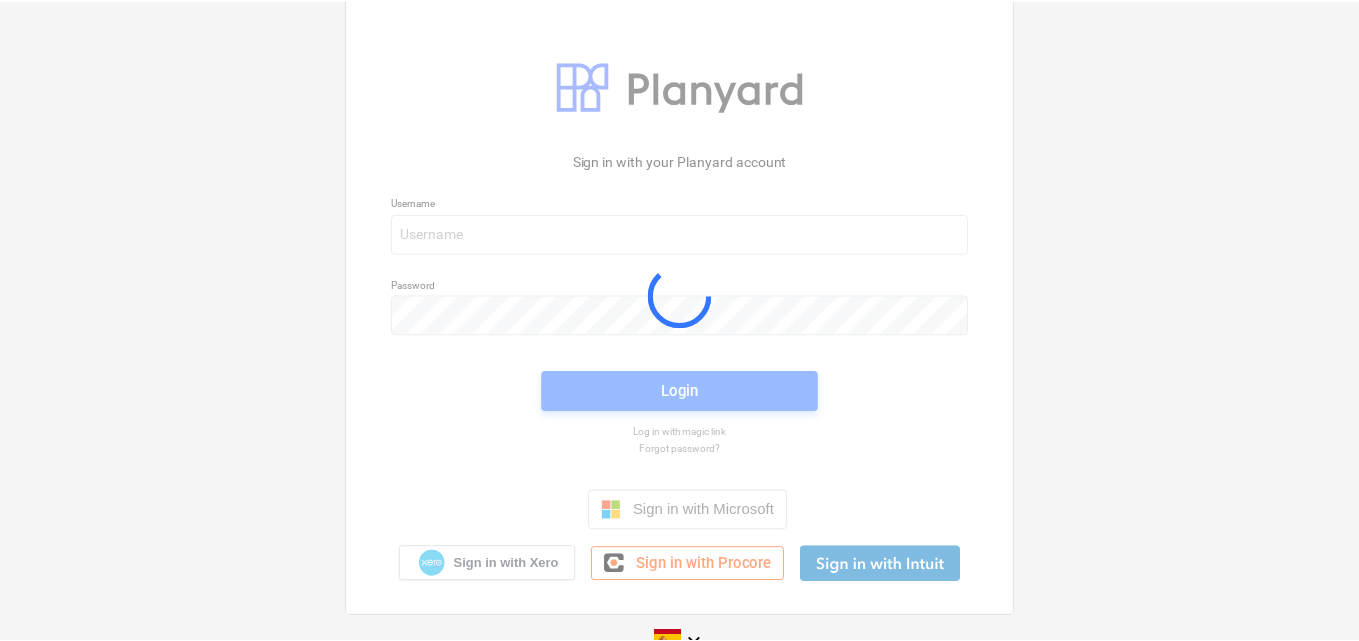 scroll, scrollTop: 0, scrollLeft: 0, axis: both 